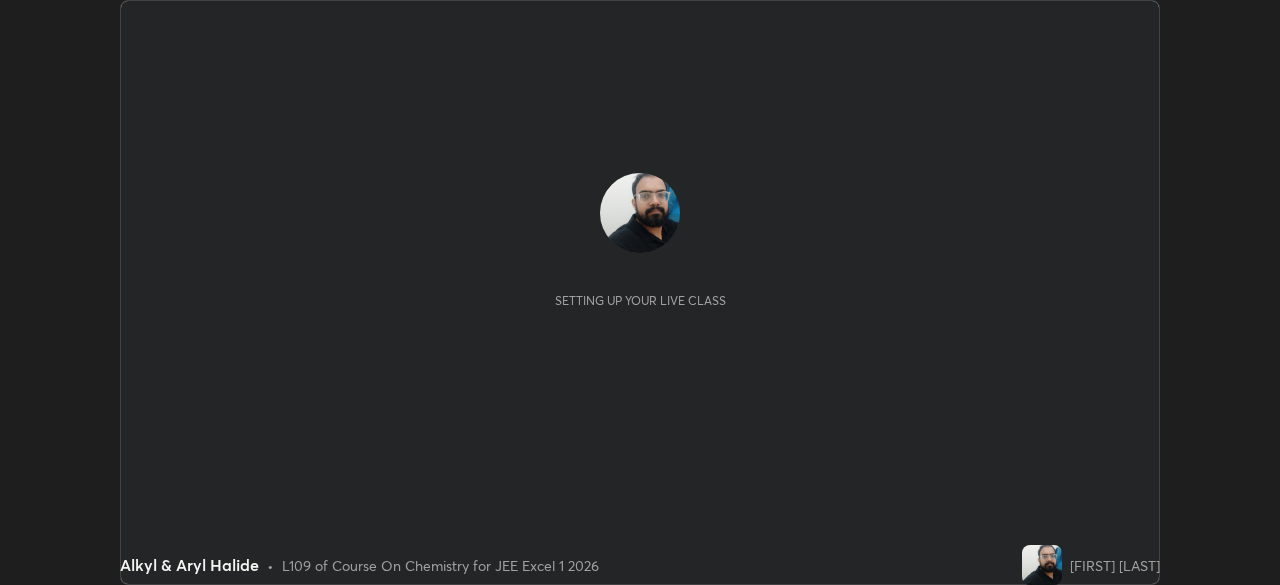 scroll, scrollTop: 0, scrollLeft: 0, axis: both 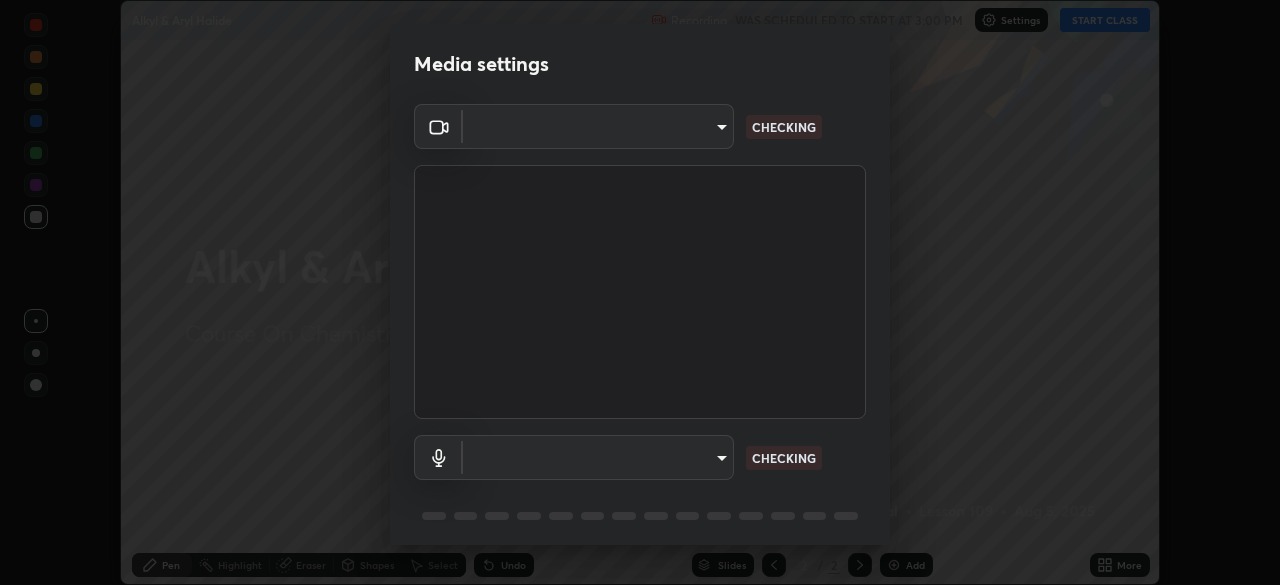 type on "1e49b53be58bf3658c32ba4c8e2538d2601885ca91182b01ba969948c87b8f29" 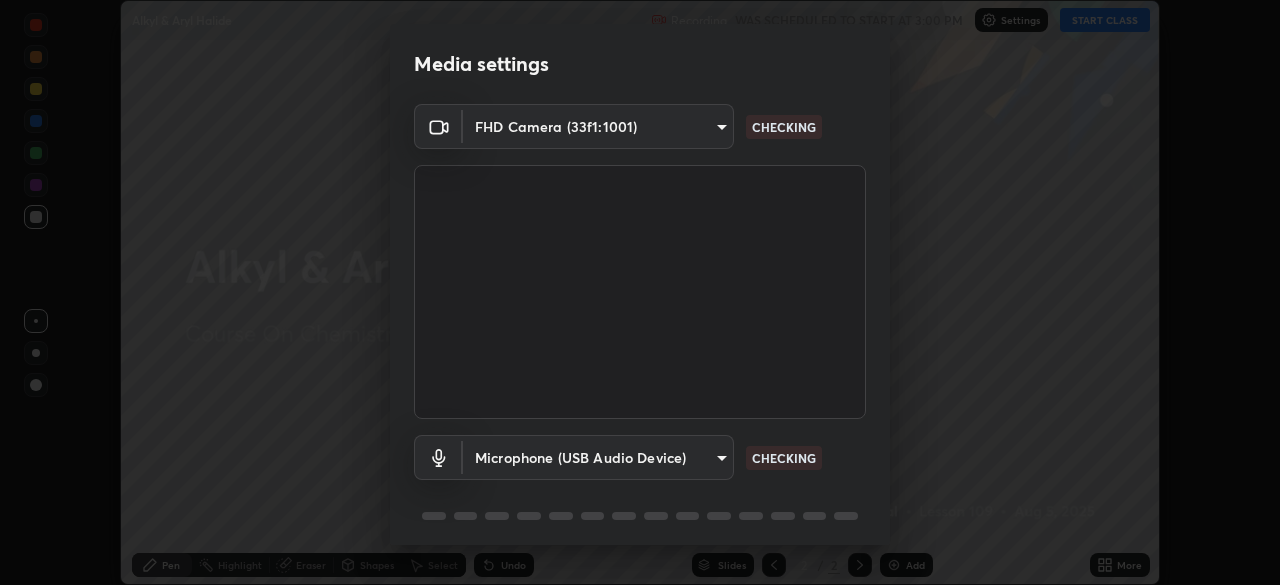 scroll, scrollTop: 71, scrollLeft: 0, axis: vertical 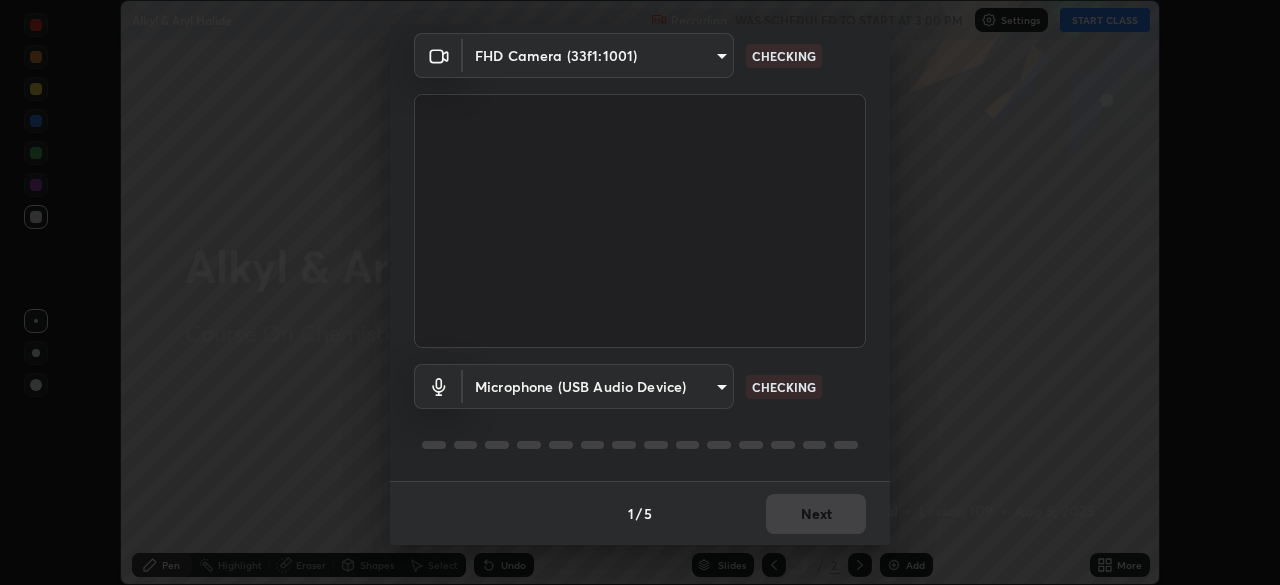 click on "Erase all Alkyl & Aryl Halide Recording WAS SCHEDULED TO START AT  3:00 PM Settings START CLASS Setting up your live class Alkyl & Aryl Halide • L109 of Course On Chemistry for JEE Excel 1 2026 [FIRST] [LAST] Pen Highlight Eraser Shapes Select Undo Slides 2 / 2 Add More No doubts shared Encourage your learners to ask a doubt for better clarity Report an issue Reason for reporting Buffering Chat not working Audio - Video sync issue Educator video quality low ​ Attach an image Report Media settings FHD Camera (33f1:1001) 1e49b53be58bf3658c32ba4c8e2538d2601885ca91182b01ba969948c87b8f29 CHECKING Microphone (USB Audio Device) ea87fc36347b51241c7dbb5a200bf6c46822a0085c78c32b66ce24c8f32dd280 CHECKING 1 / 5 Next" at bounding box center [640, 292] 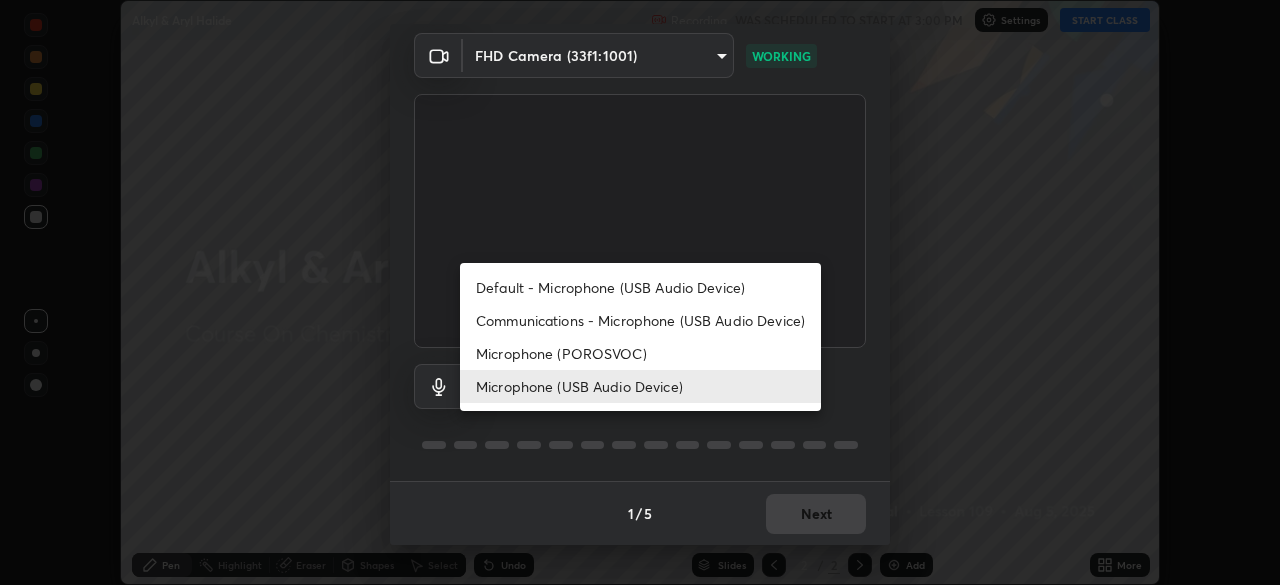 click on "Communications - Microphone (USB Audio Device)" at bounding box center (640, 320) 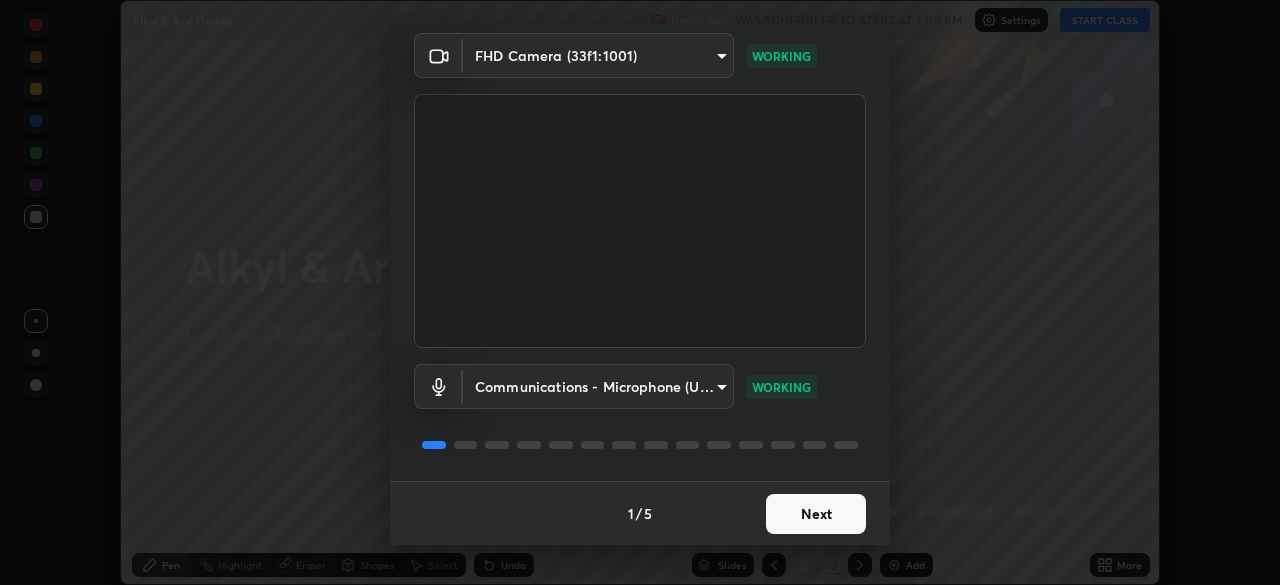 click on "Next" at bounding box center [816, 514] 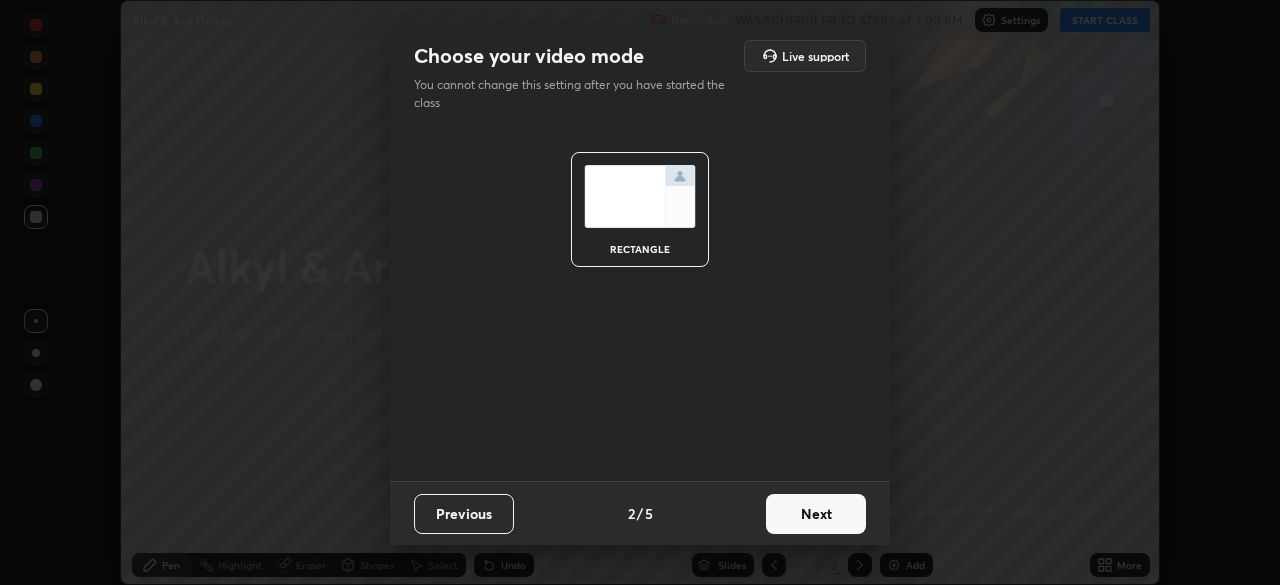 scroll, scrollTop: 0, scrollLeft: 0, axis: both 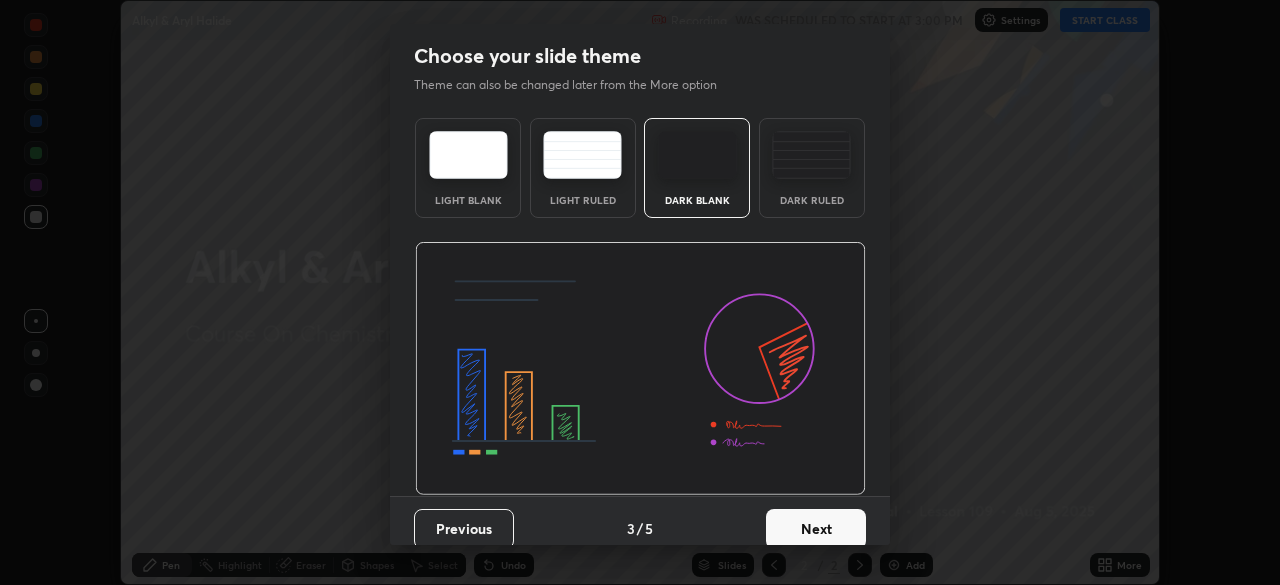 click on "Next" at bounding box center [816, 529] 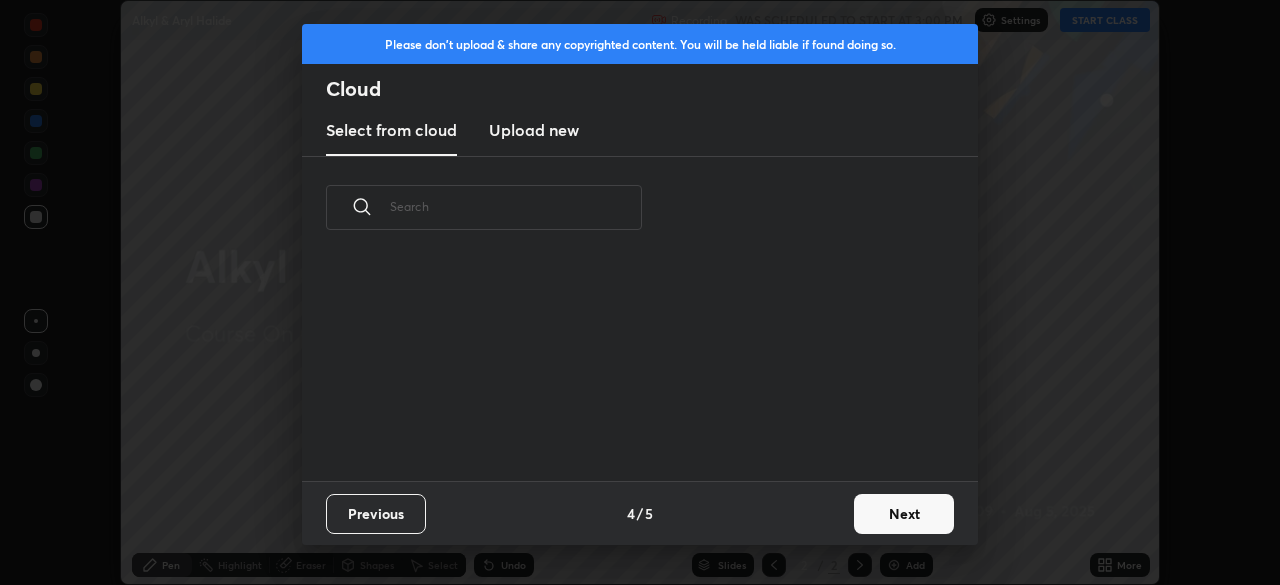 click on "Next" at bounding box center [904, 514] 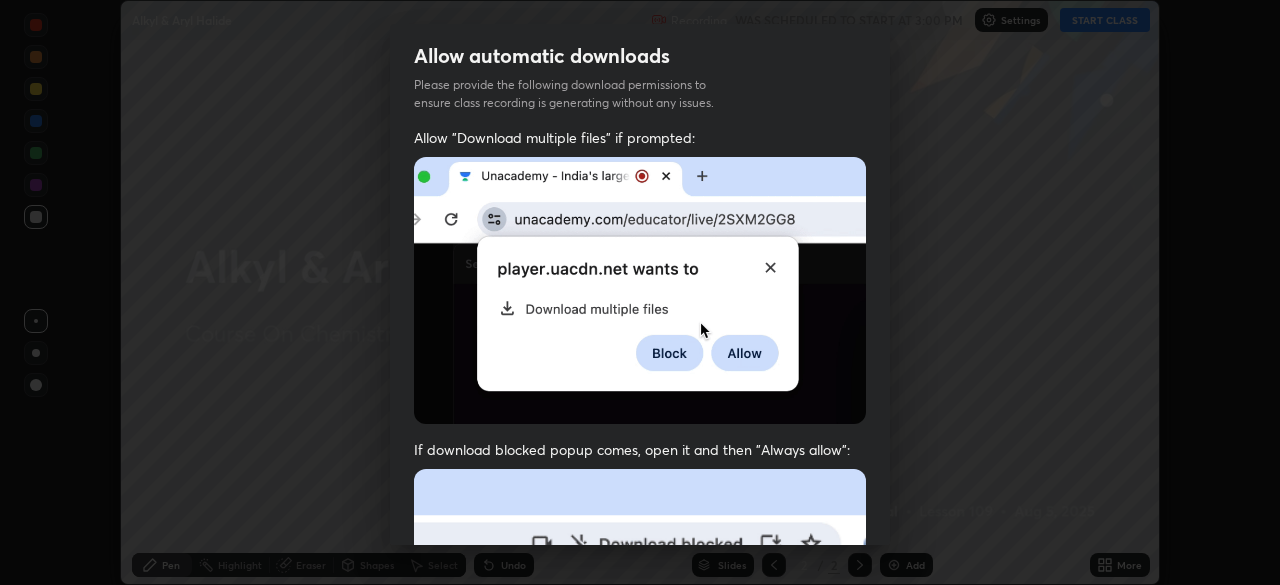 click on "If download blocked popup comes, open it and then "Always allow":" at bounding box center [640, 449] 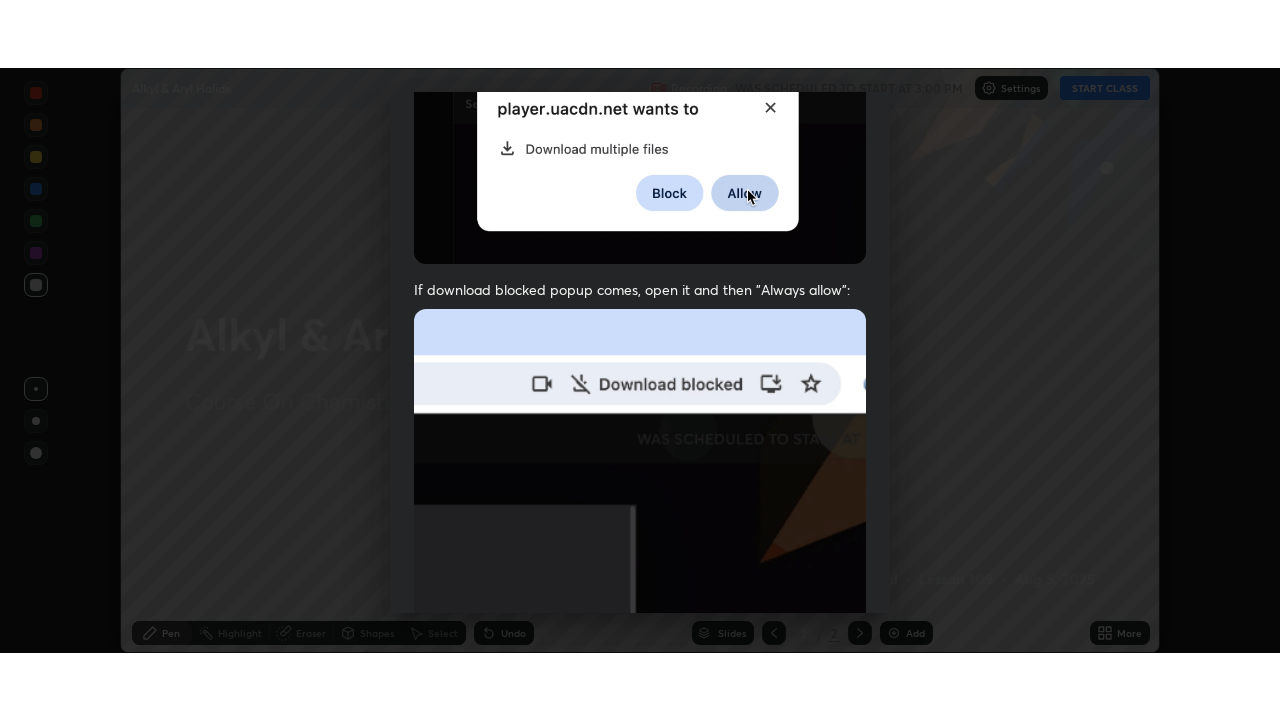 scroll, scrollTop: 479, scrollLeft: 0, axis: vertical 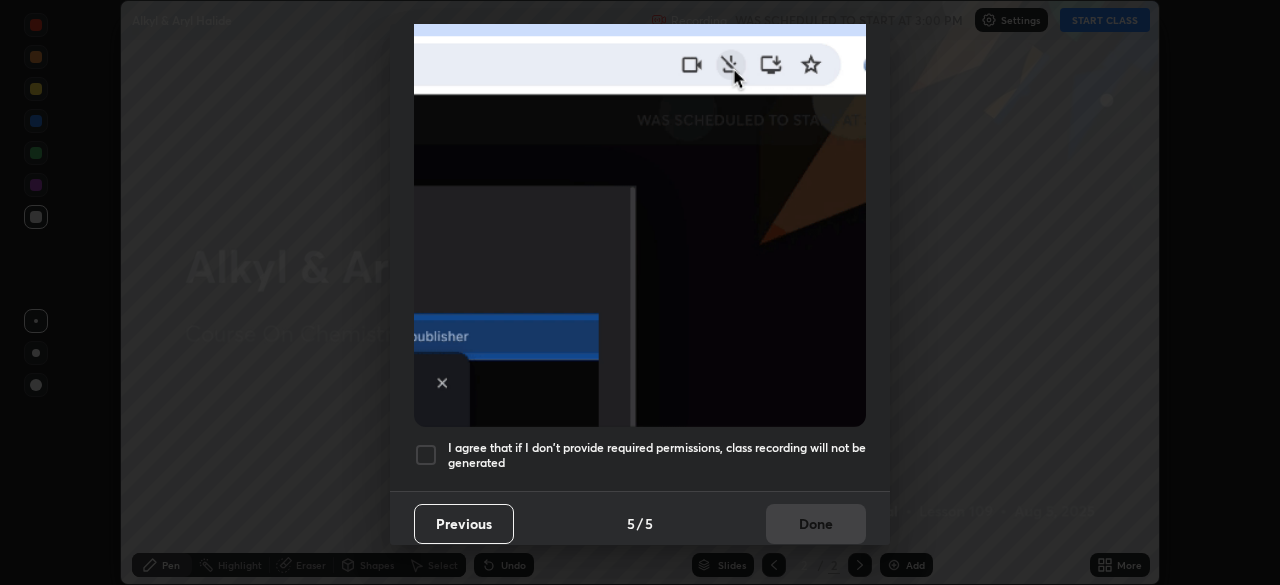click at bounding box center [426, 455] 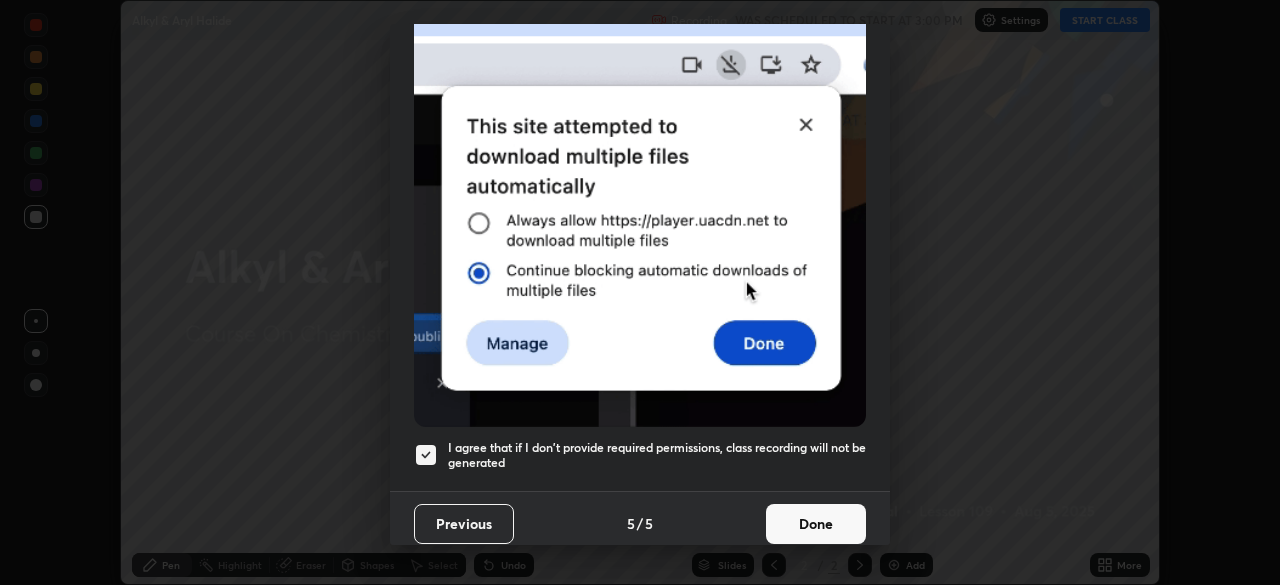 click on "Done" at bounding box center [816, 524] 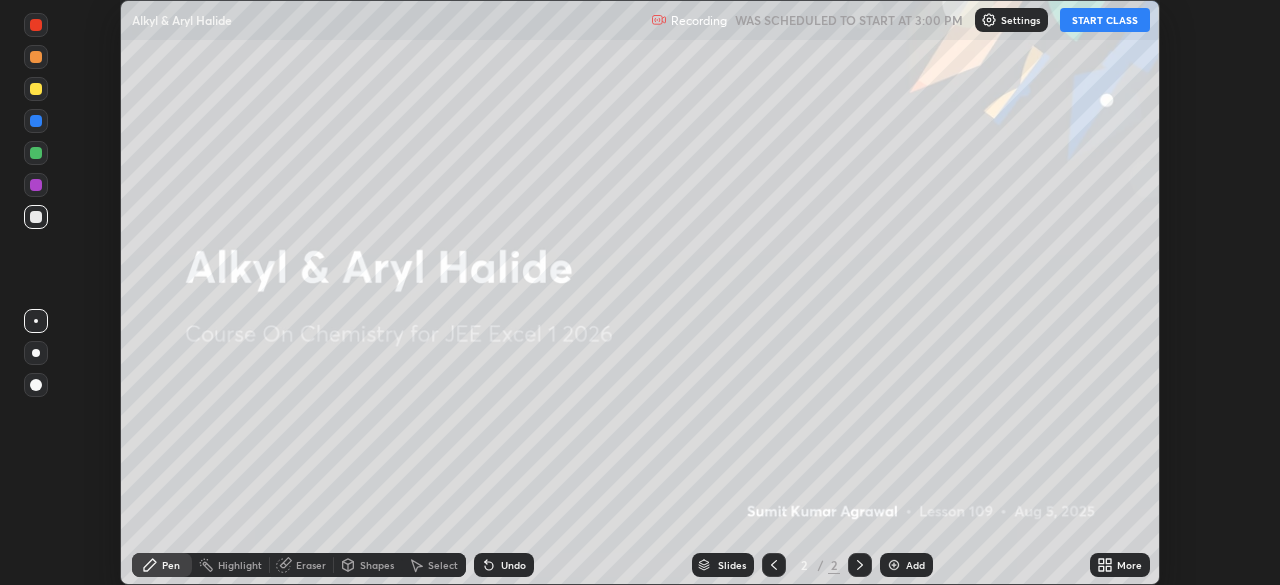 click on "START CLASS" at bounding box center [1105, 20] 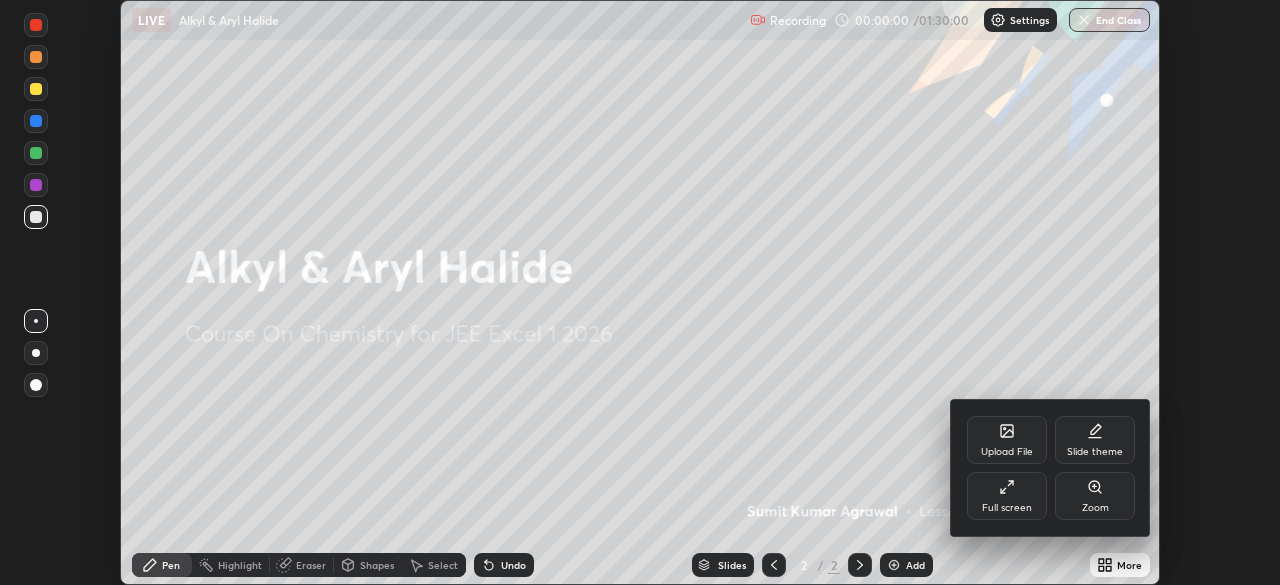 click on "Full screen" at bounding box center [1007, 508] 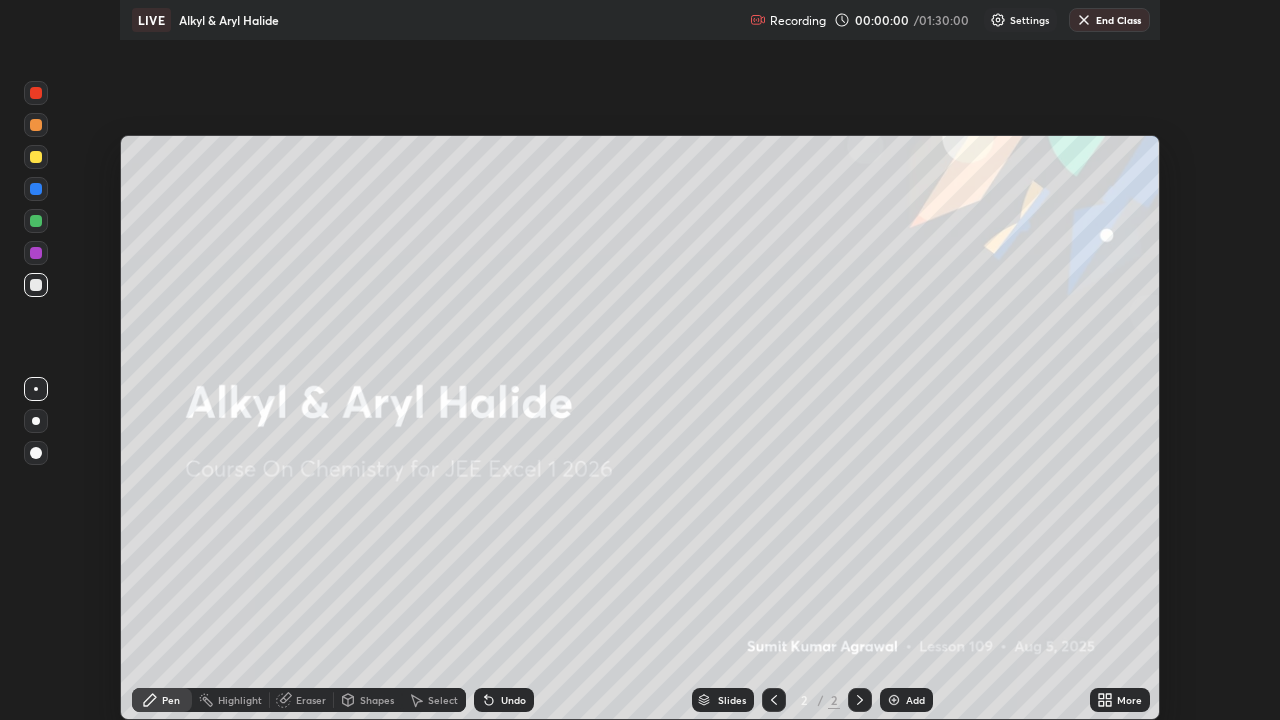 scroll, scrollTop: 99280, scrollLeft: 98720, axis: both 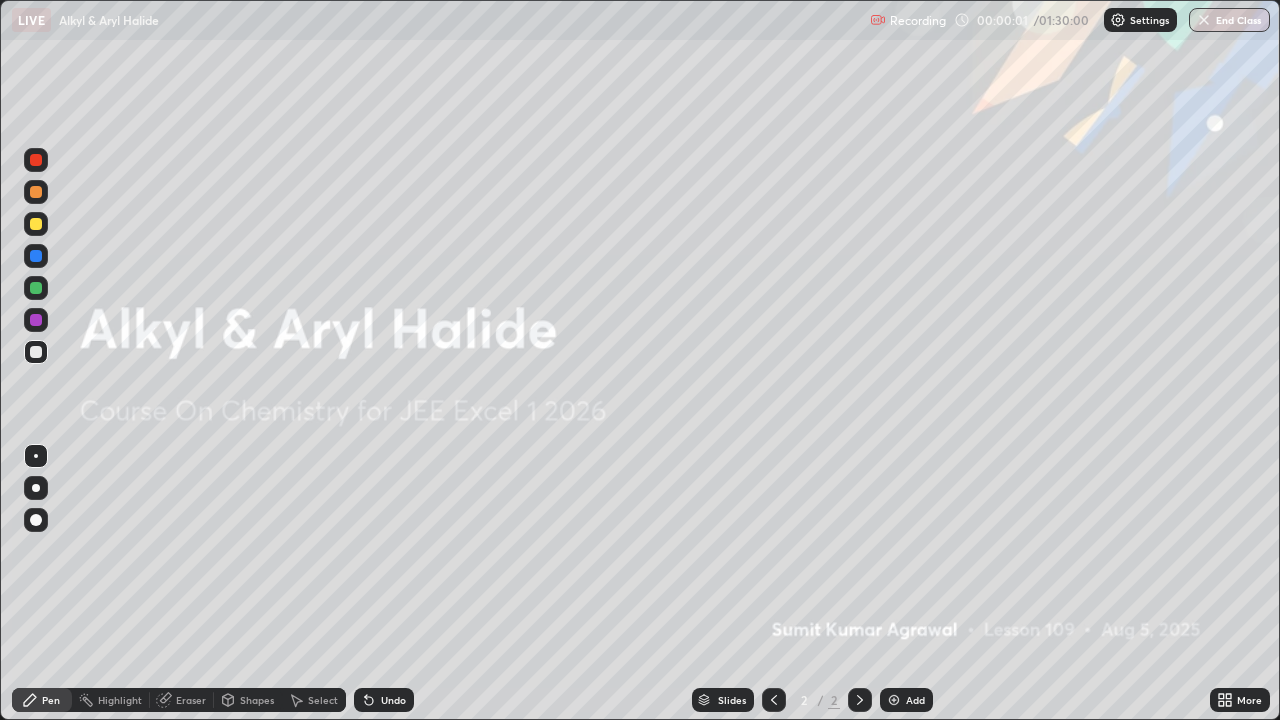 click on "Add" at bounding box center (906, 700) 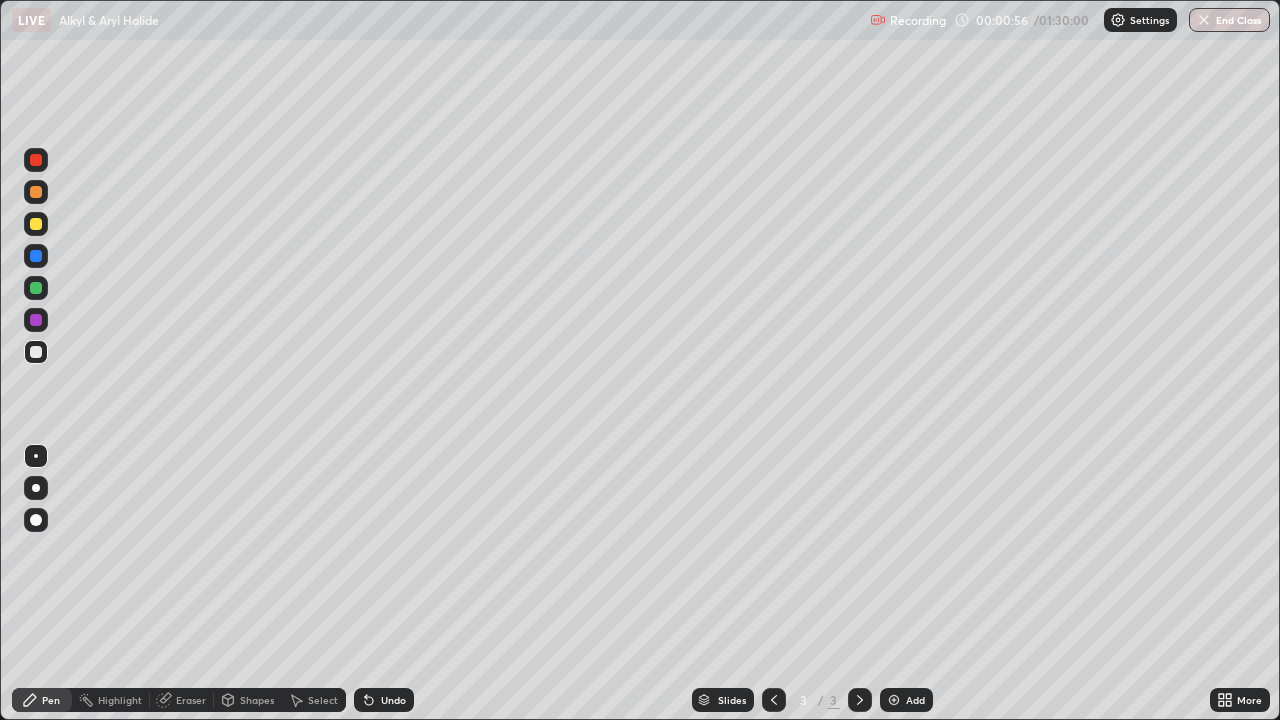 click on "Undo" at bounding box center (384, 700) 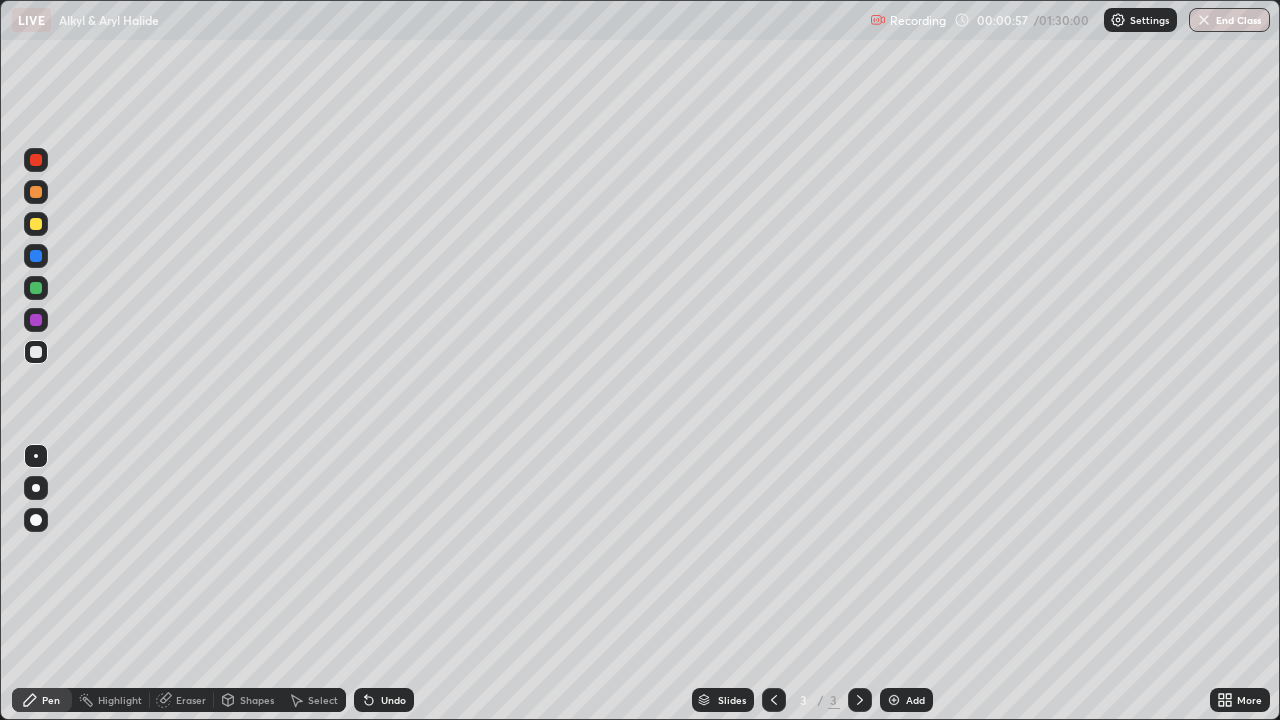 click on "Undo" at bounding box center (384, 700) 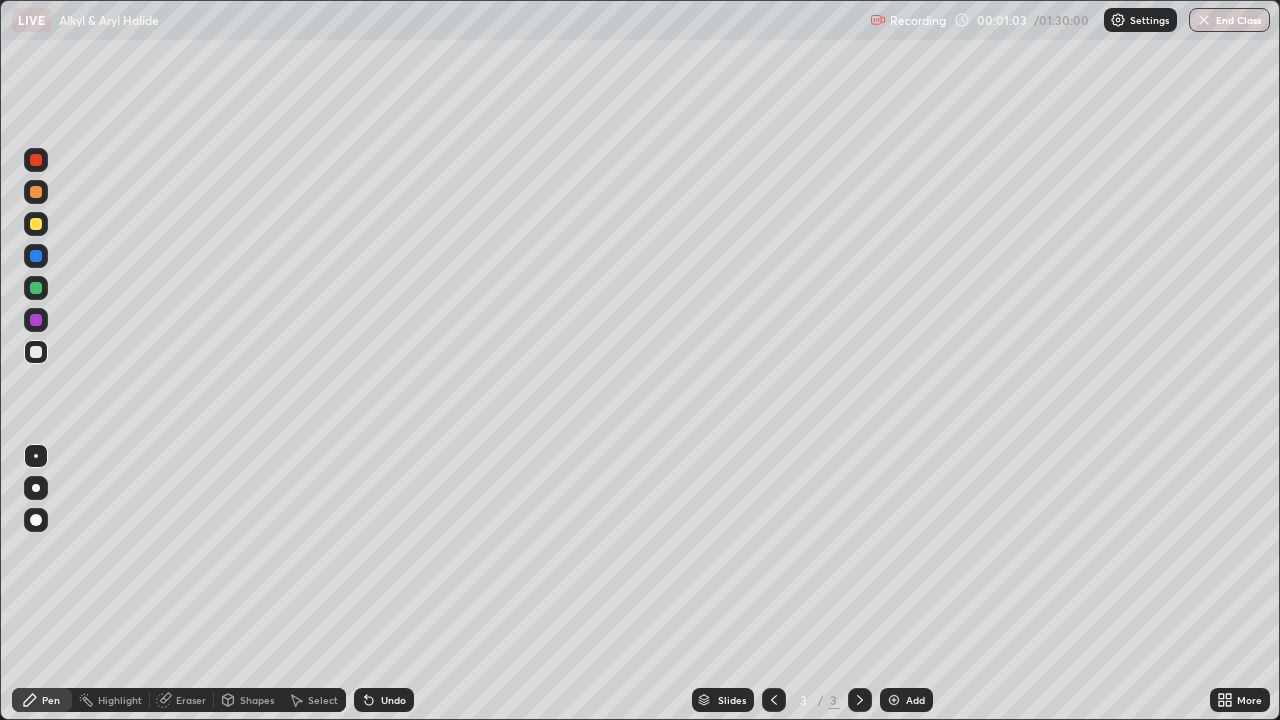click on "Undo" at bounding box center [384, 700] 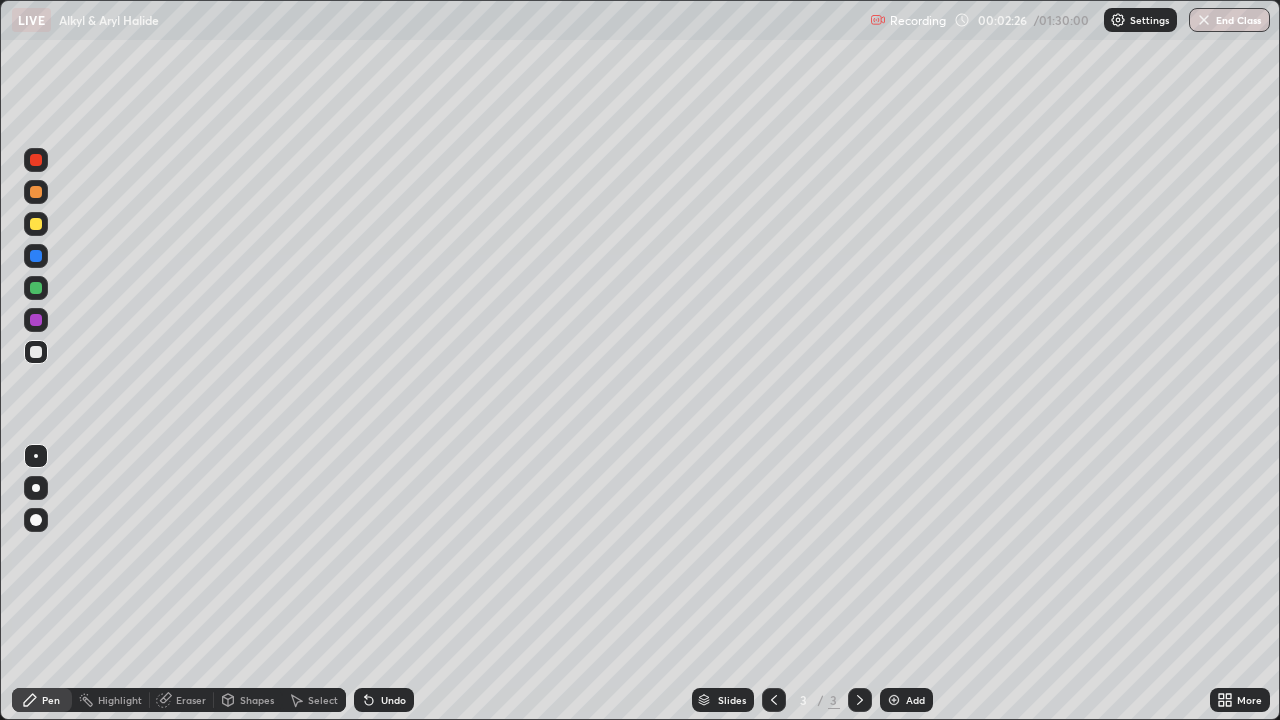 click on "Eraser" at bounding box center (191, 700) 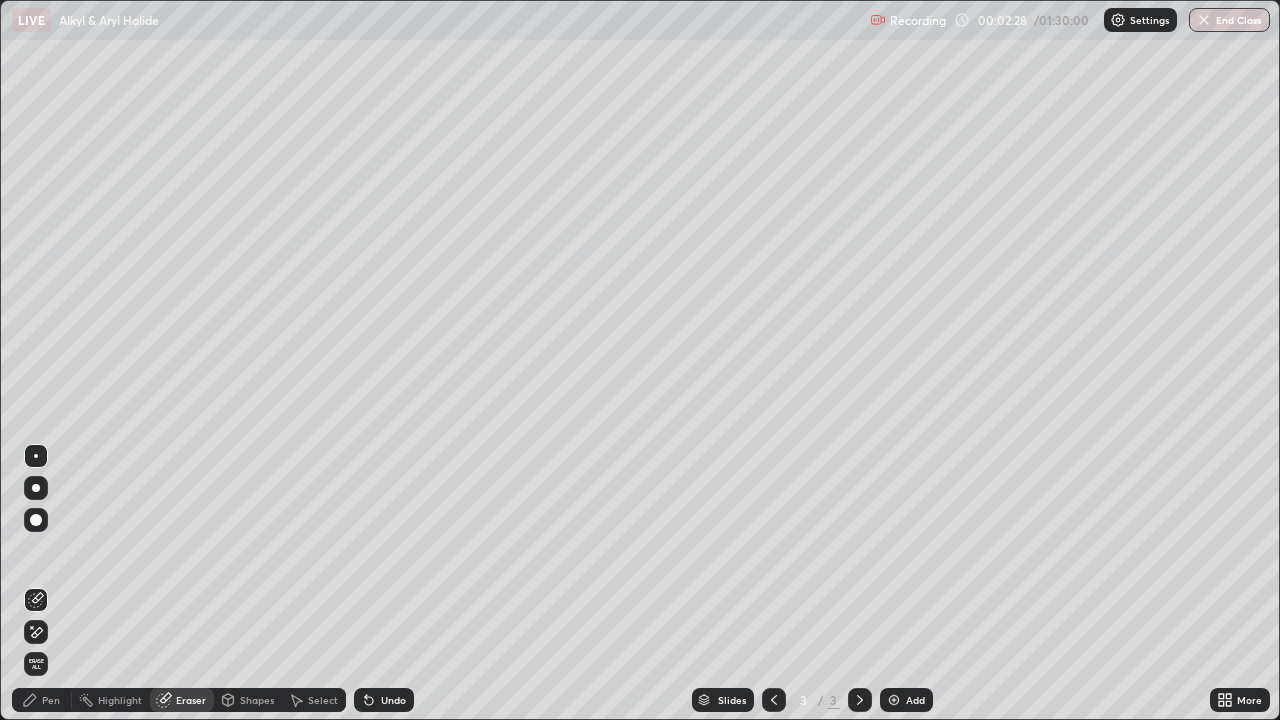 click on "Pen" at bounding box center [51, 700] 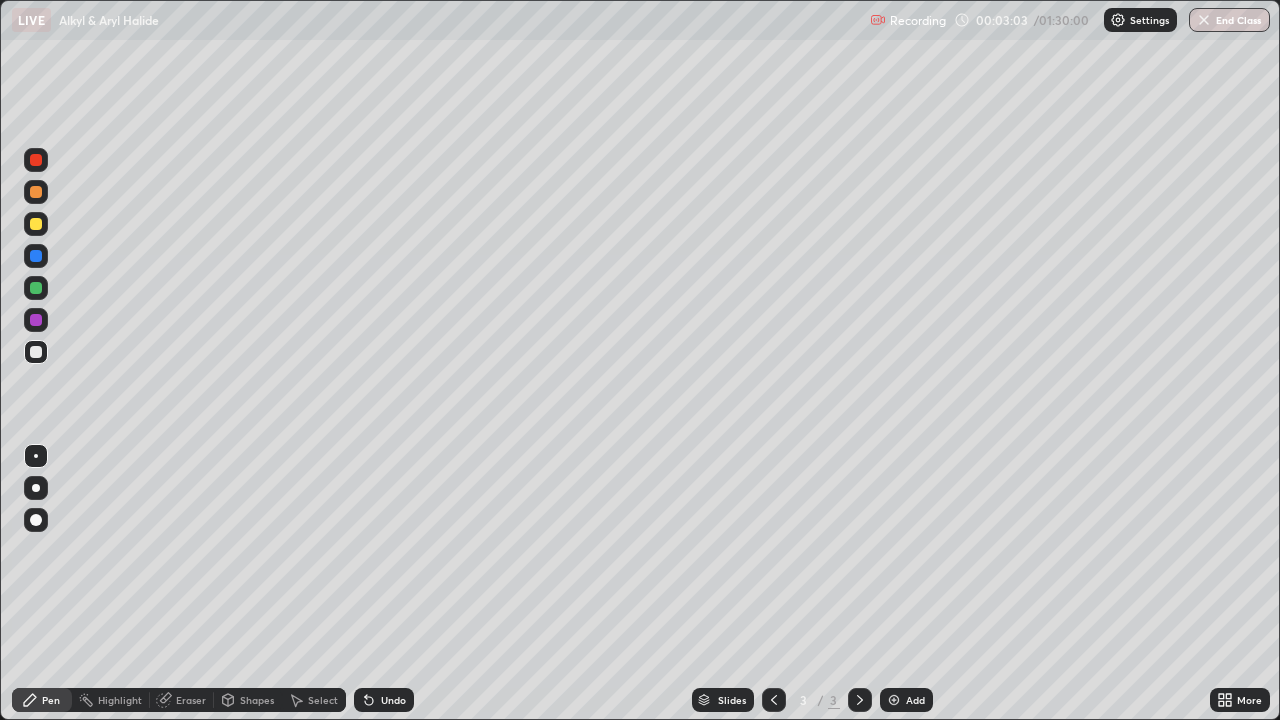 click on "Undo" at bounding box center (384, 700) 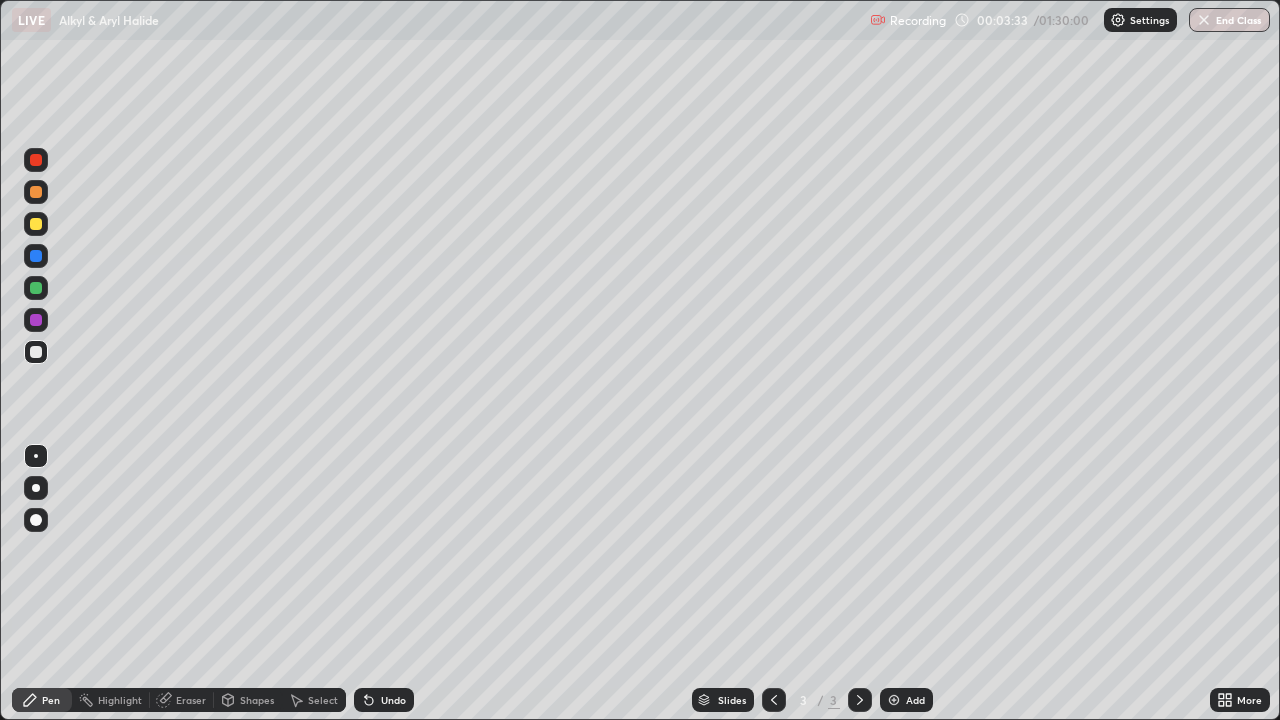 click on "Undo" at bounding box center [393, 700] 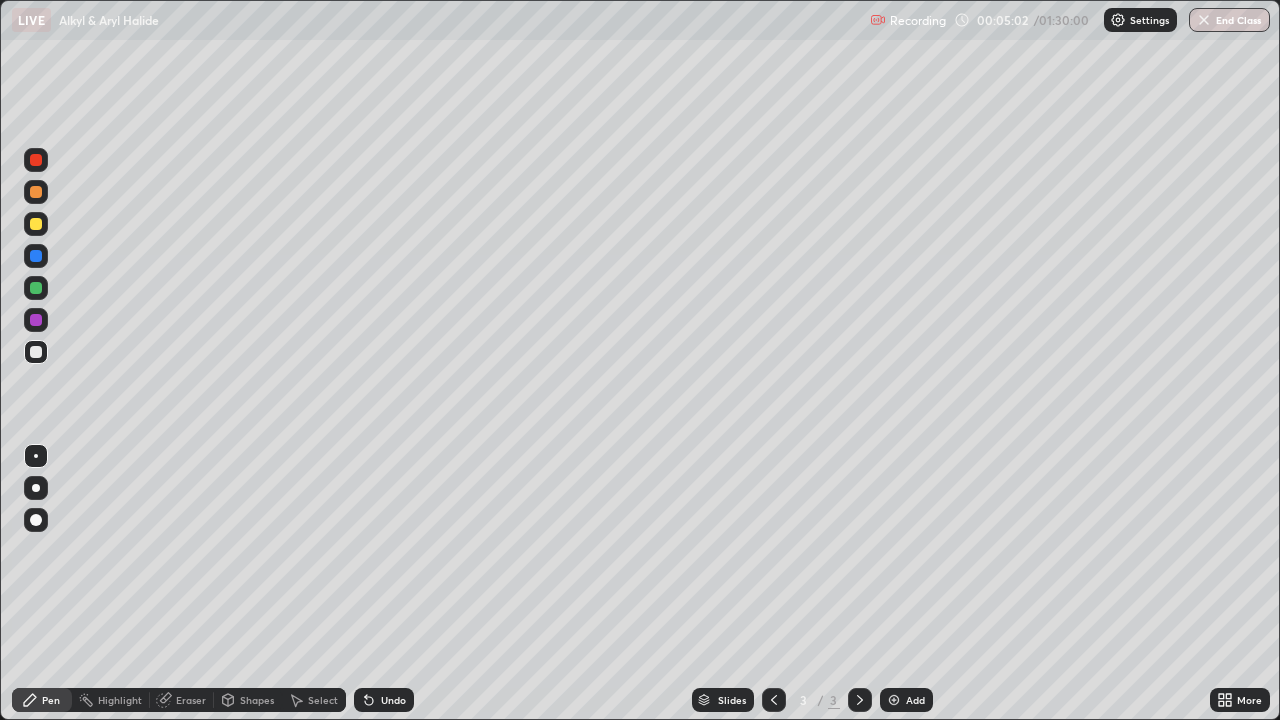 click on "Eraser" at bounding box center (191, 700) 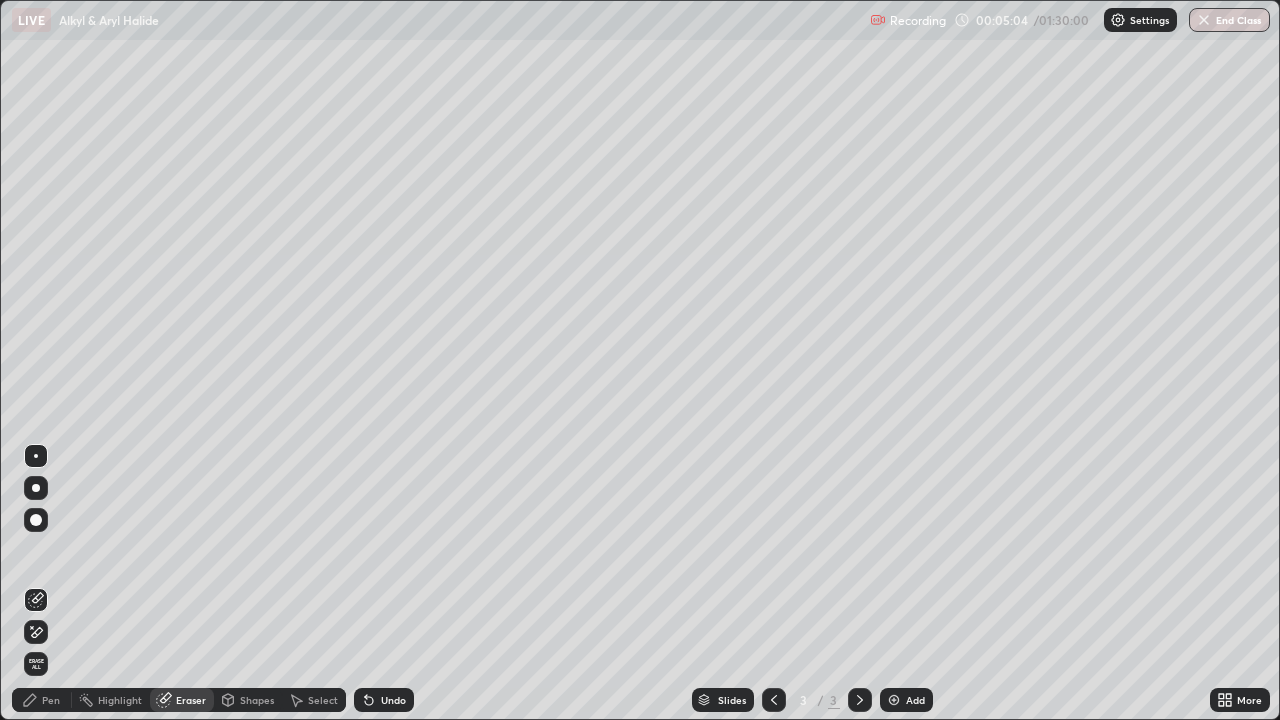 click on "Pen" at bounding box center (51, 700) 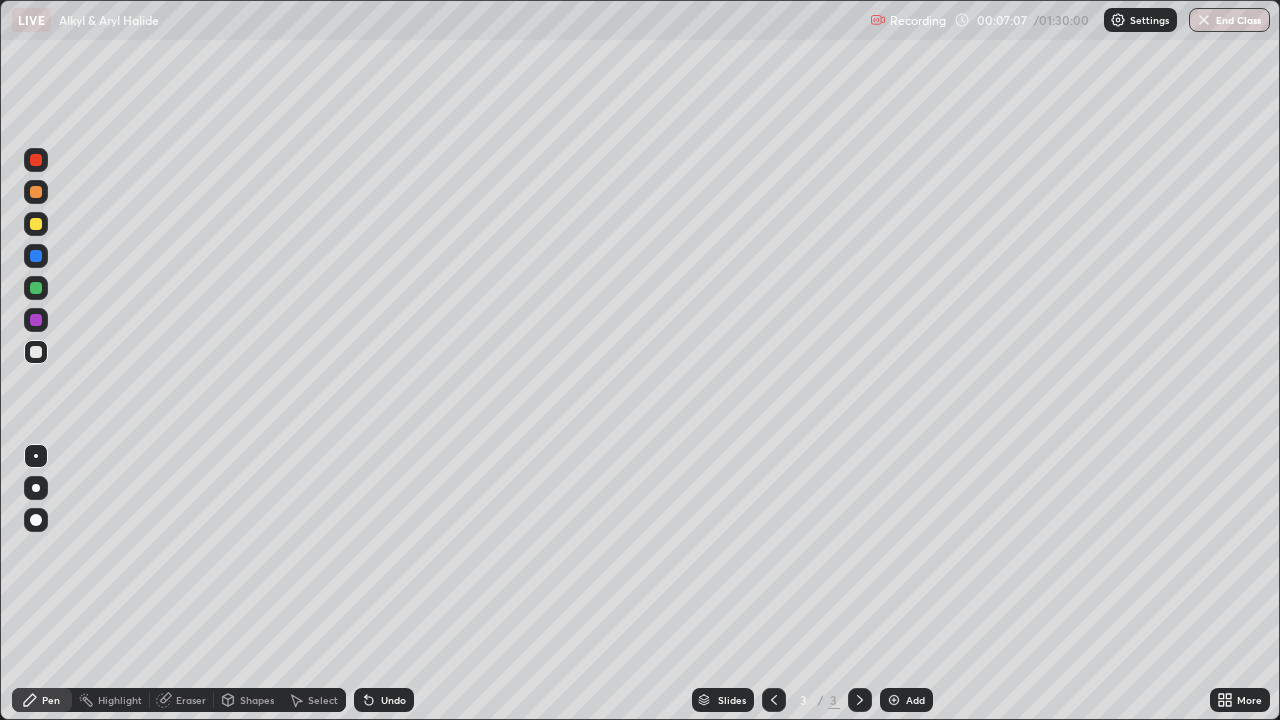 click on "Add" at bounding box center [915, 700] 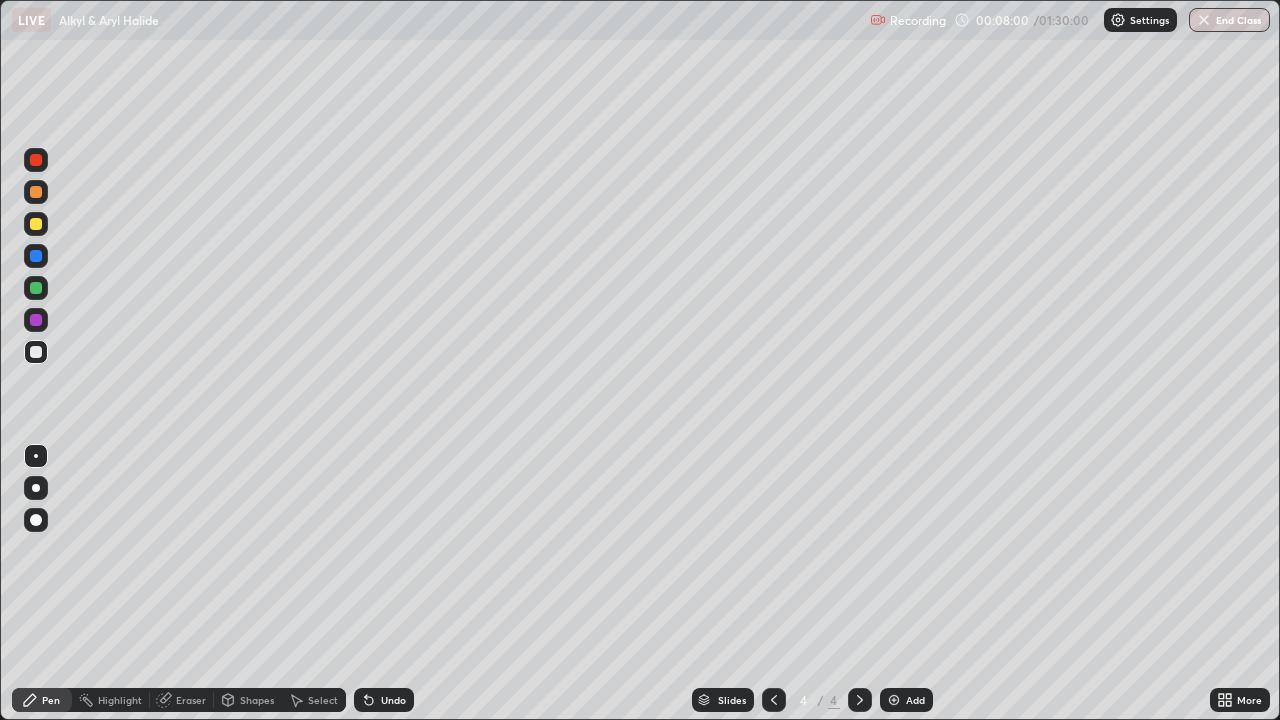 click 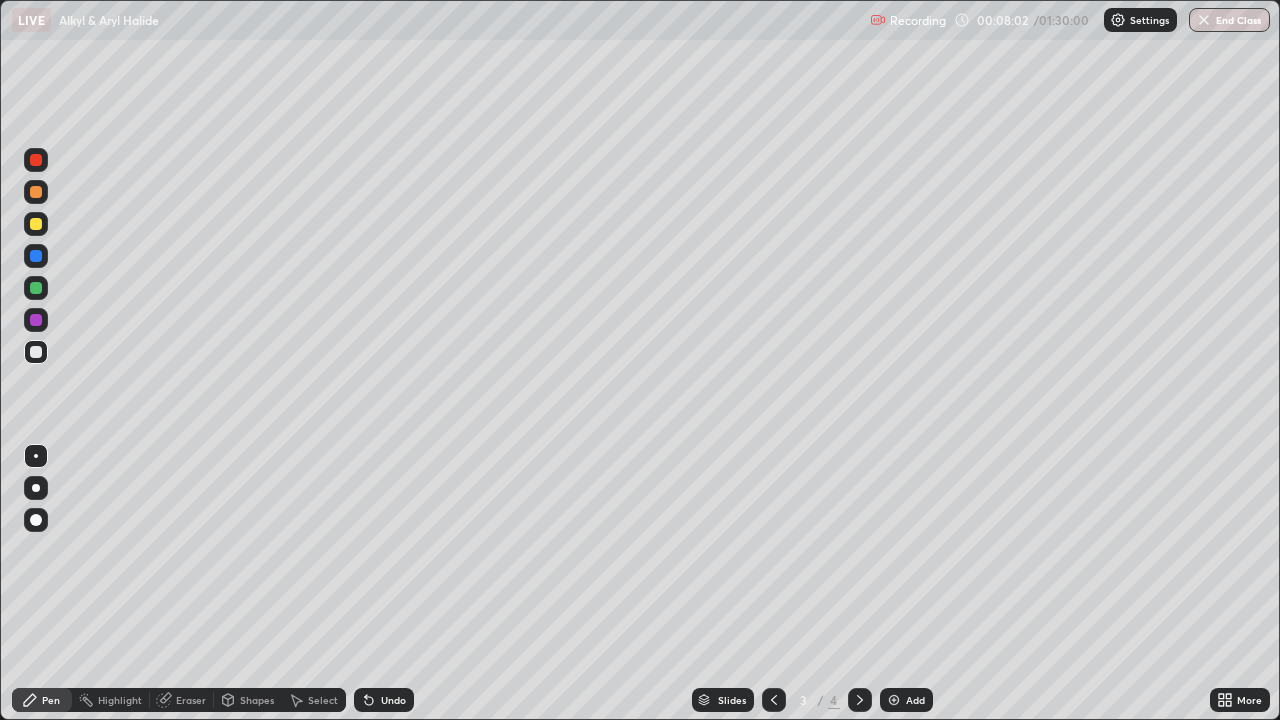 click 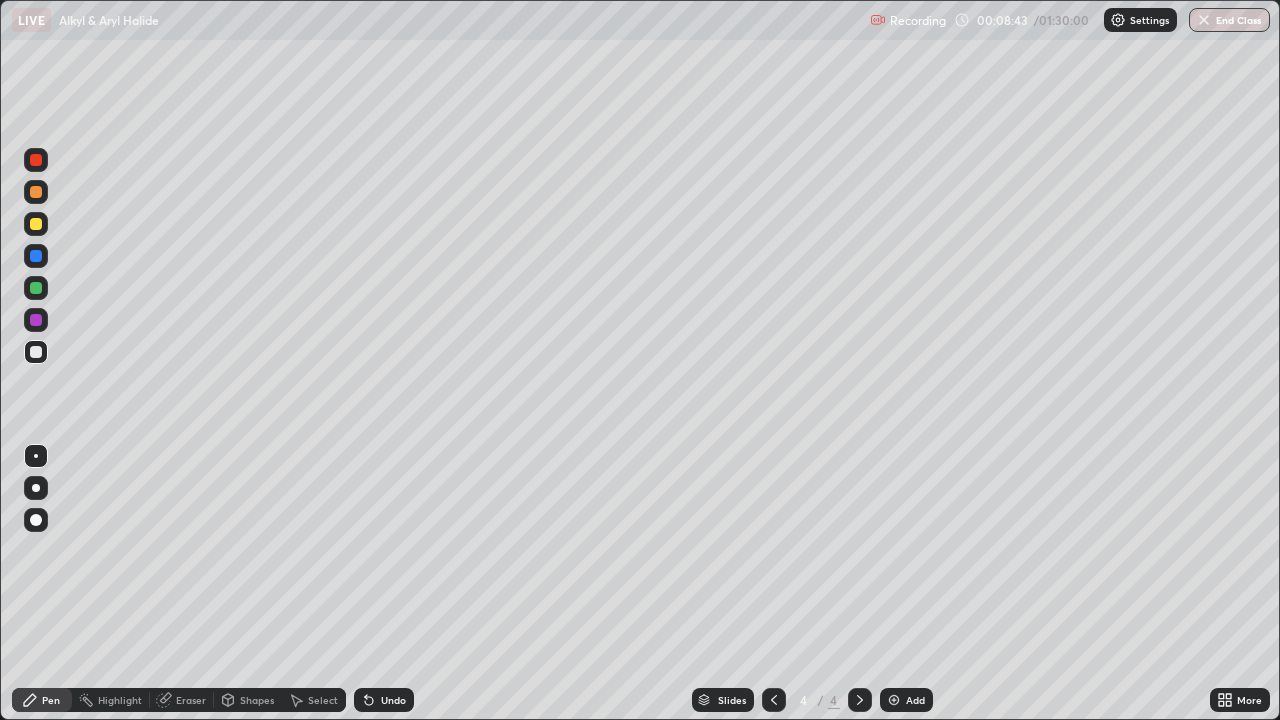 click on "Eraser" at bounding box center [191, 700] 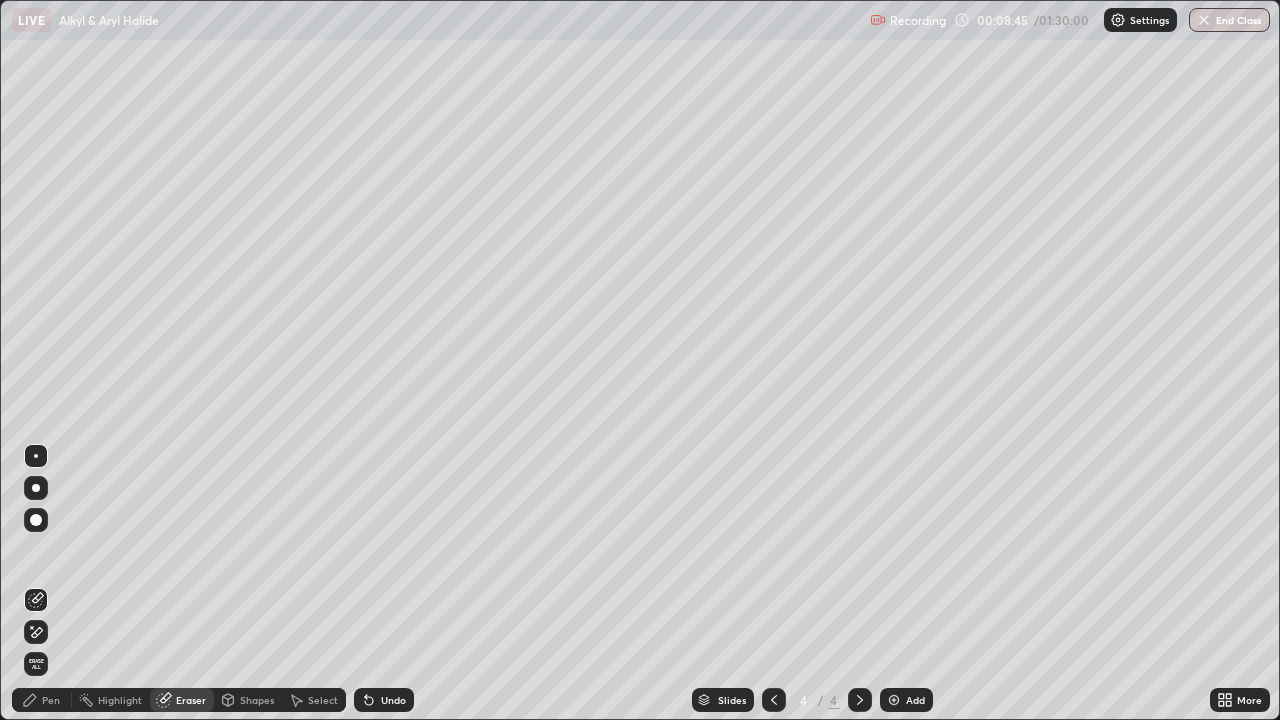 click on "Pen" at bounding box center [51, 700] 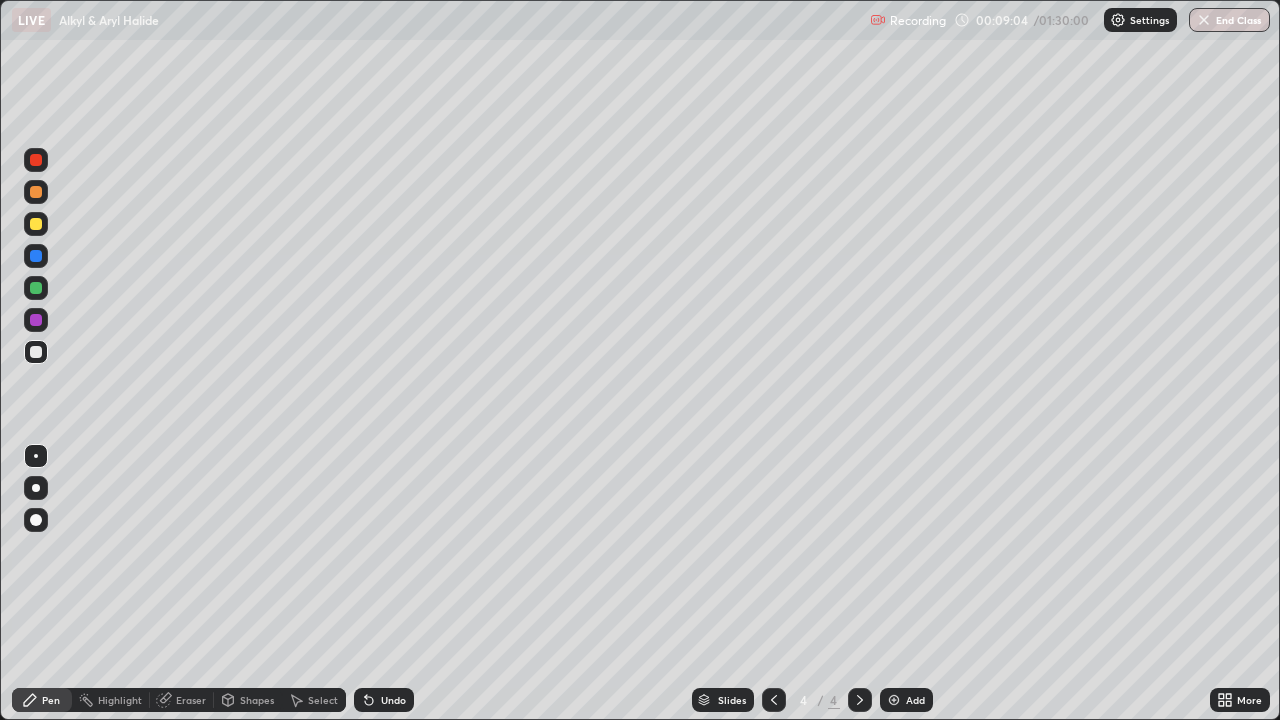 click on "Undo" at bounding box center (393, 700) 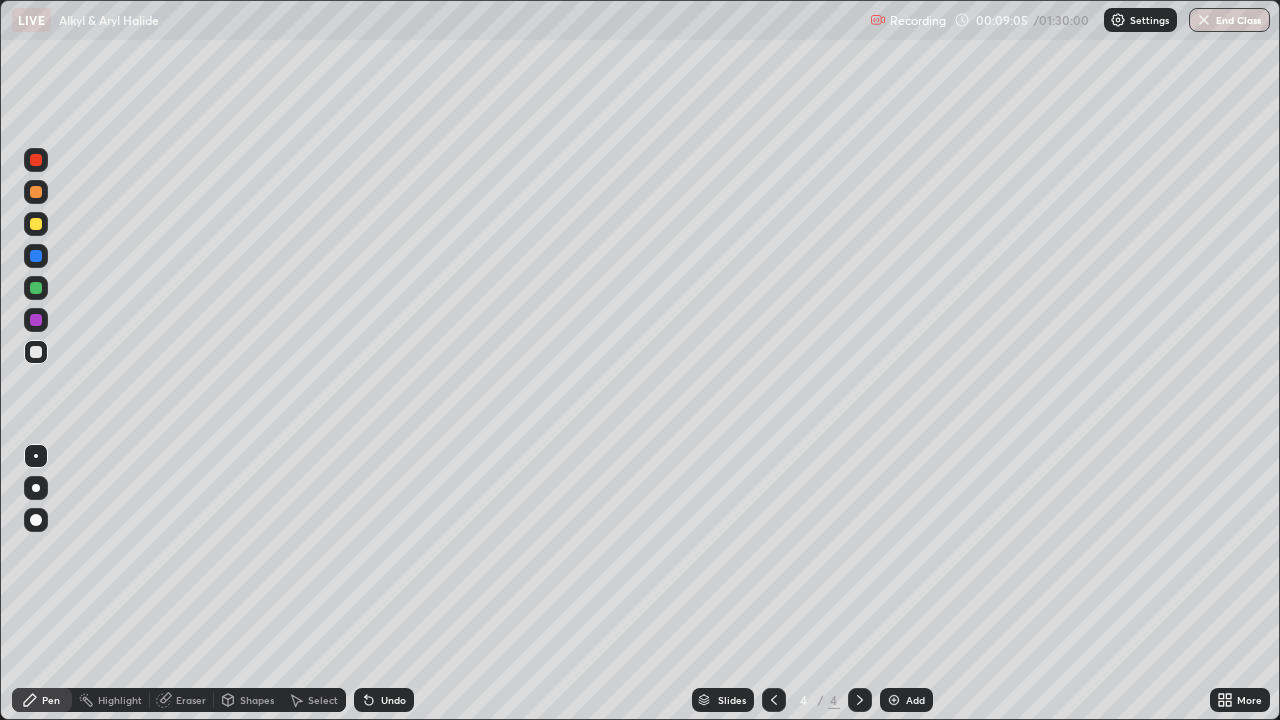 click on "Undo" at bounding box center (393, 700) 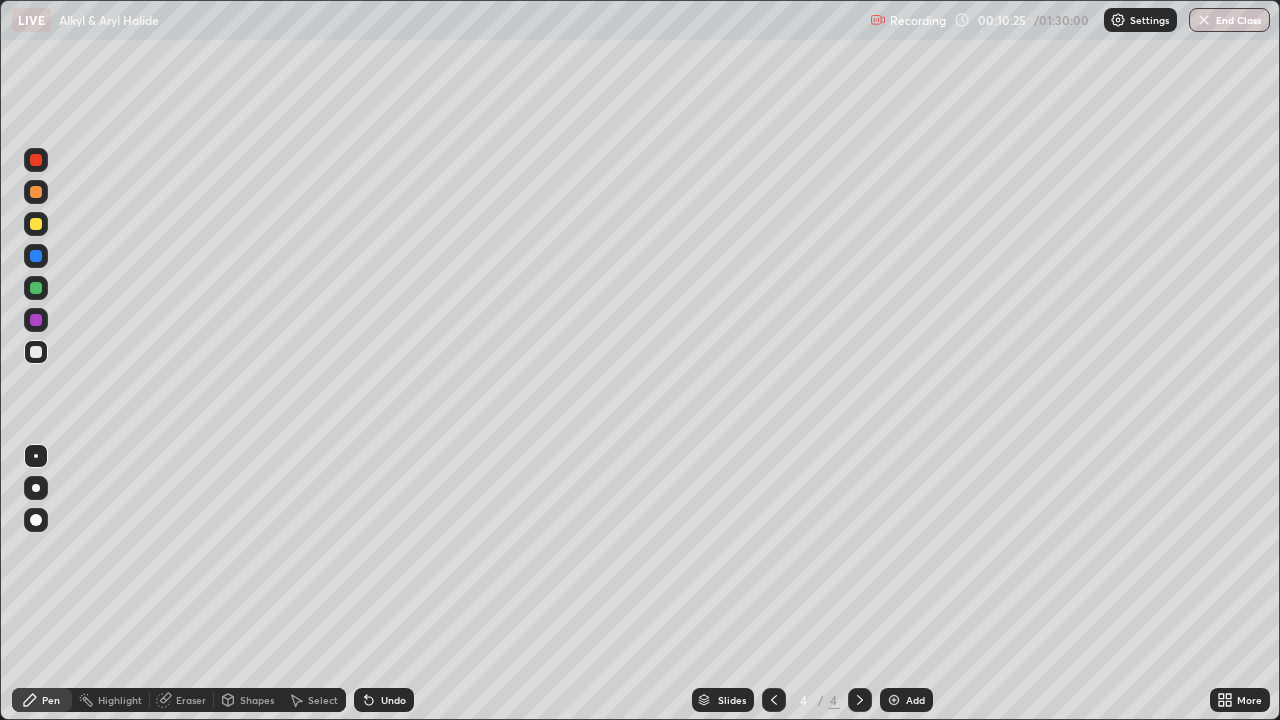click on "Undo" at bounding box center (384, 700) 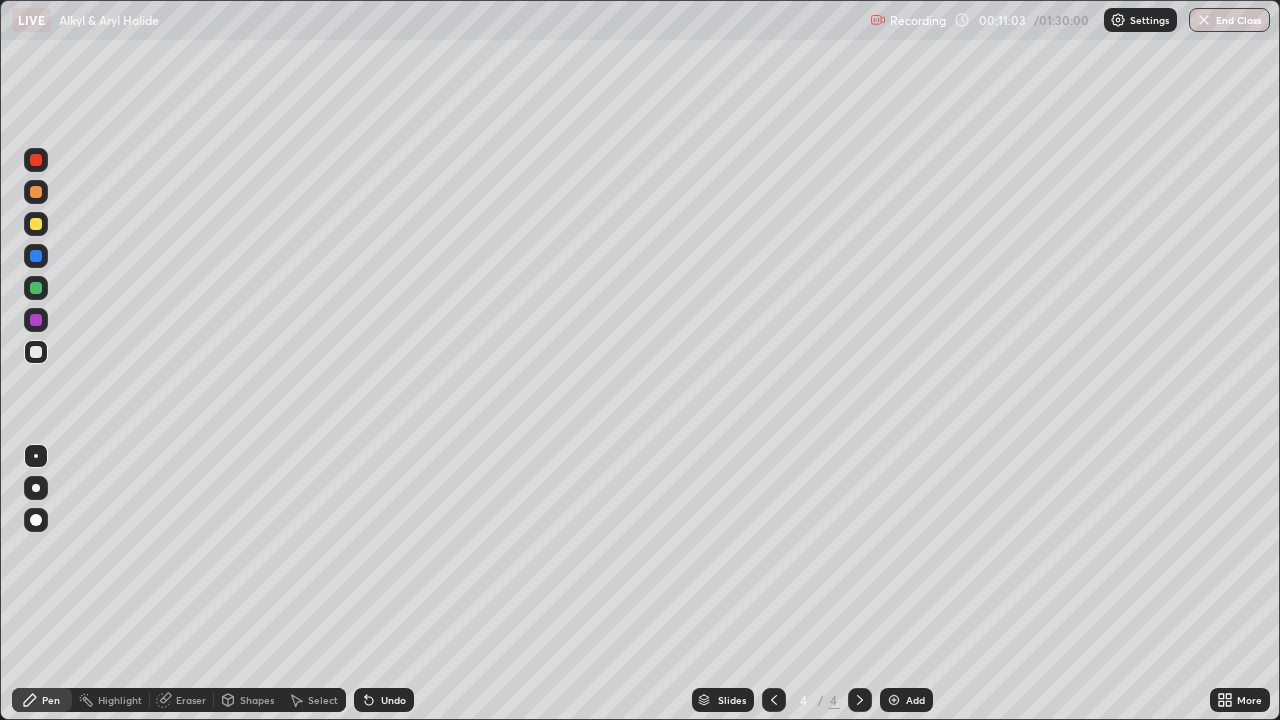 click on "Undo" at bounding box center [384, 700] 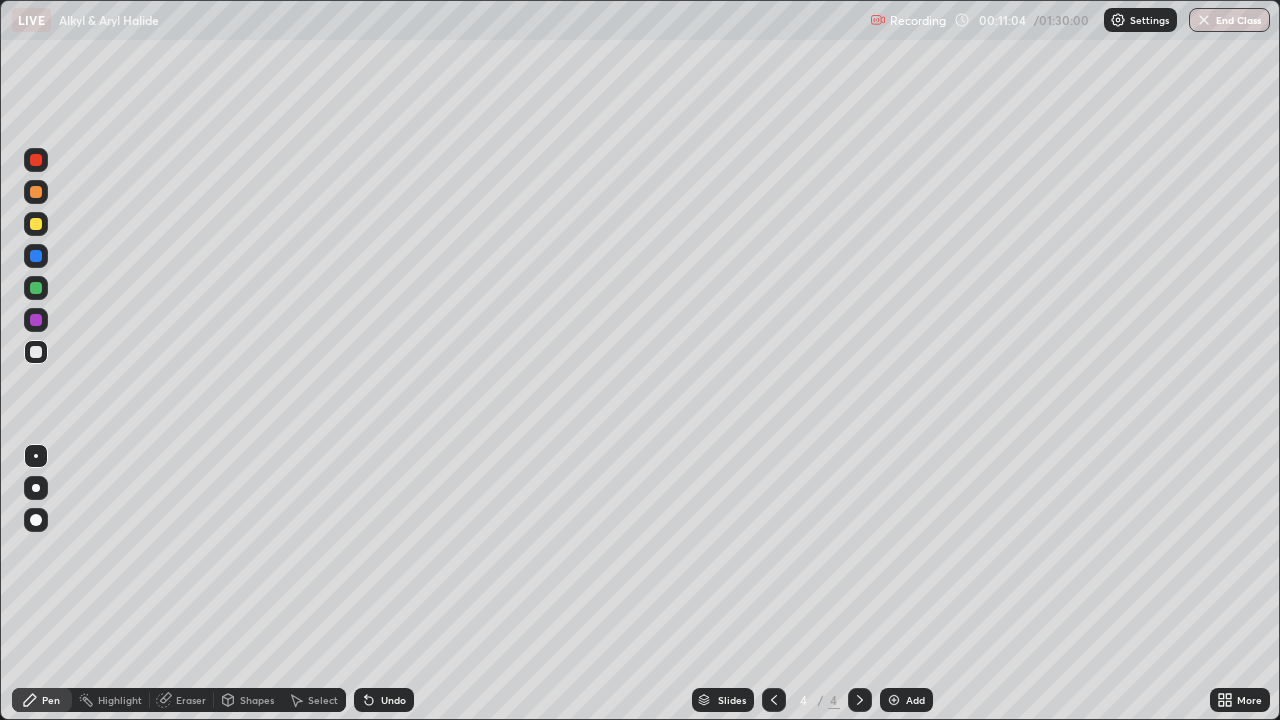 click 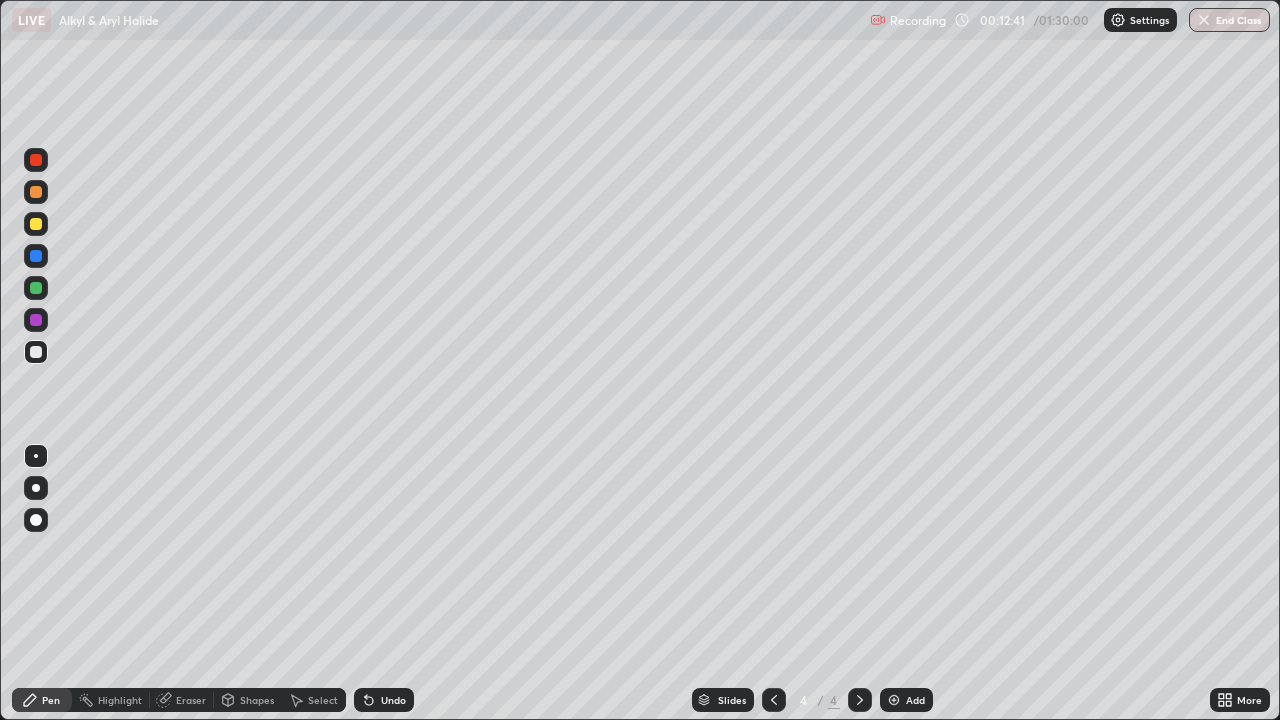 click on "Add" at bounding box center (915, 700) 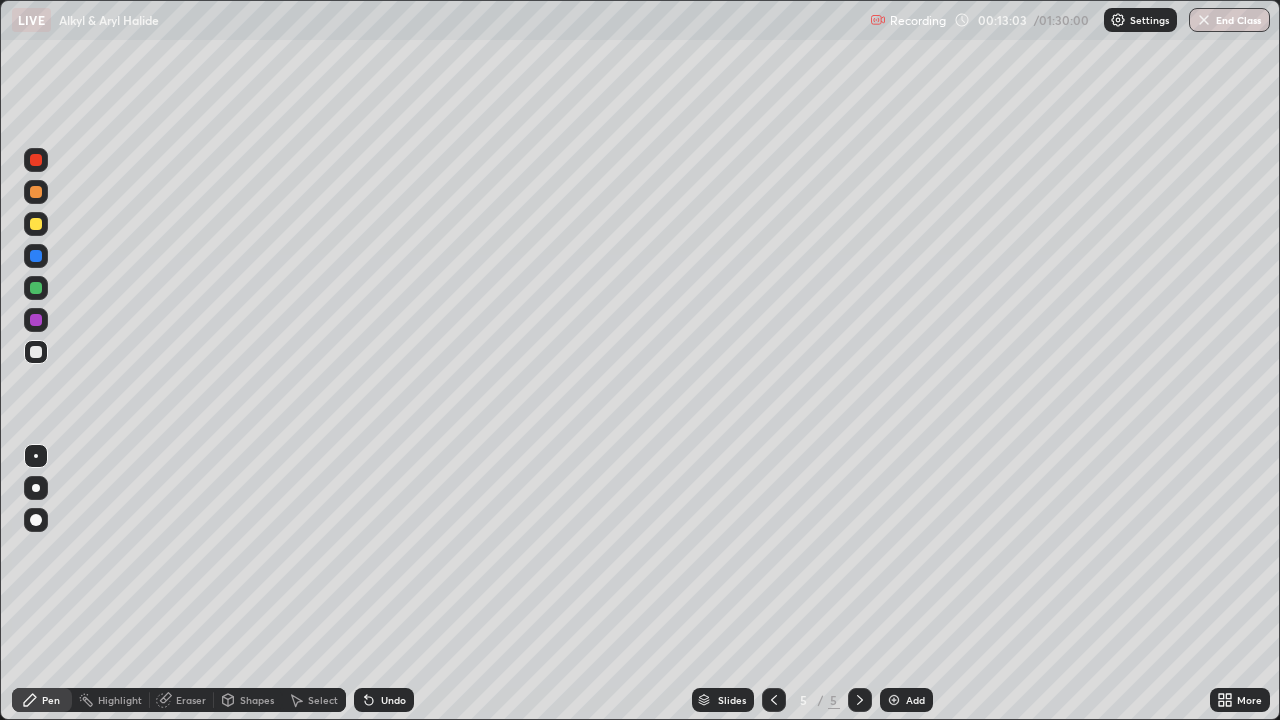 click 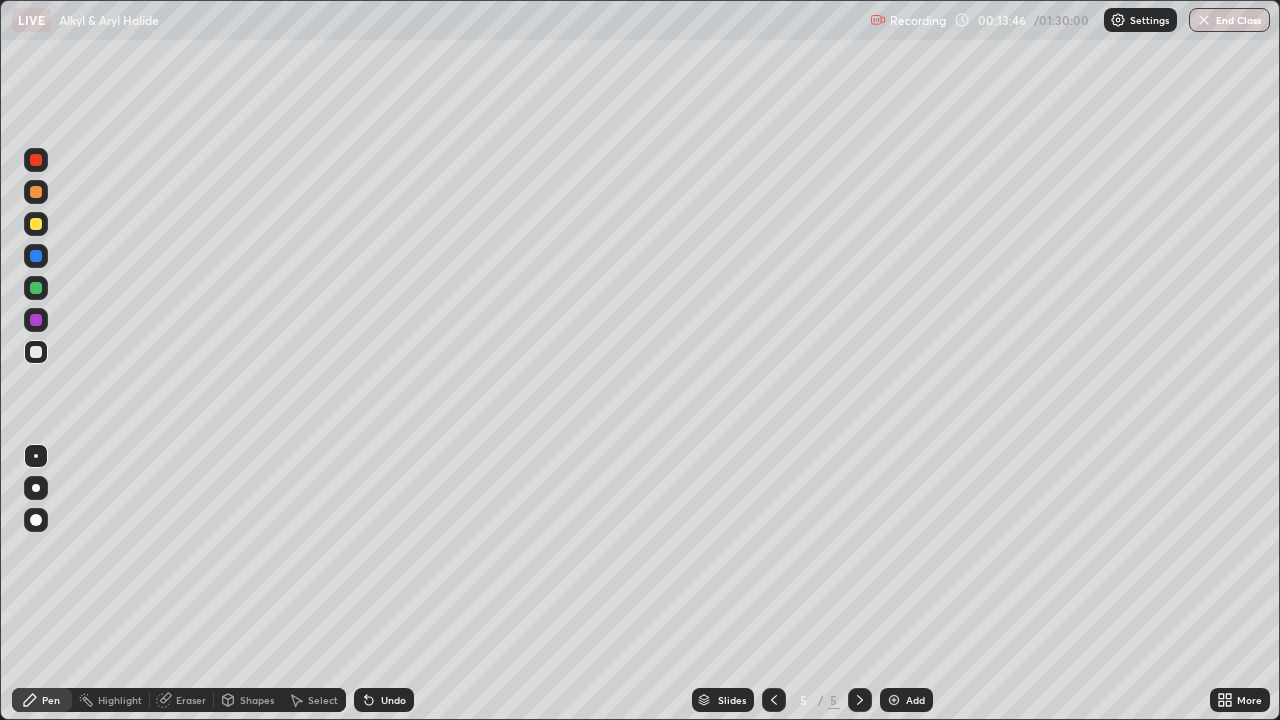 click 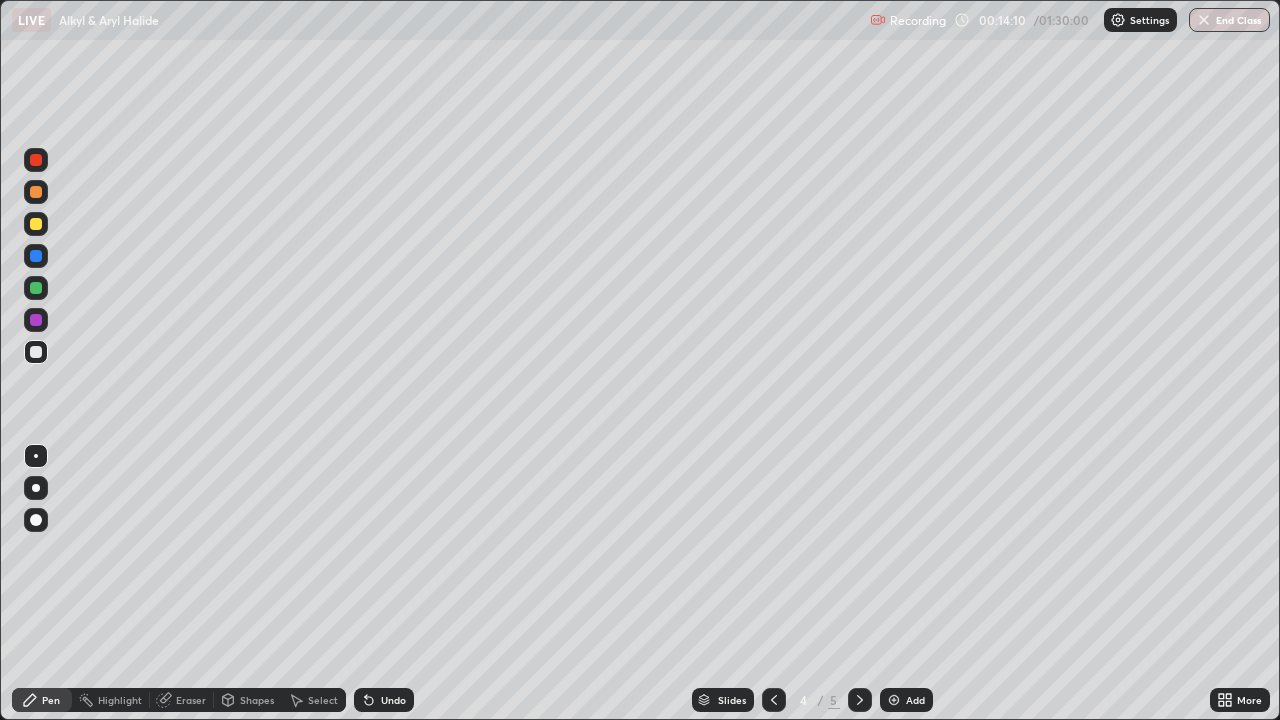 click at bounding box center (860, 700) 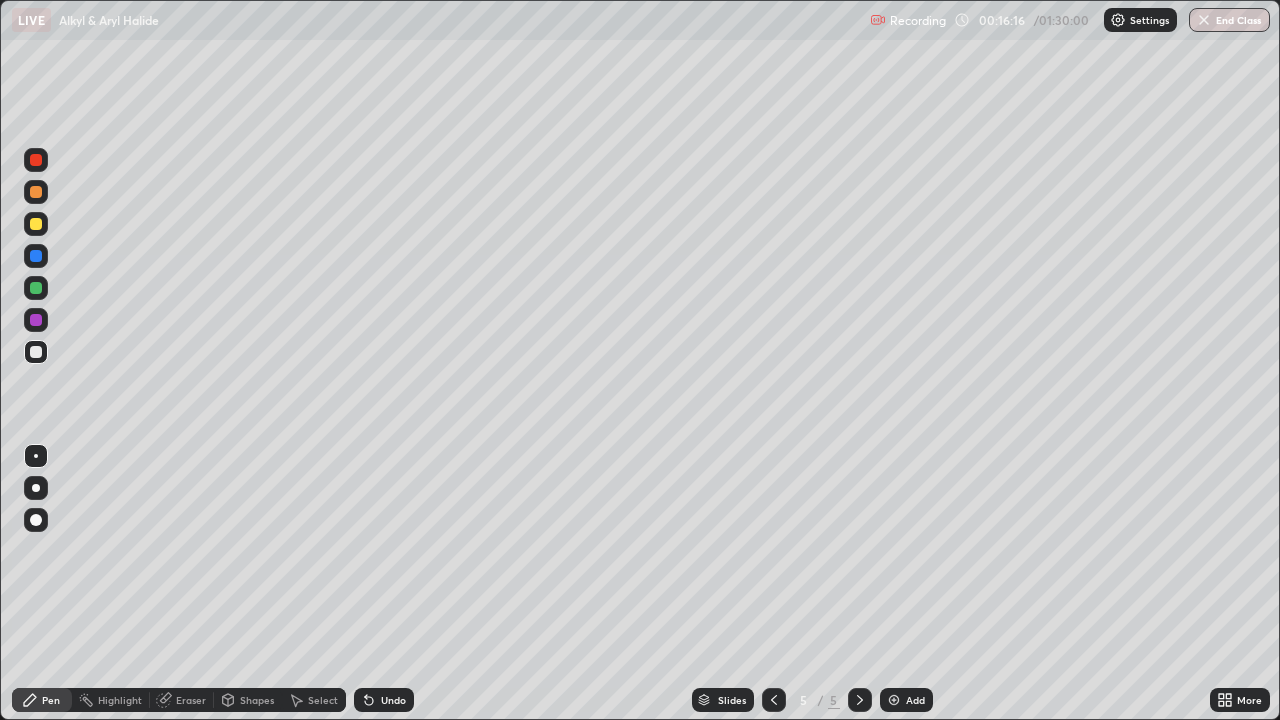 click on "Eraser" at bounding box center [191, 700] 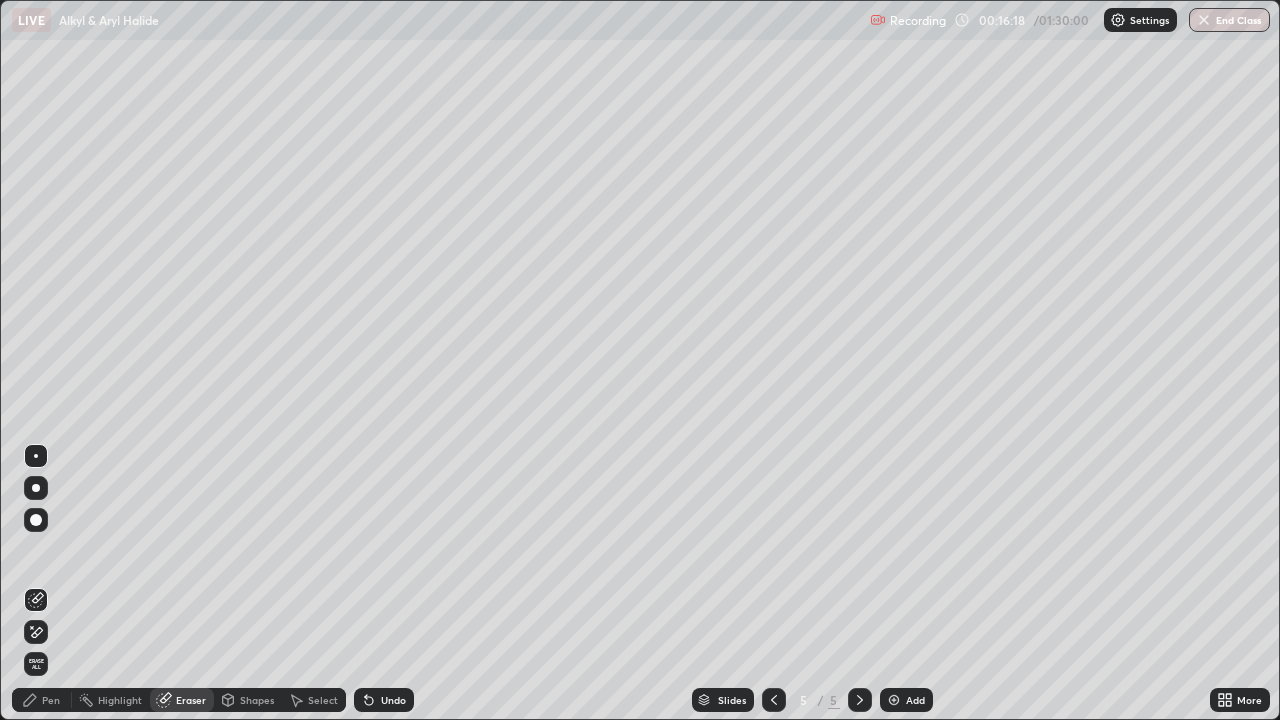 click on "Pen" at bounding box center (42, 700) 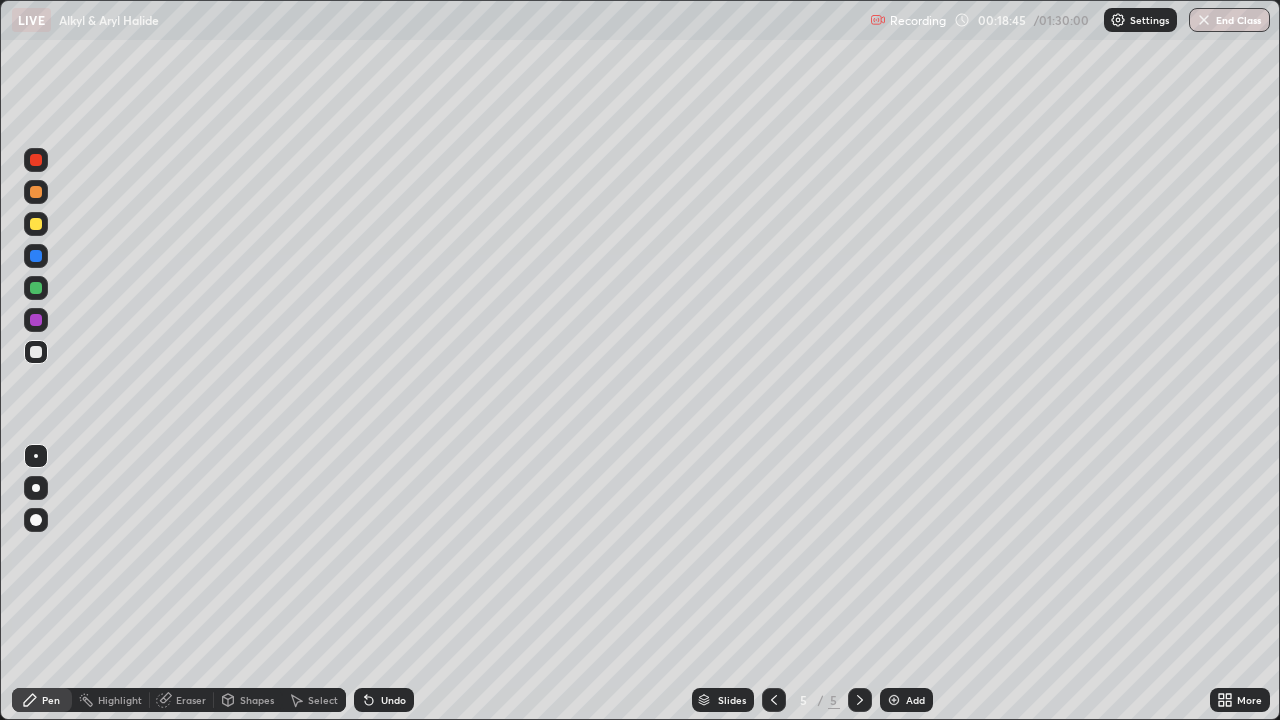 click at bounding box center (894, 700) 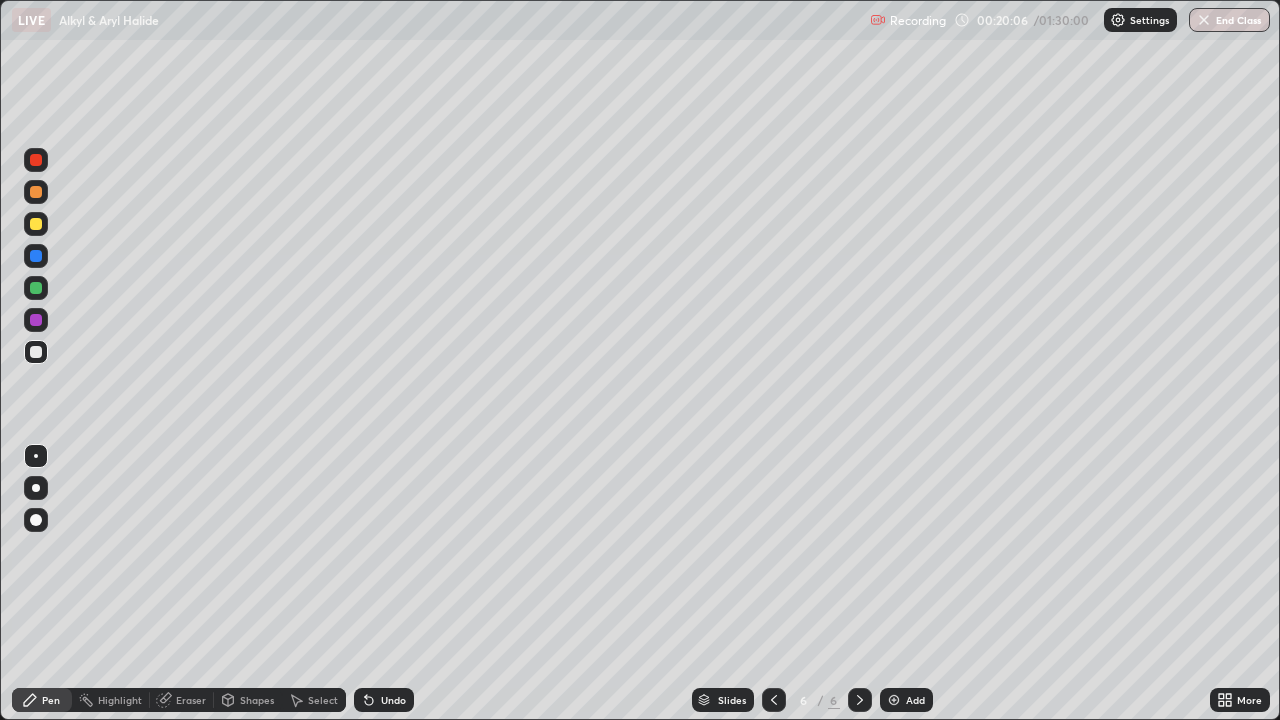 click on "Undo" at bounding box center (384, 700) 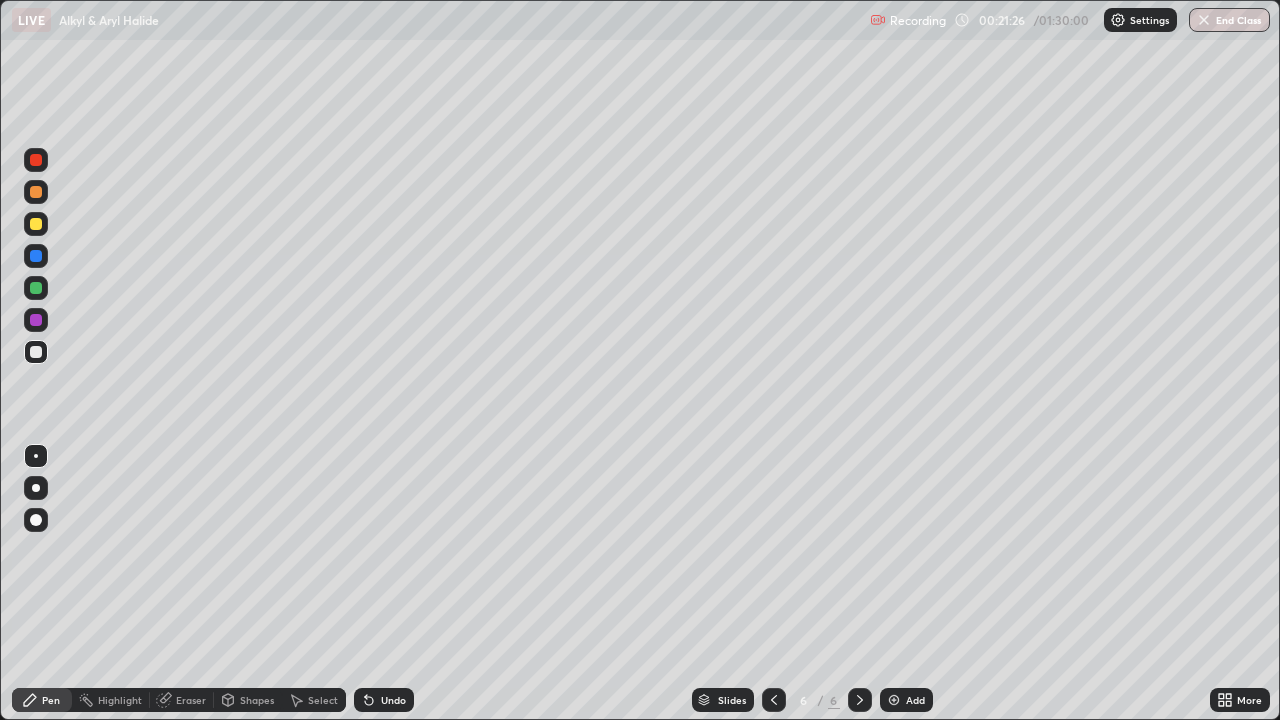 click on "Eraser" at bounding box center [191, 700] 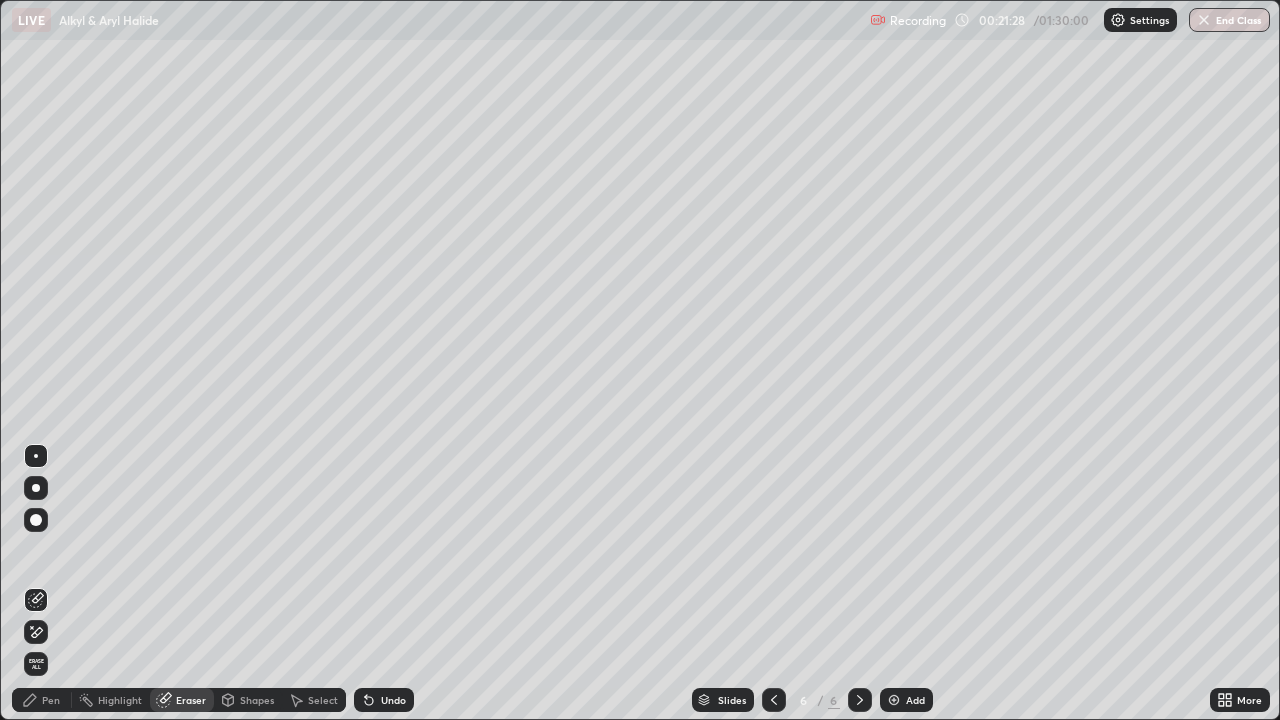 click on "Pen" at bounding box center (42, 700) 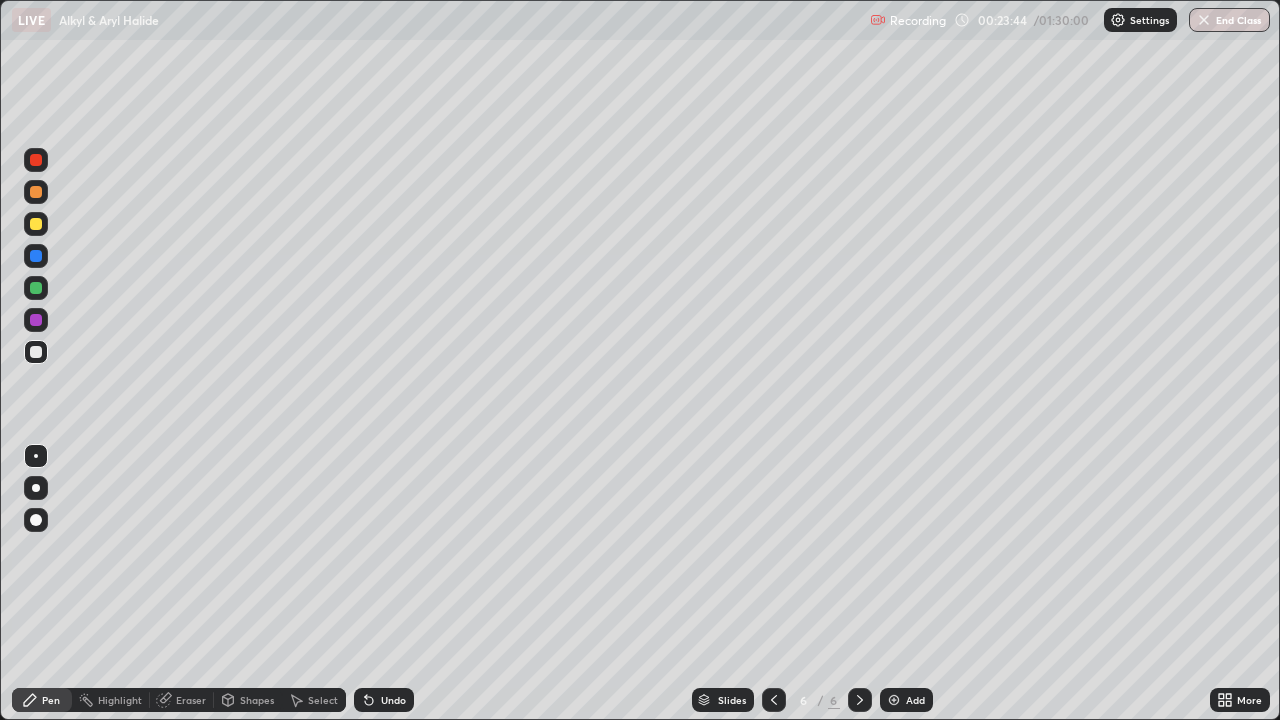 click at bounding box center (894, 700) 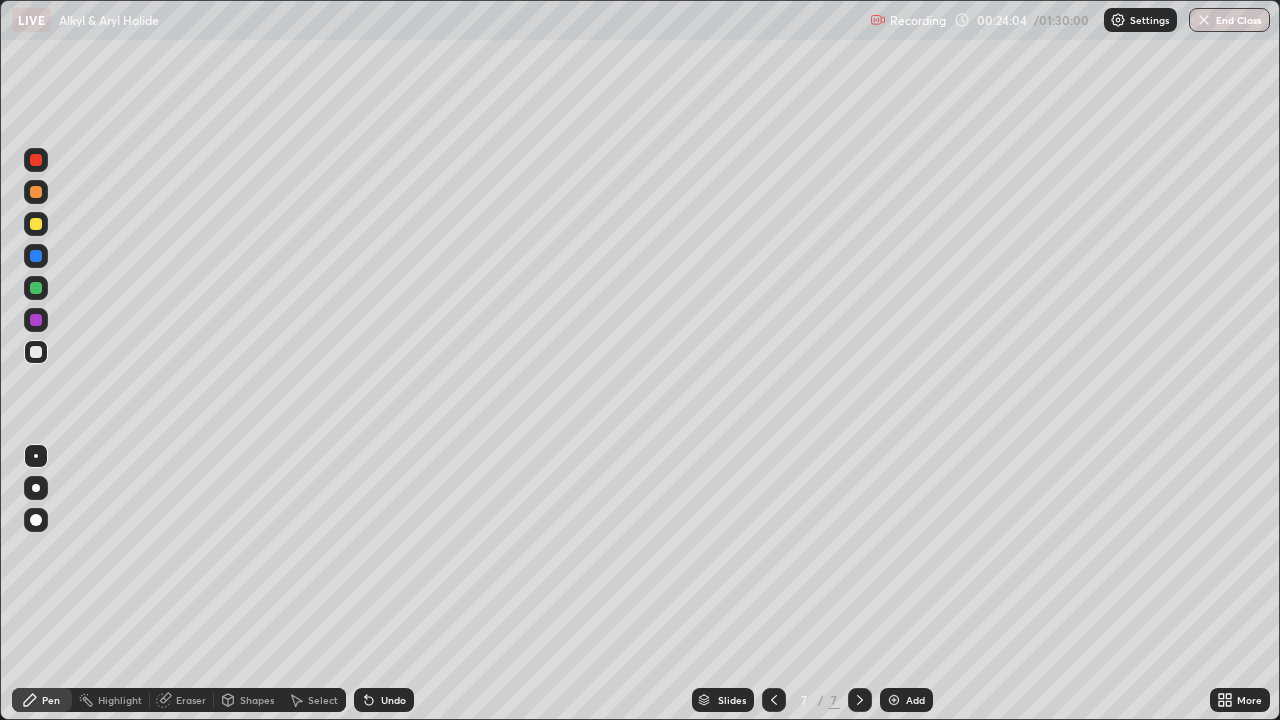 click on "Undo" at bounding box center [384, 700] 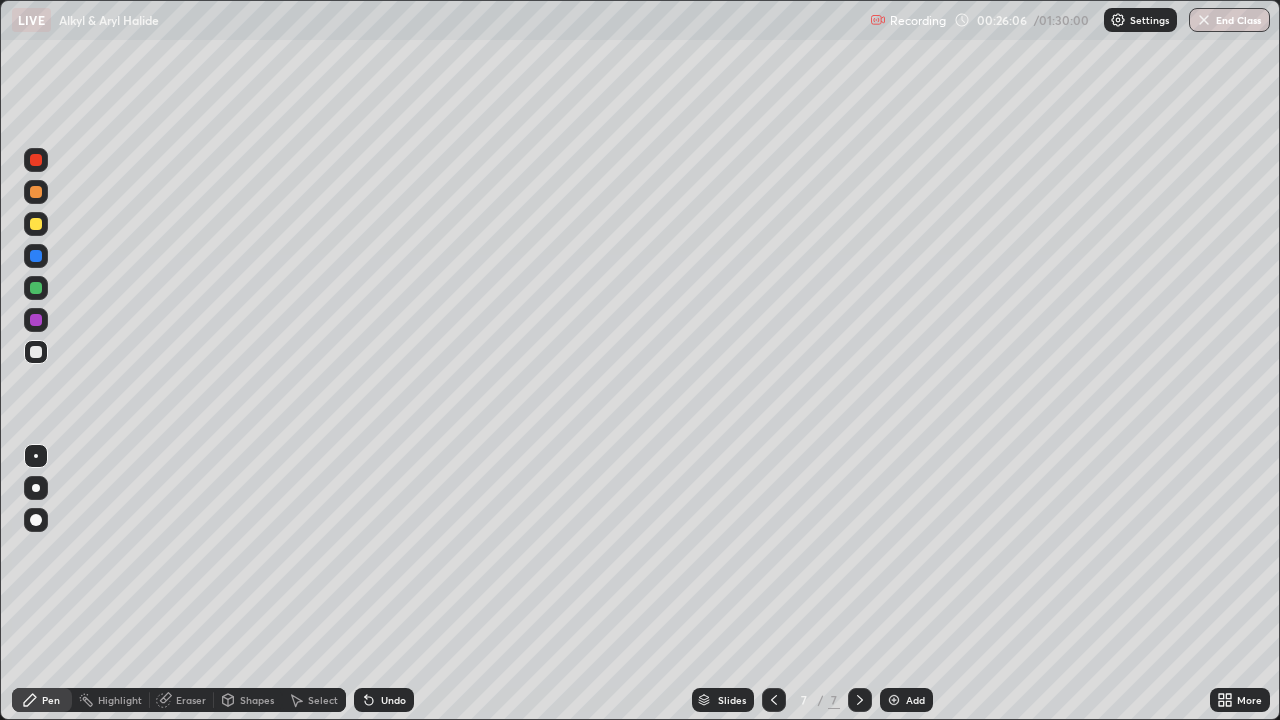 click on "Undo" at bounding box center (393, 700) 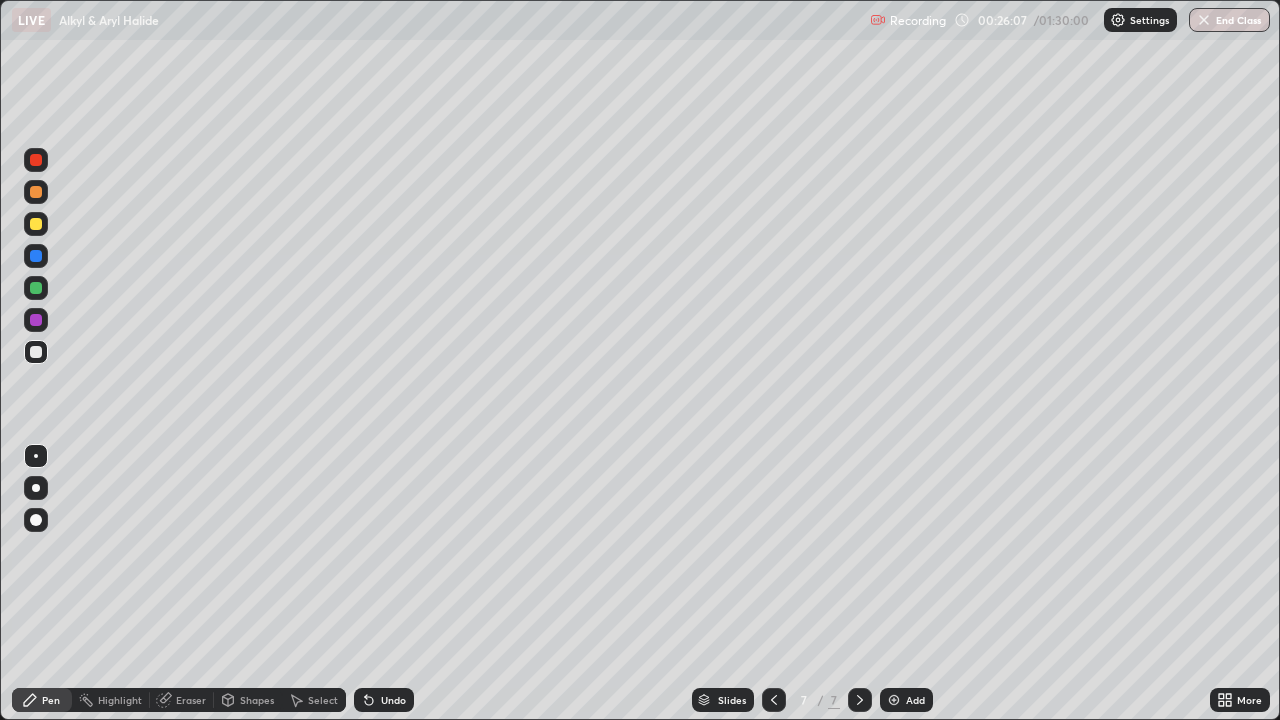 click on "Undo" at bounding box center (393, 700) 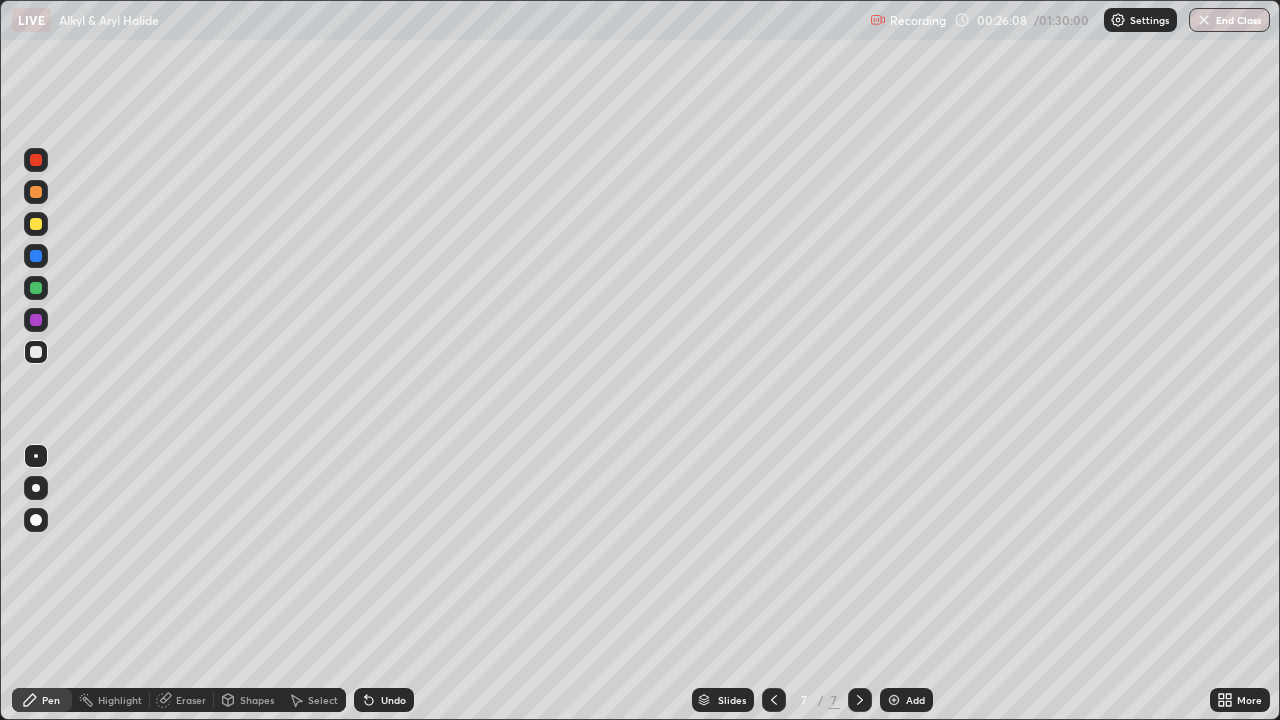 click on "Undo" at bounding box center [393, 700] 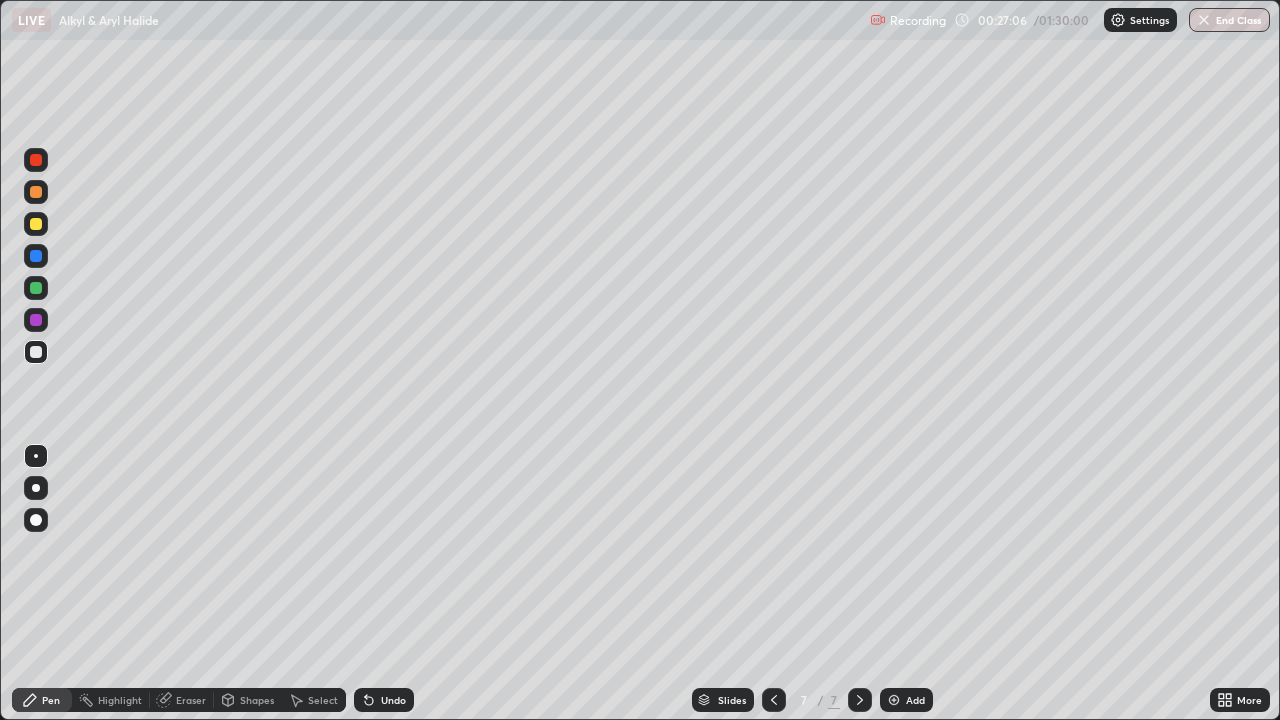 click on "Undo" at bounding box center [380, 700] 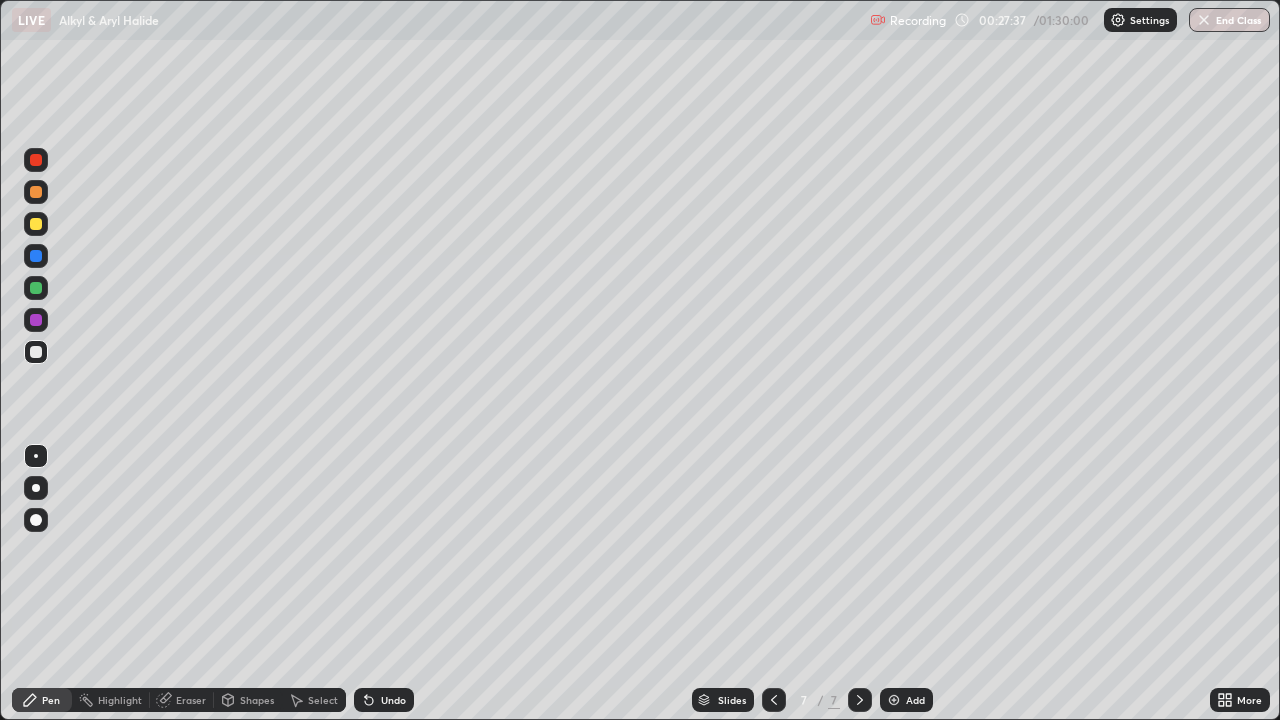 click on "Eraser" at bounding box center [191, 700] 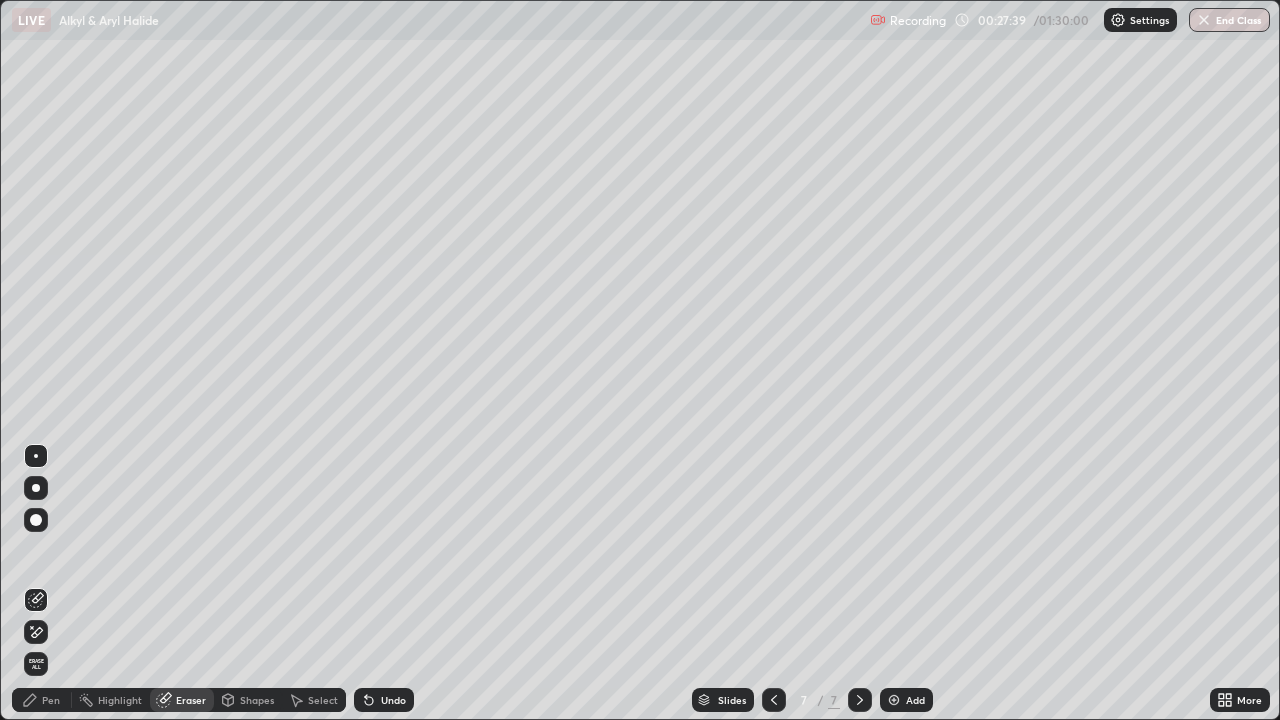 click on "Pen" at bounding box center [42, 700] 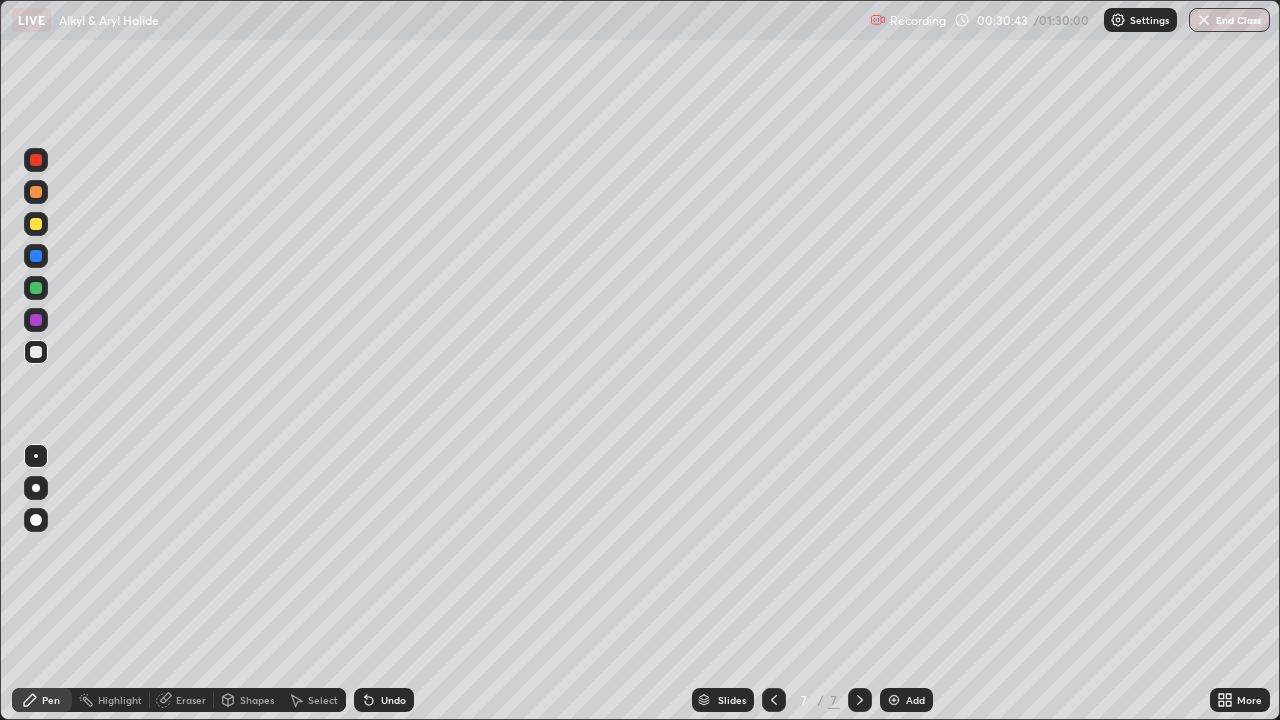 click at bounding box center (894, 700) 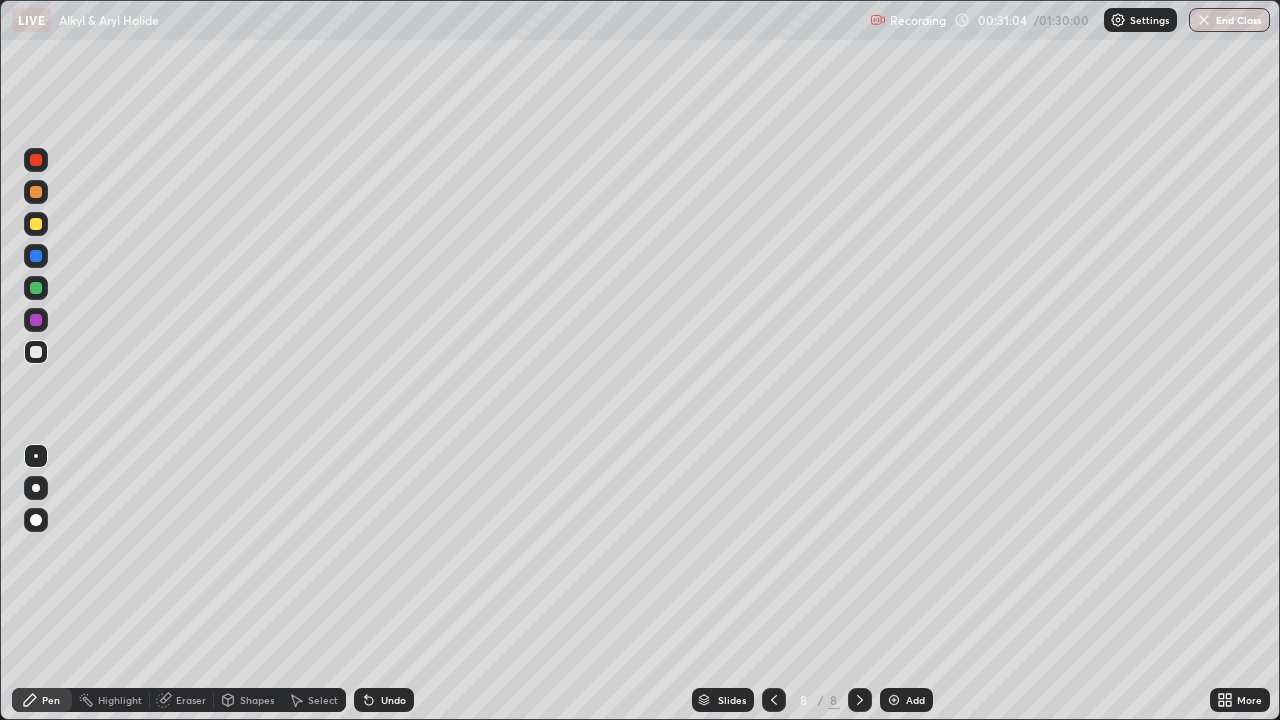 click on "Undo" at bounding box center (384, 700) 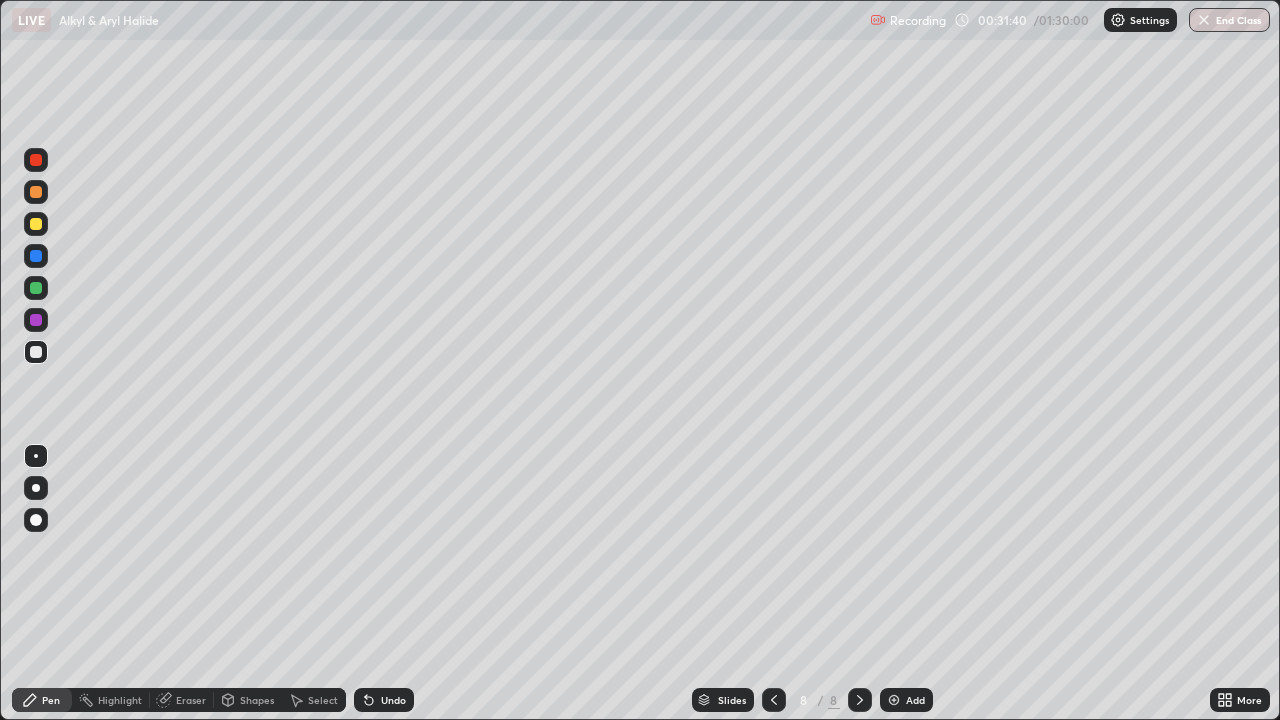 click on "Undo" at bounding box center (393, 700) 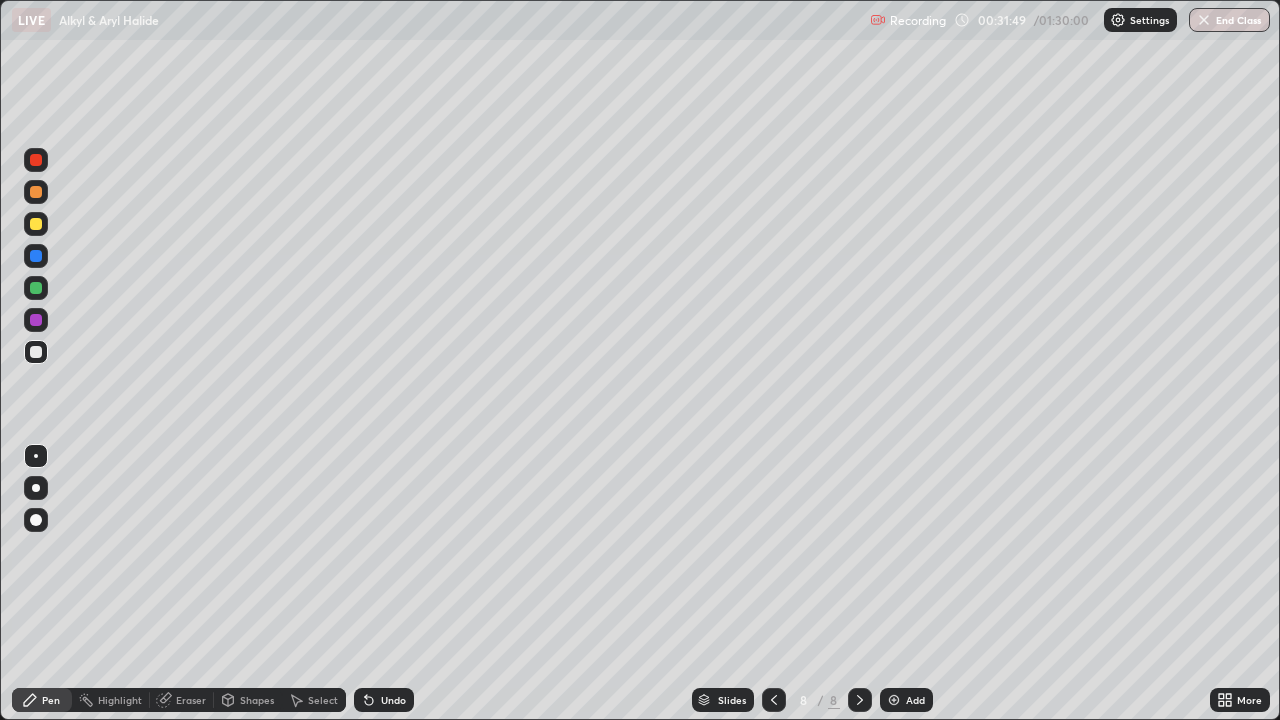 click on "Undo" at bounding box center [380, 700] 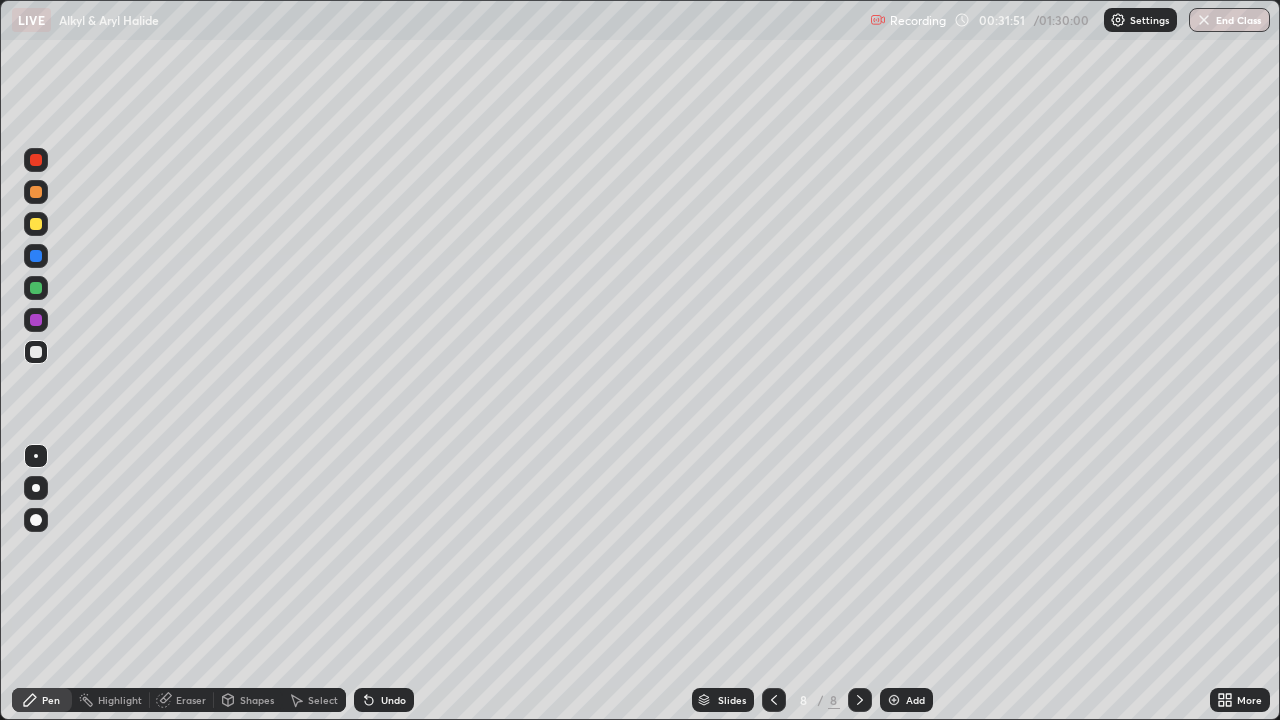 click on "Undo" at bounding box center [380, 700] 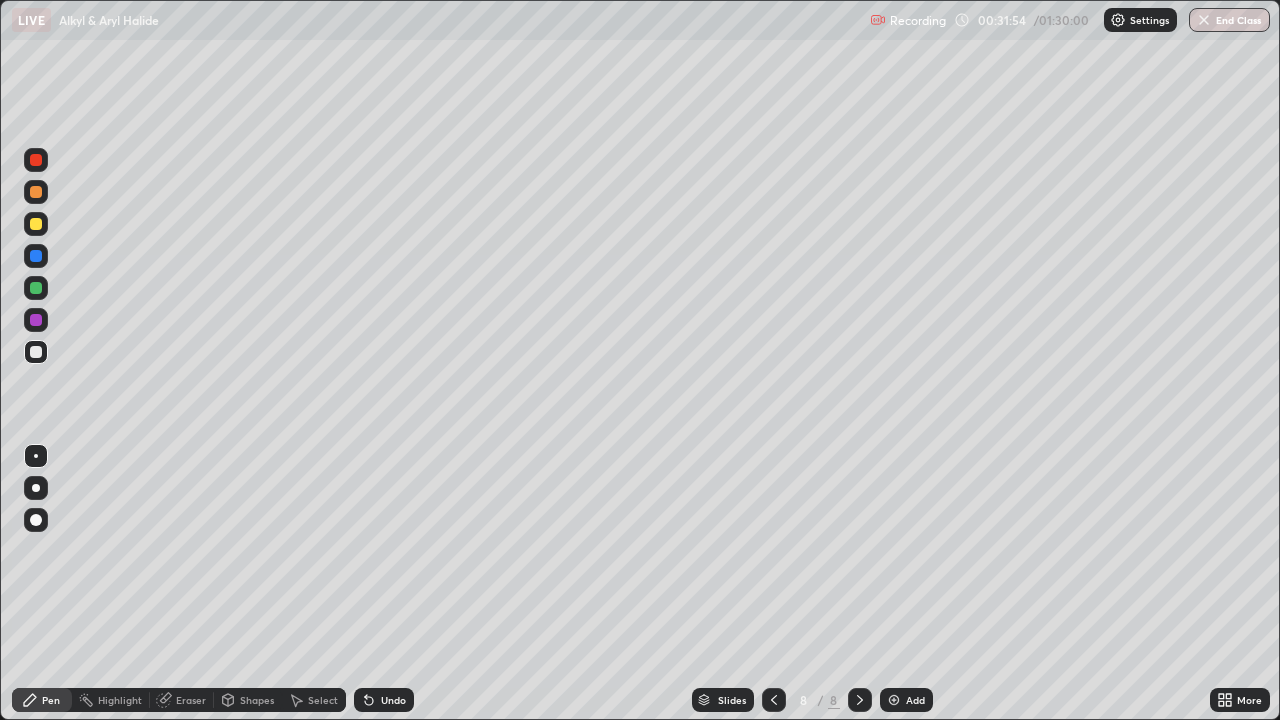 click 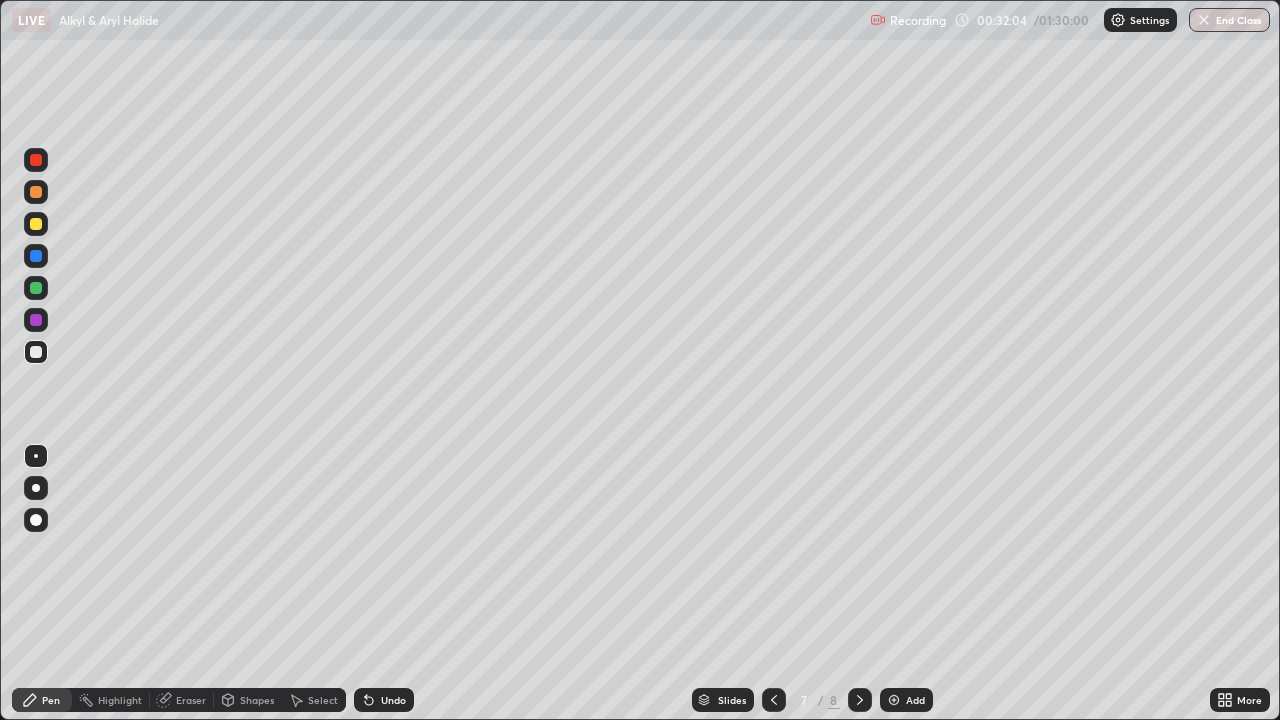 click 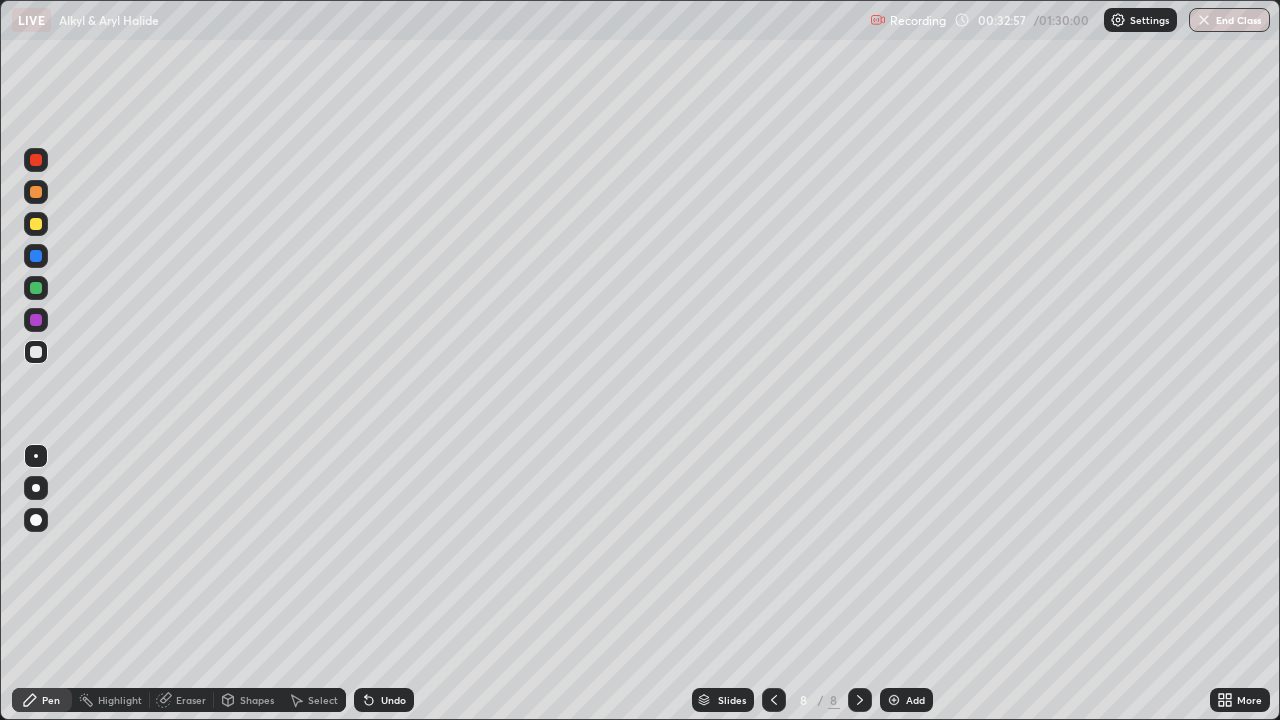 click on "Undo" at bounding box center (393, 700) 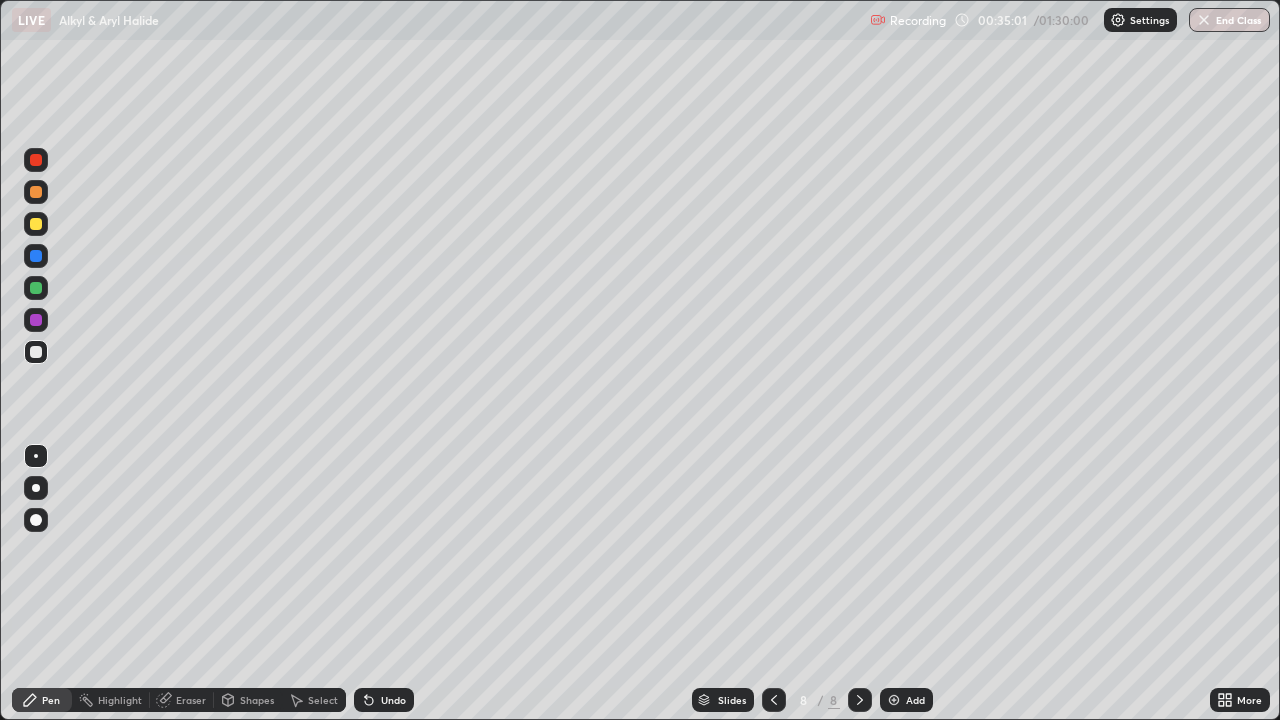 click 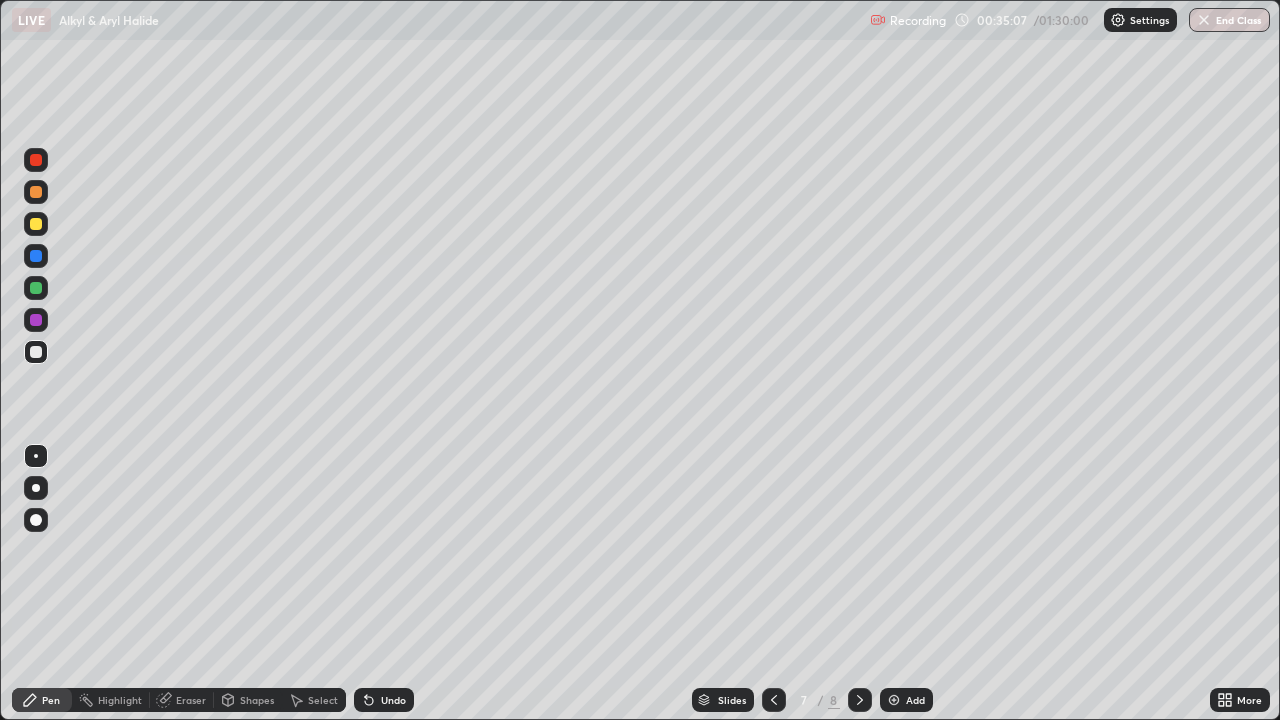 click 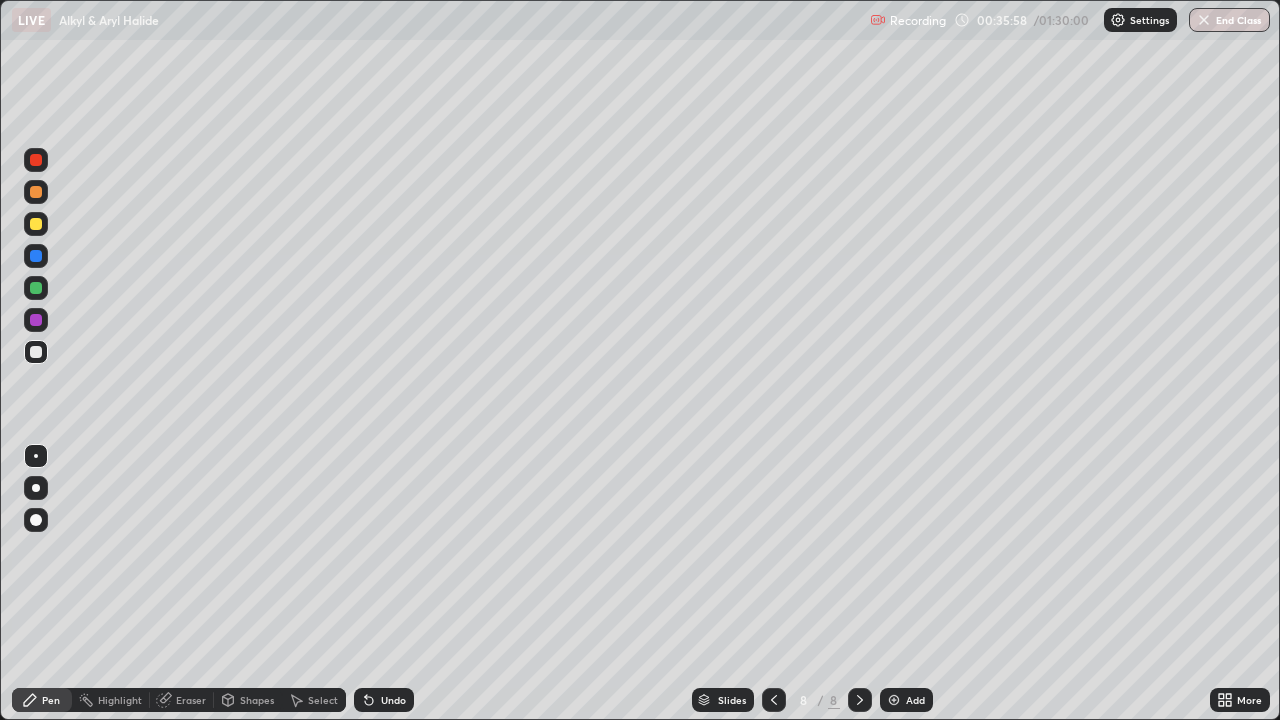 click on "Add" at bounding box center (906, 700) 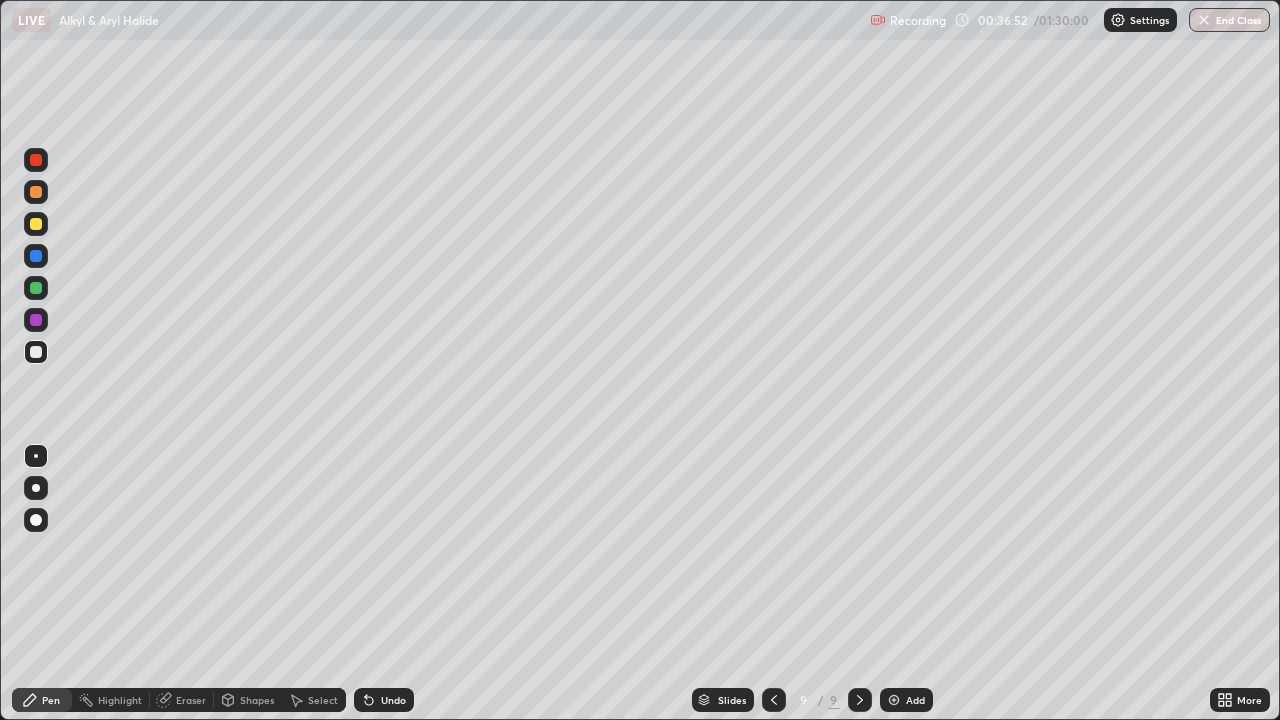 click on "Undo" at bounding box center [384, 700] 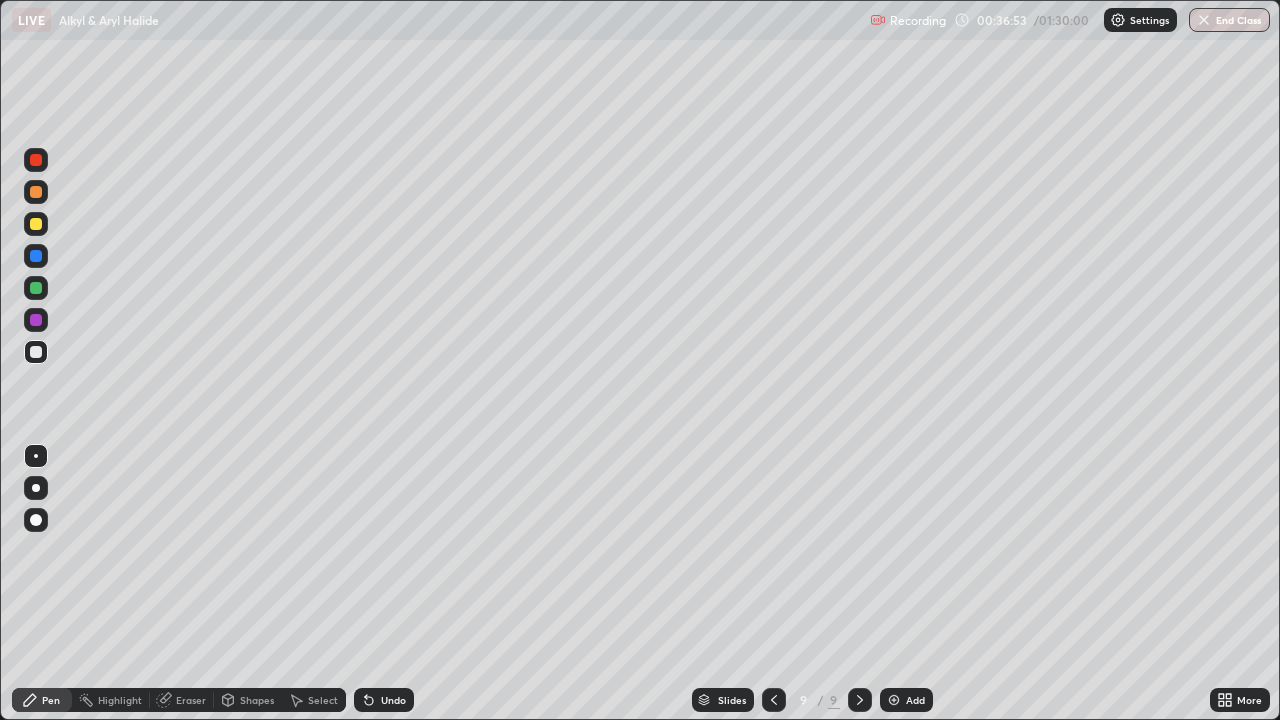 click on "Undo" at bounding box center (384, 700) 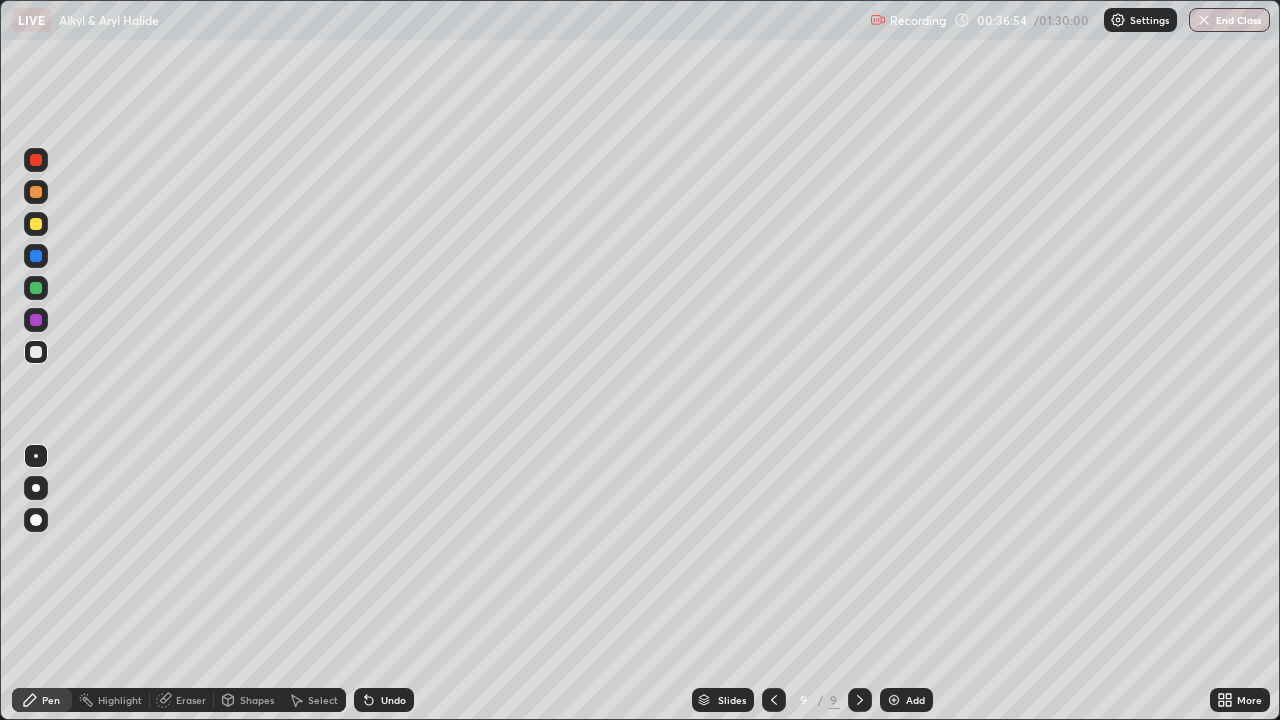 click on "Undo" at bounding box center [384, 700] 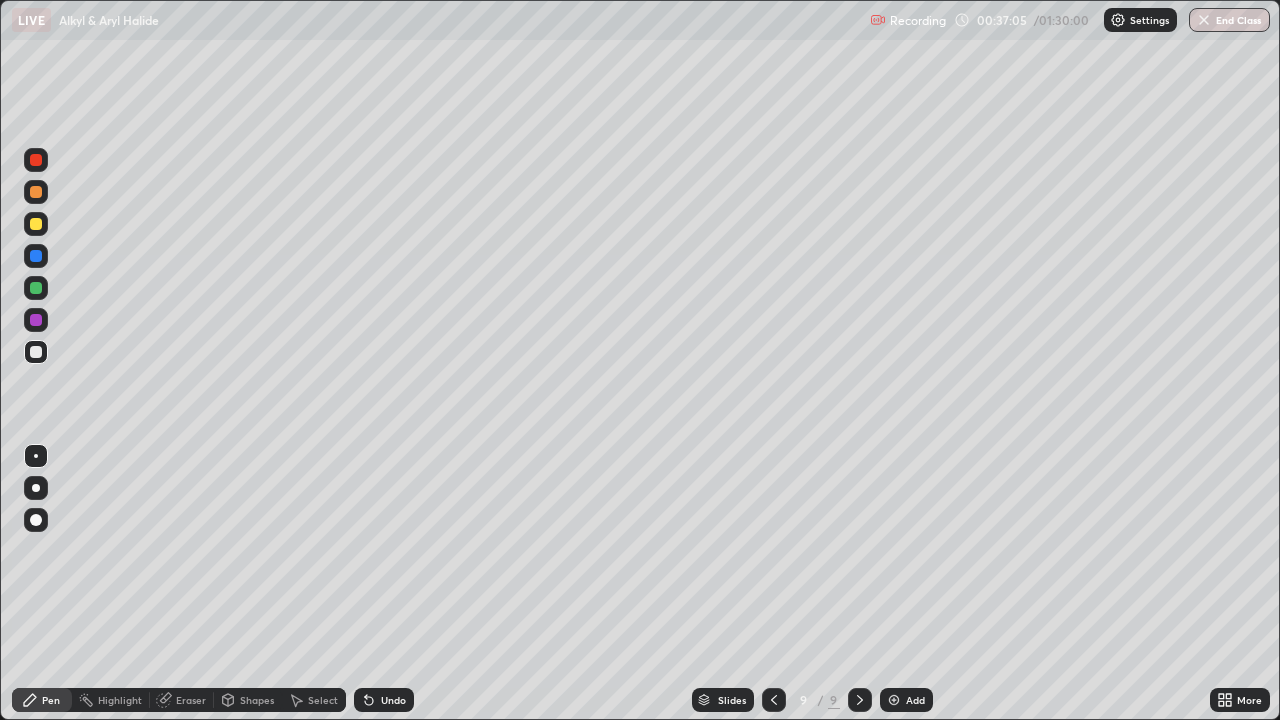 click on "Undo" at bounding box center [384, 700] 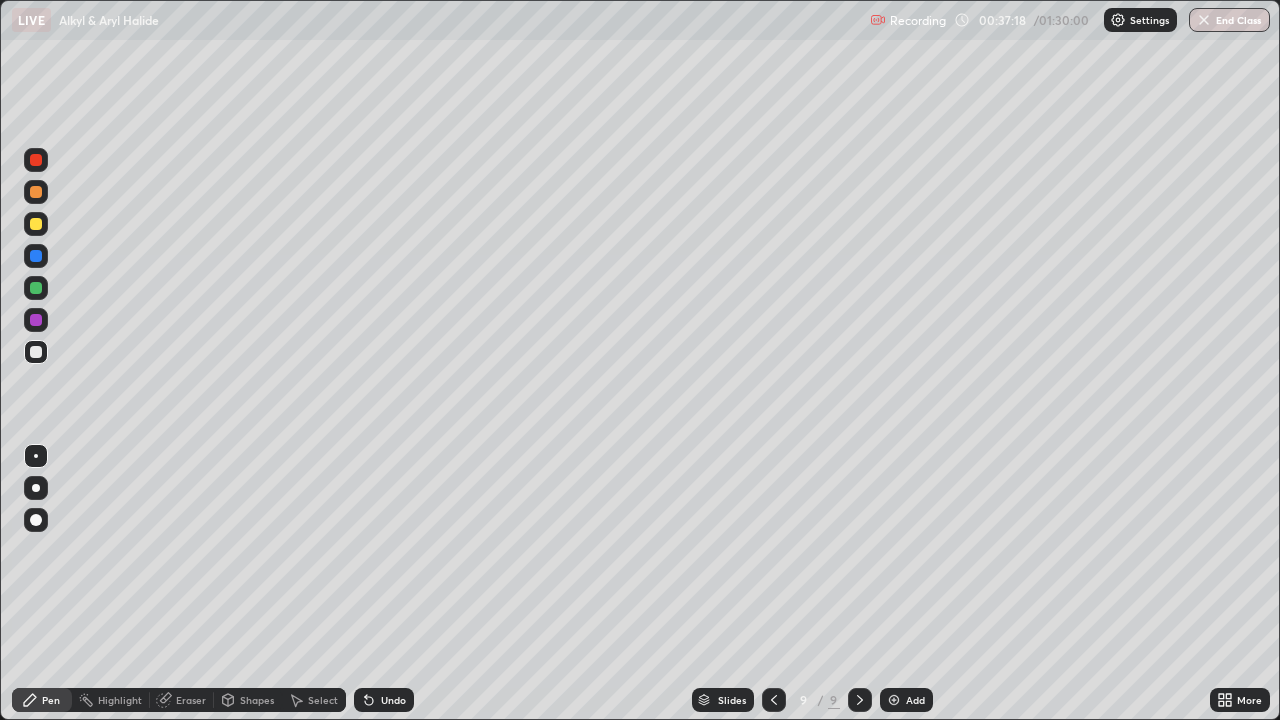 click on "Eraser" at bounding box center [191, 700] 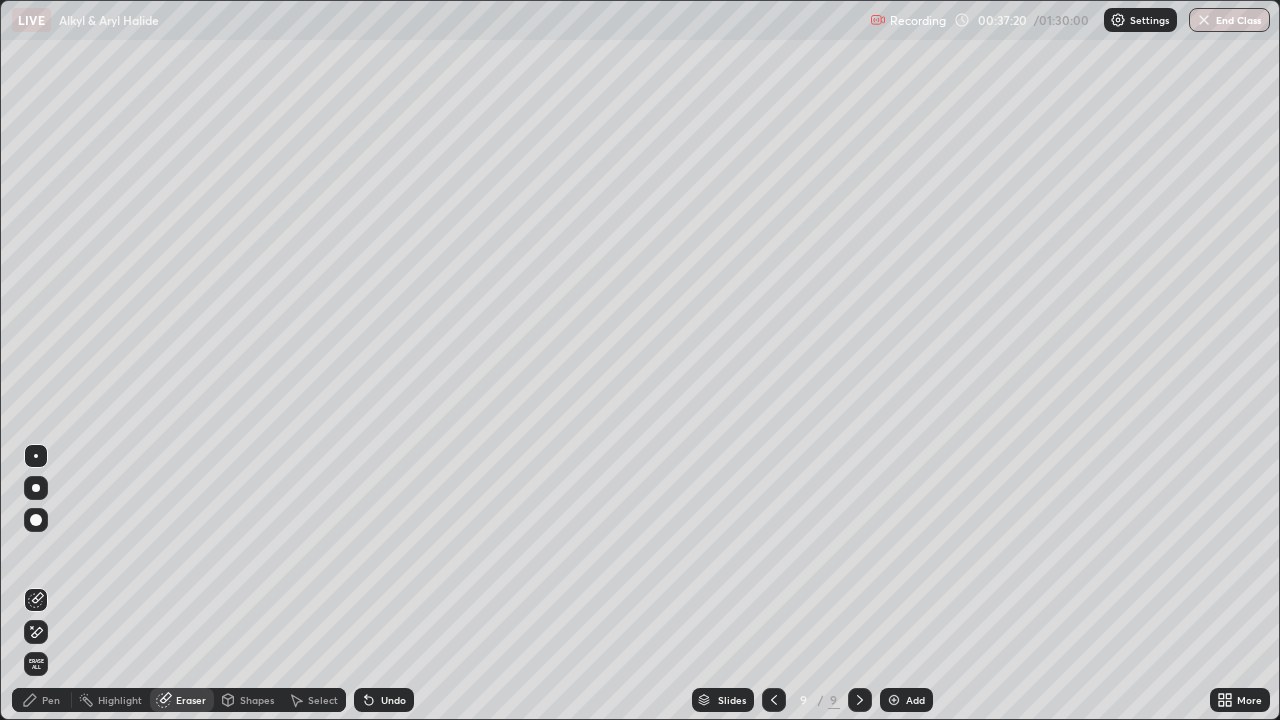 click 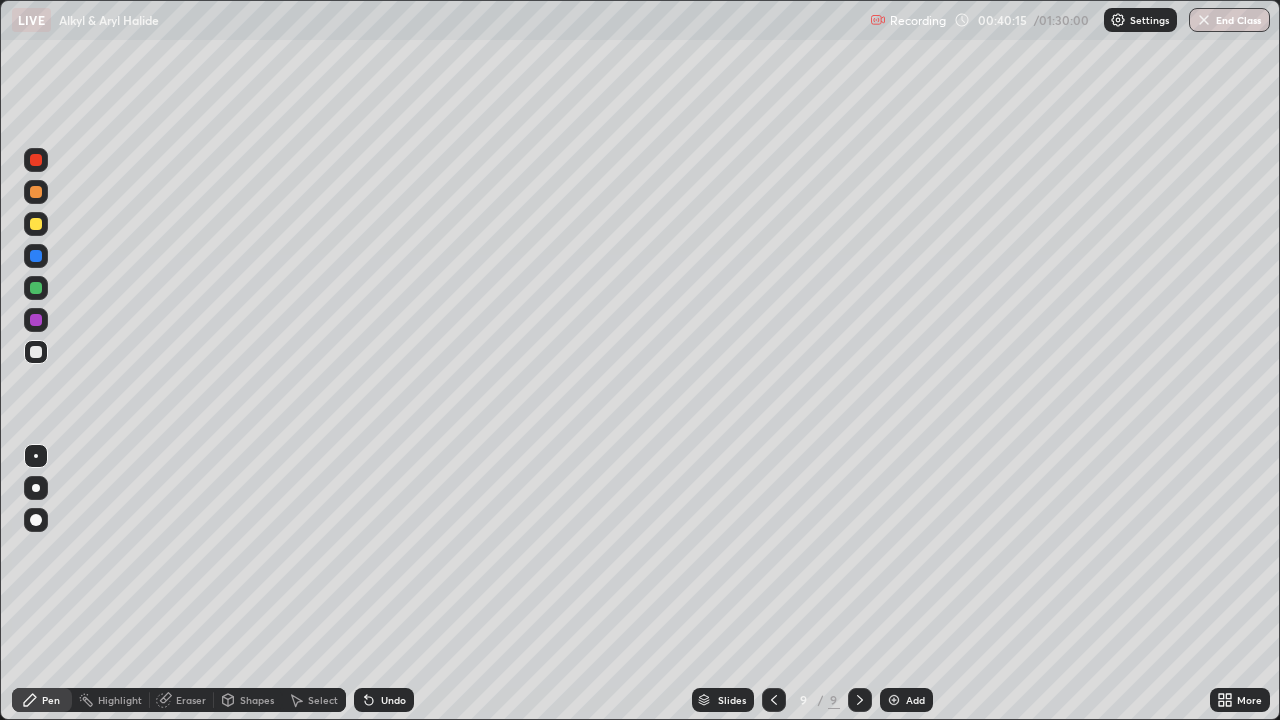 click on "Eraser" at bounding box center (182, 700) 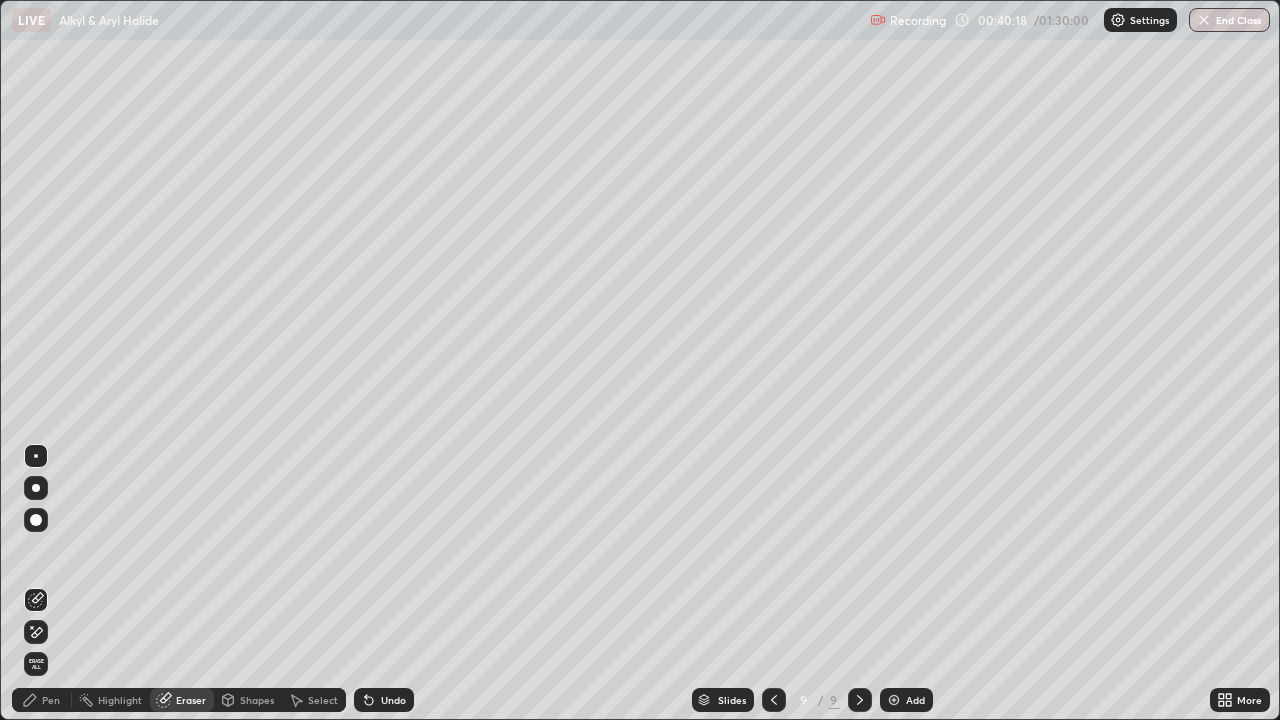 click on "Pen" at bounding box center (51, 700) 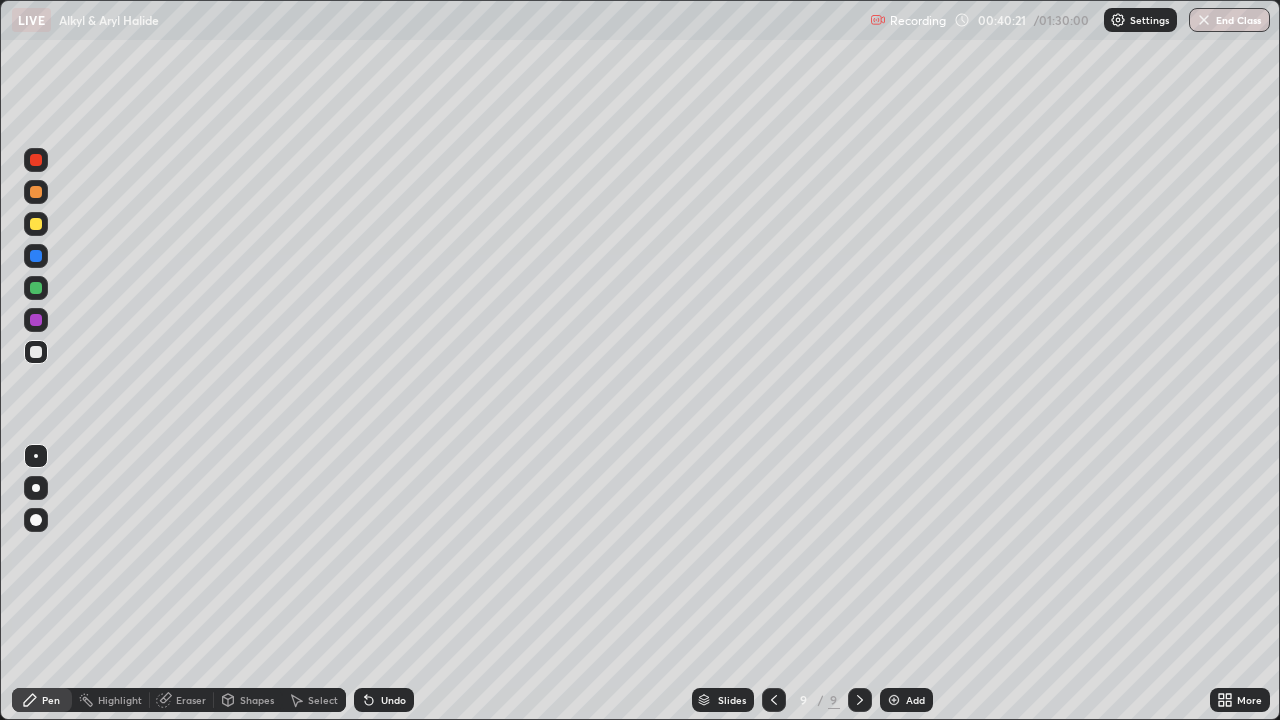 click on "Eraser" at bounding box center [191, 700] 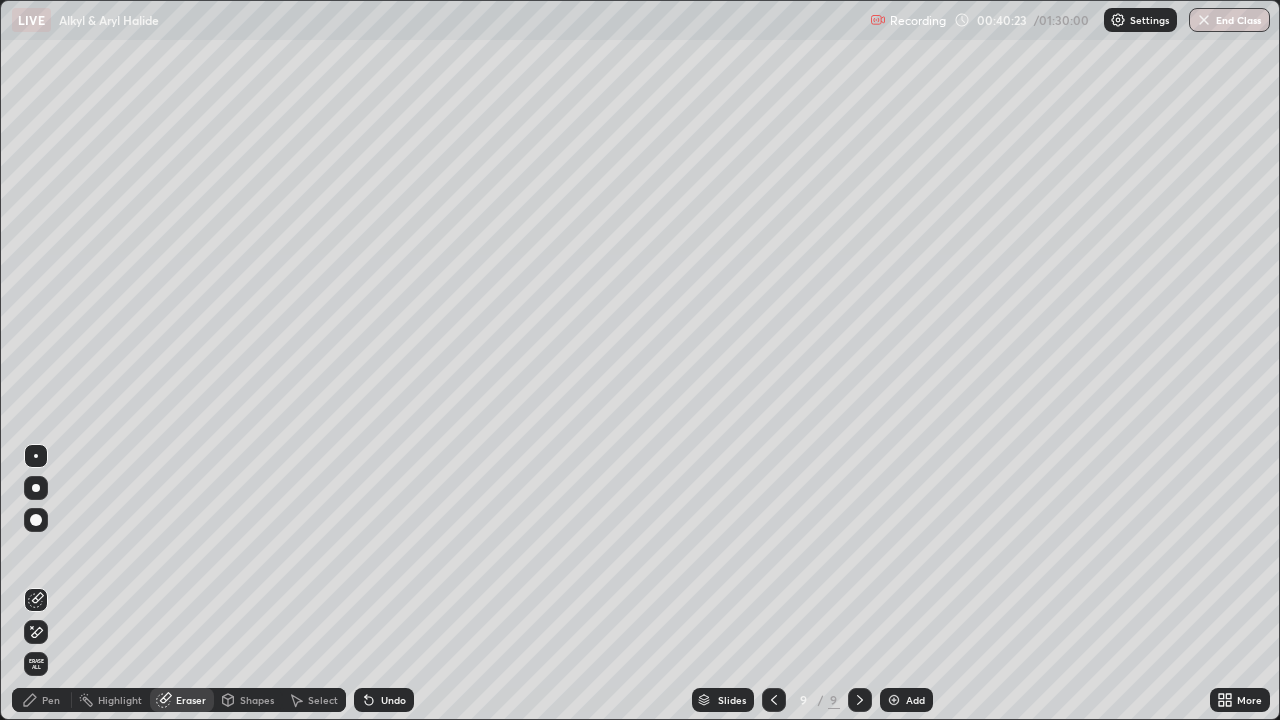 click on "Pen" at bounding box center [51, 700] 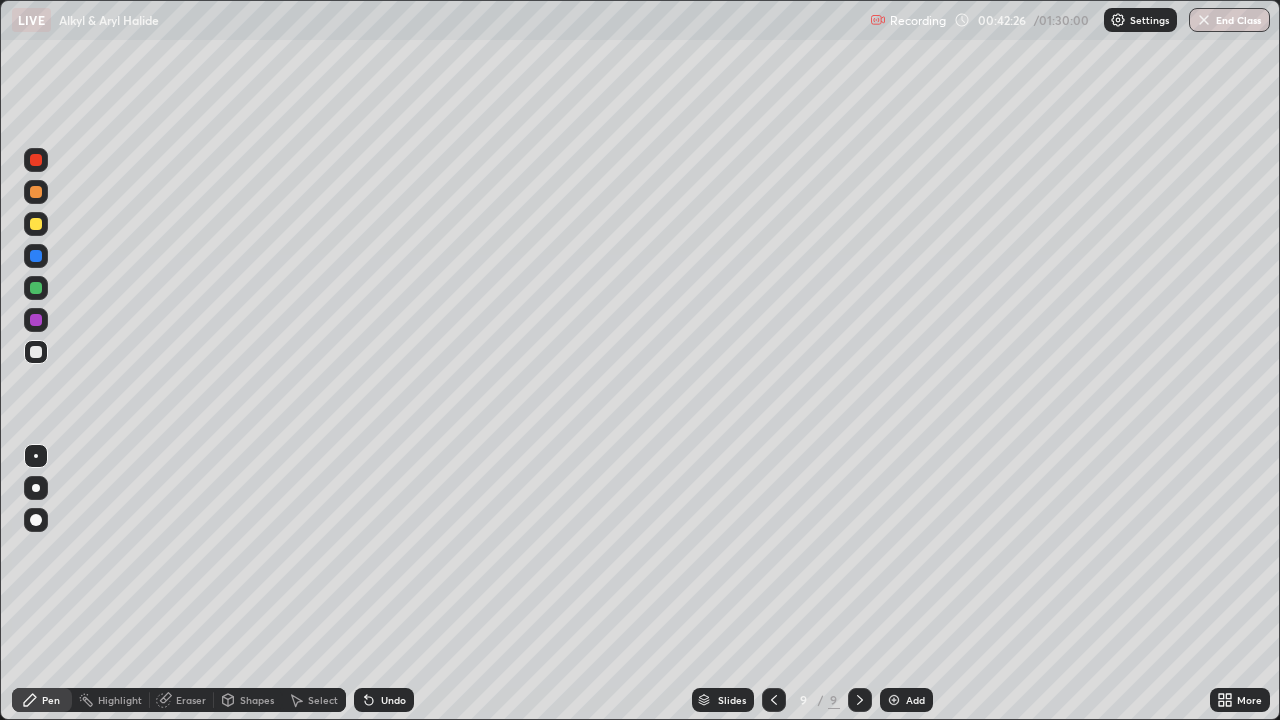 click at bounding box center (894, 700) 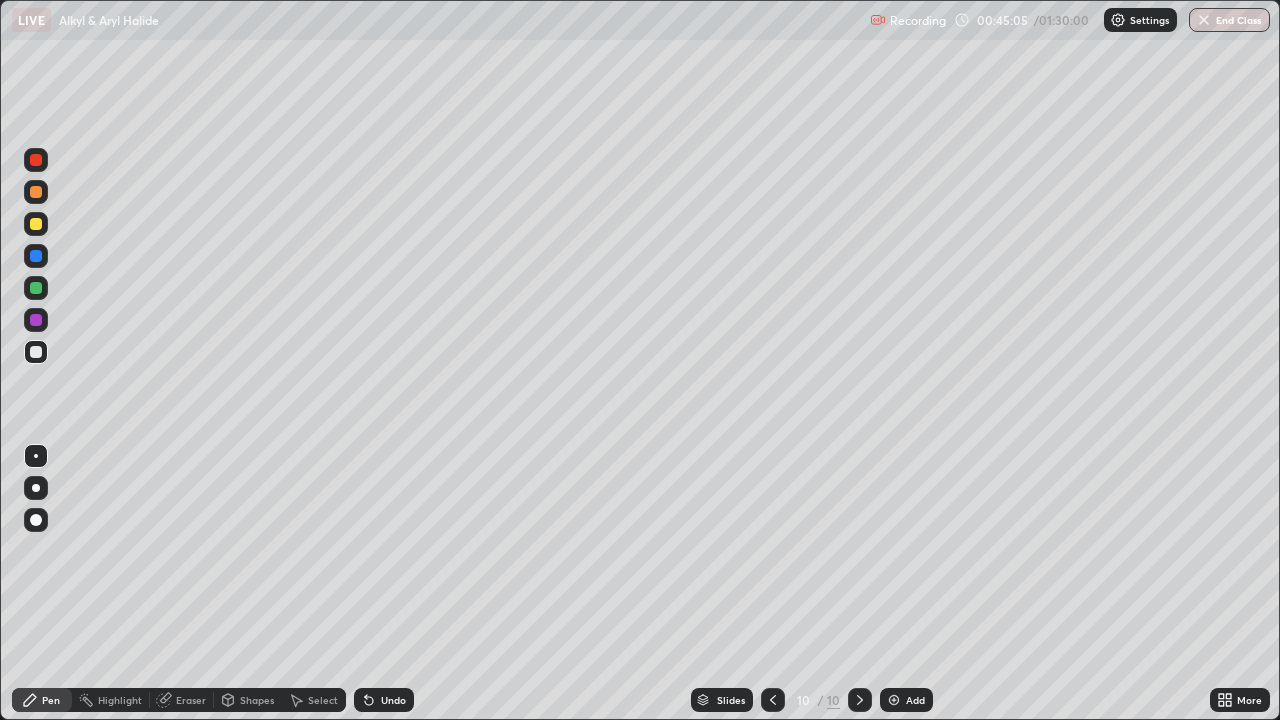 click on "Undo" at bounding box center [384, 700] 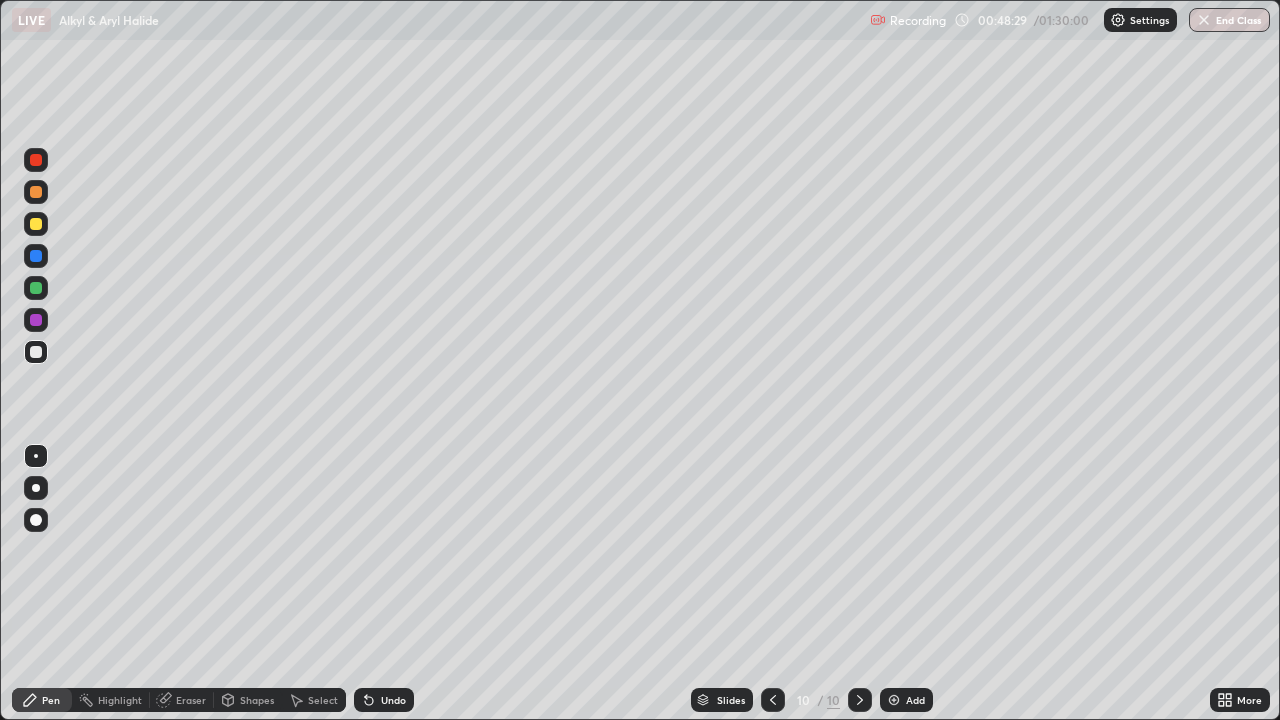 click on "Add" at bounding box center [915, 700] 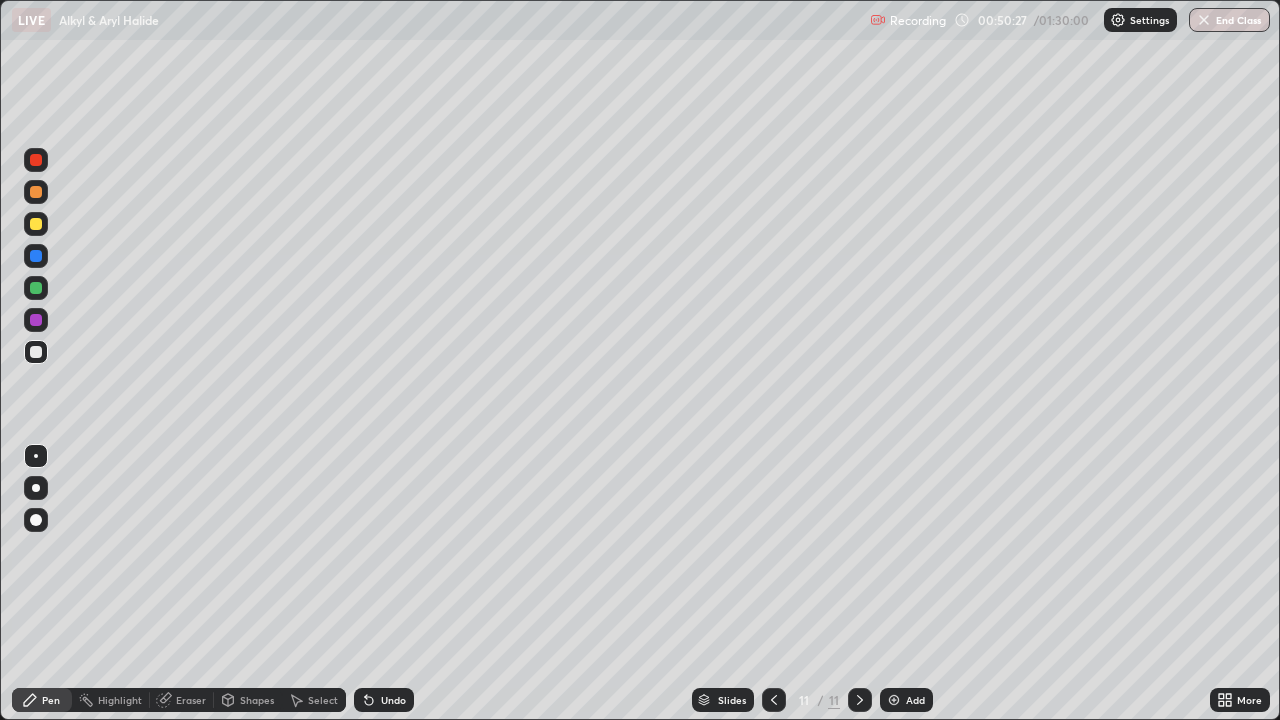 click 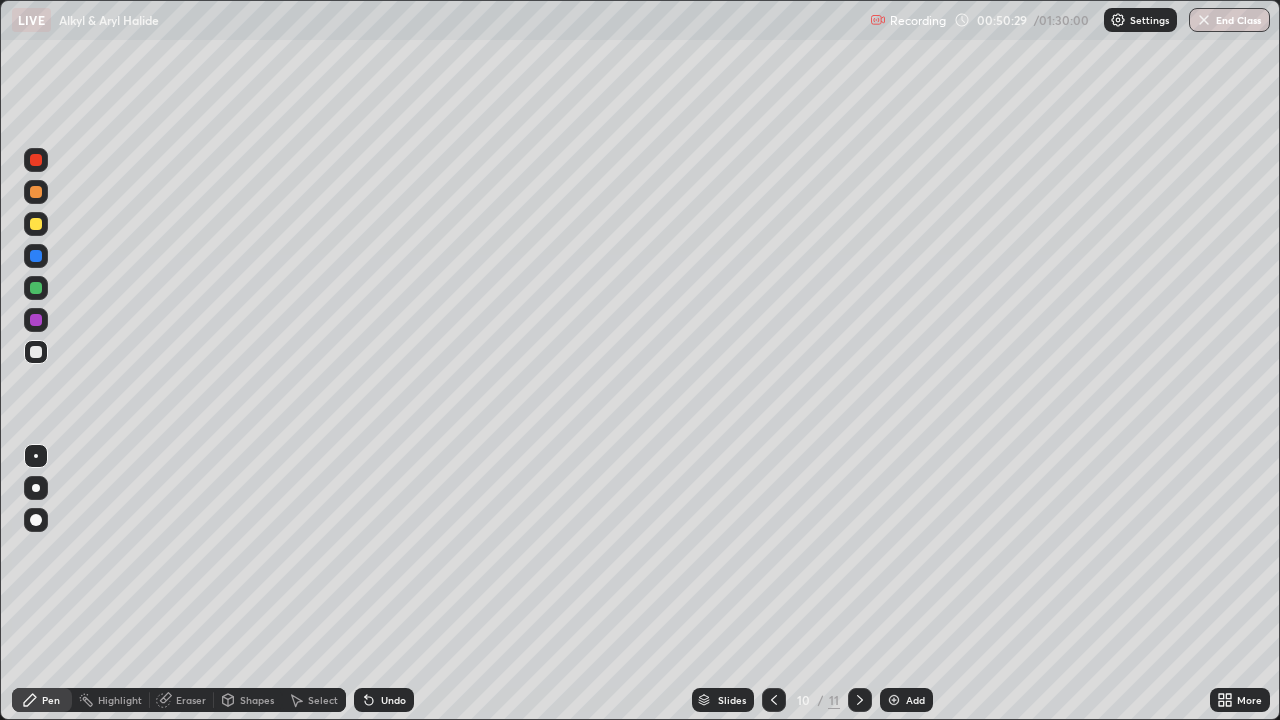 click 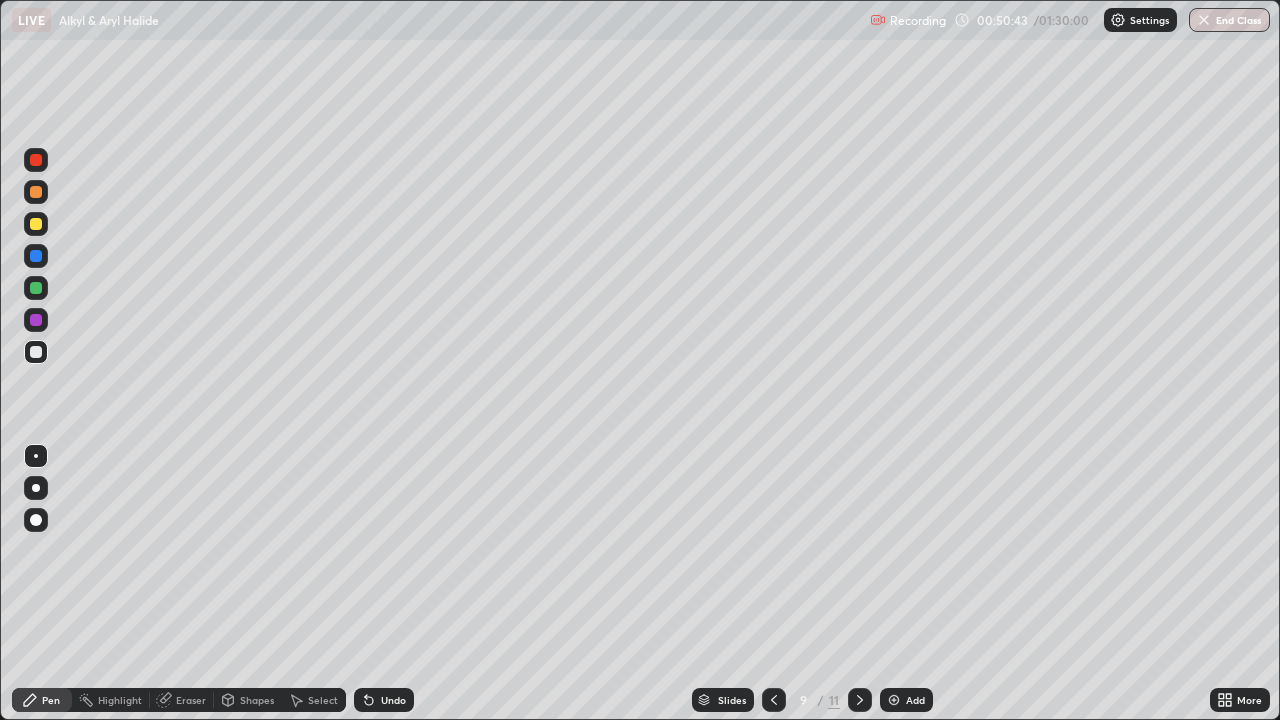 click 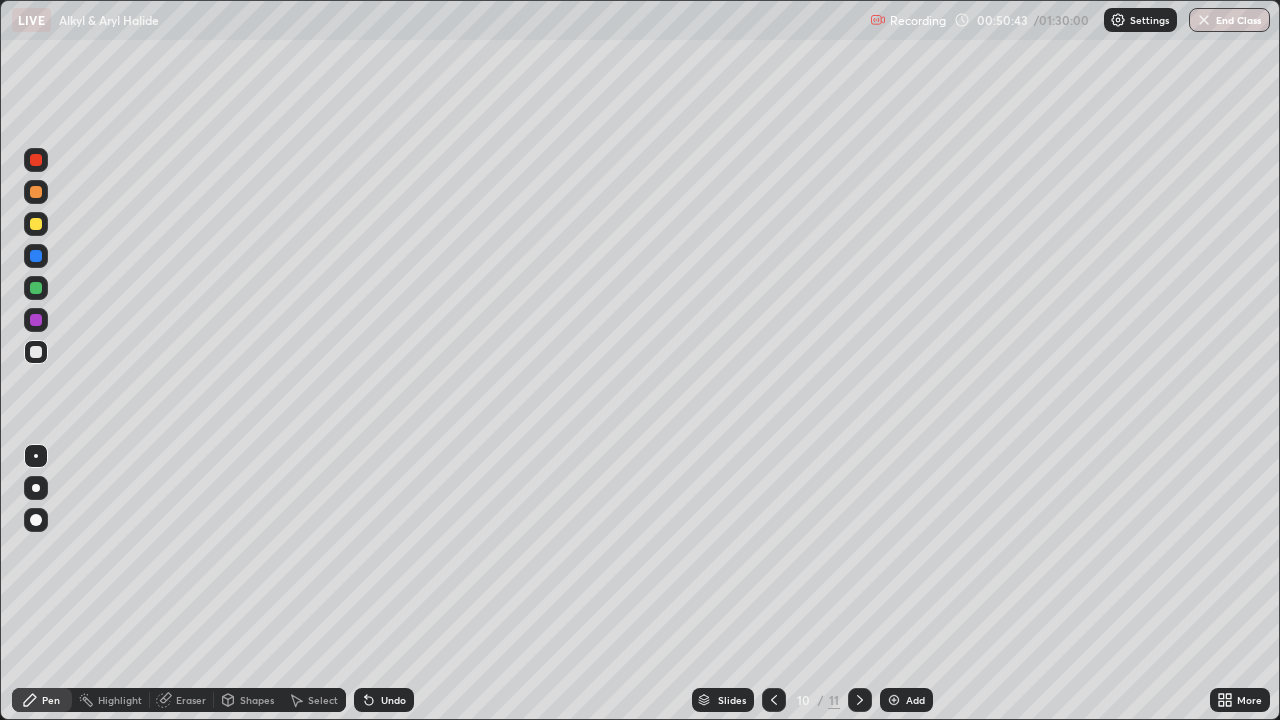 click 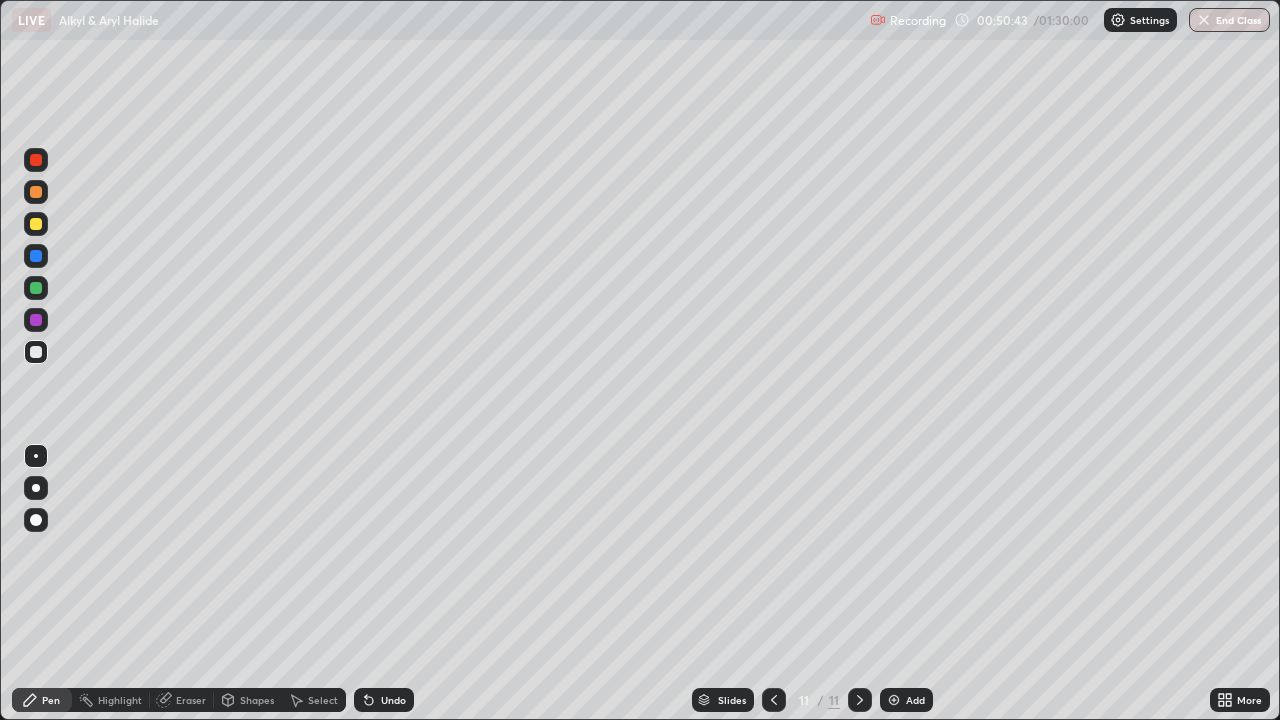 click 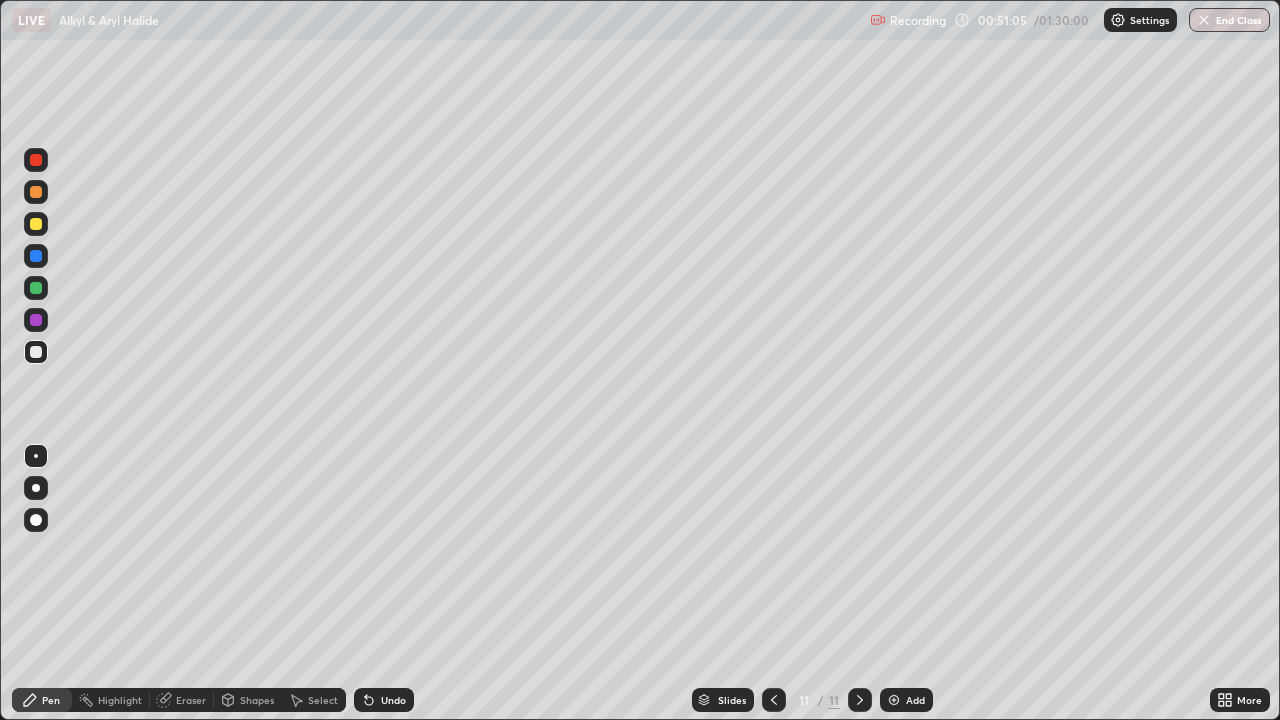 click on "Undo" at bounding box center [384, 700] 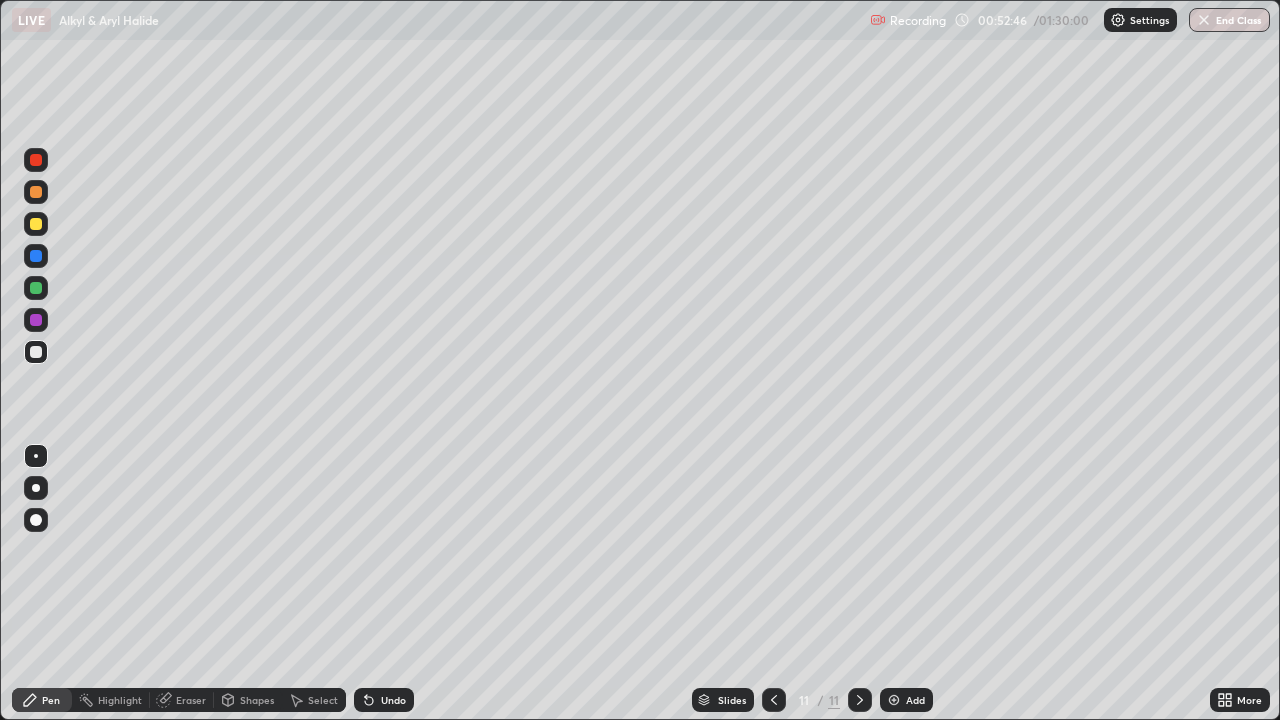 click on "Undo" at bounding box center [393, 700] 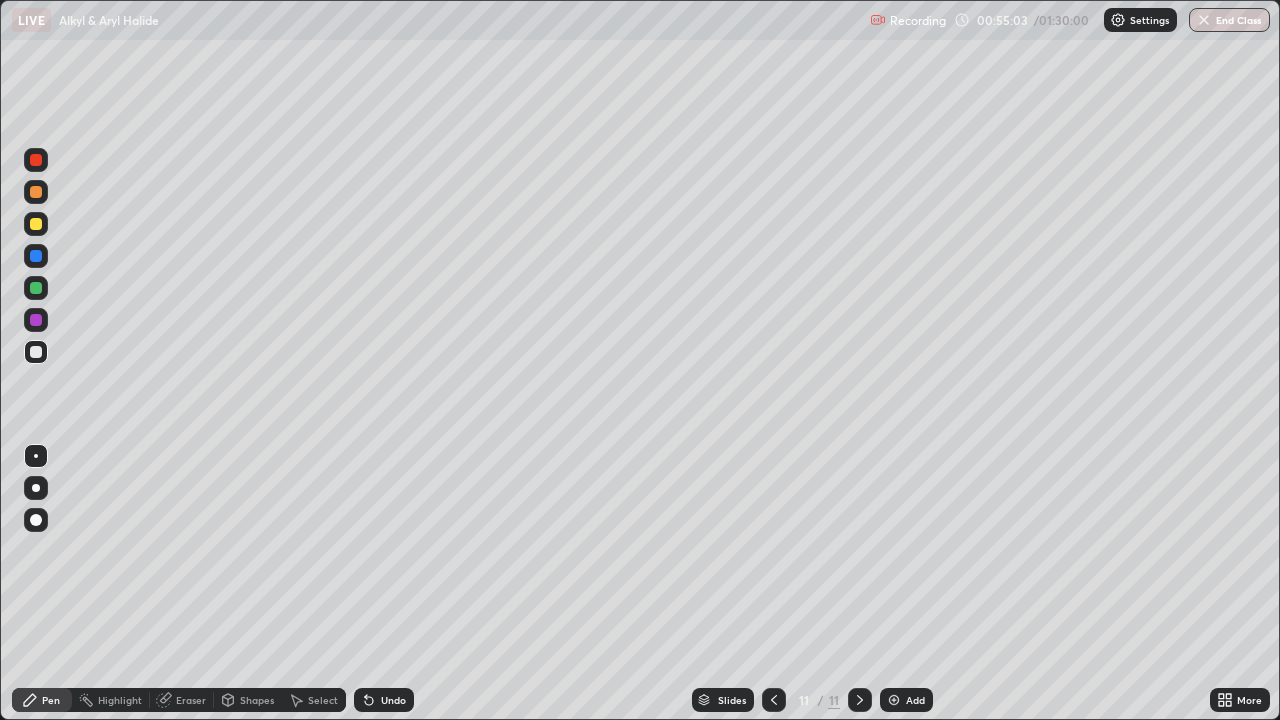 click on "Add" at bounding box center (906, 700) 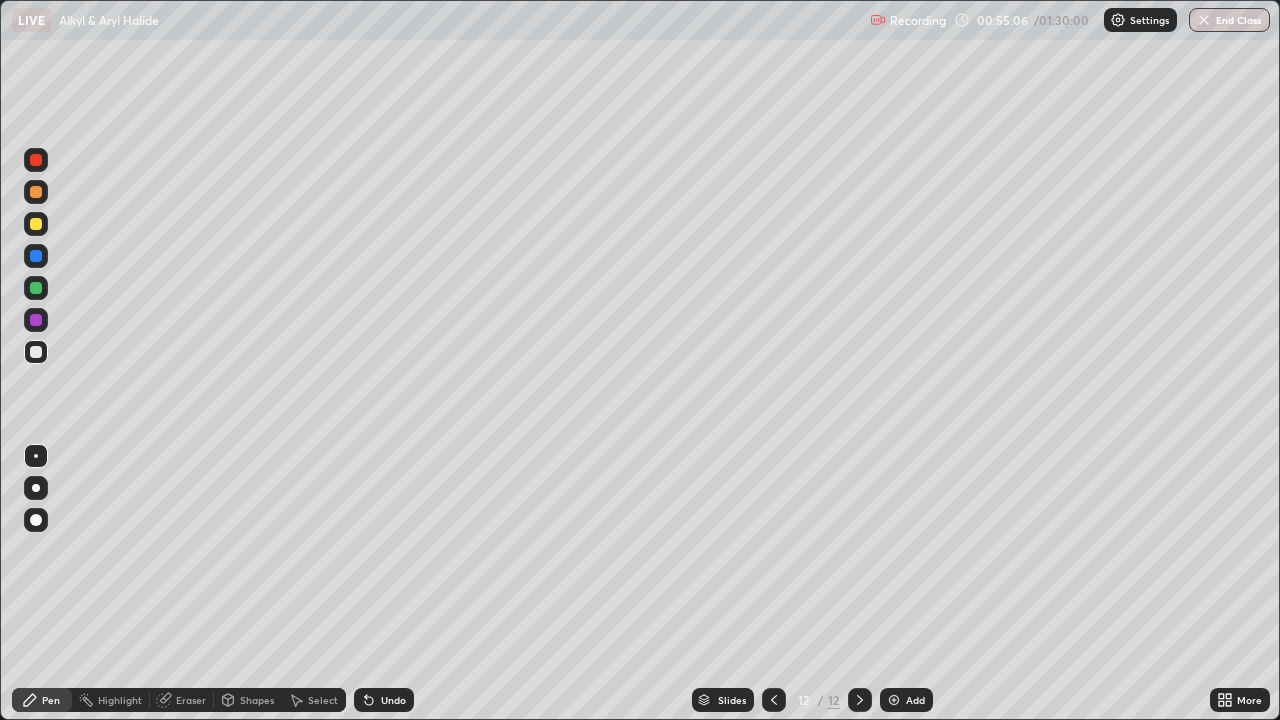 click on "Undo" at bounding box center [384, 700] 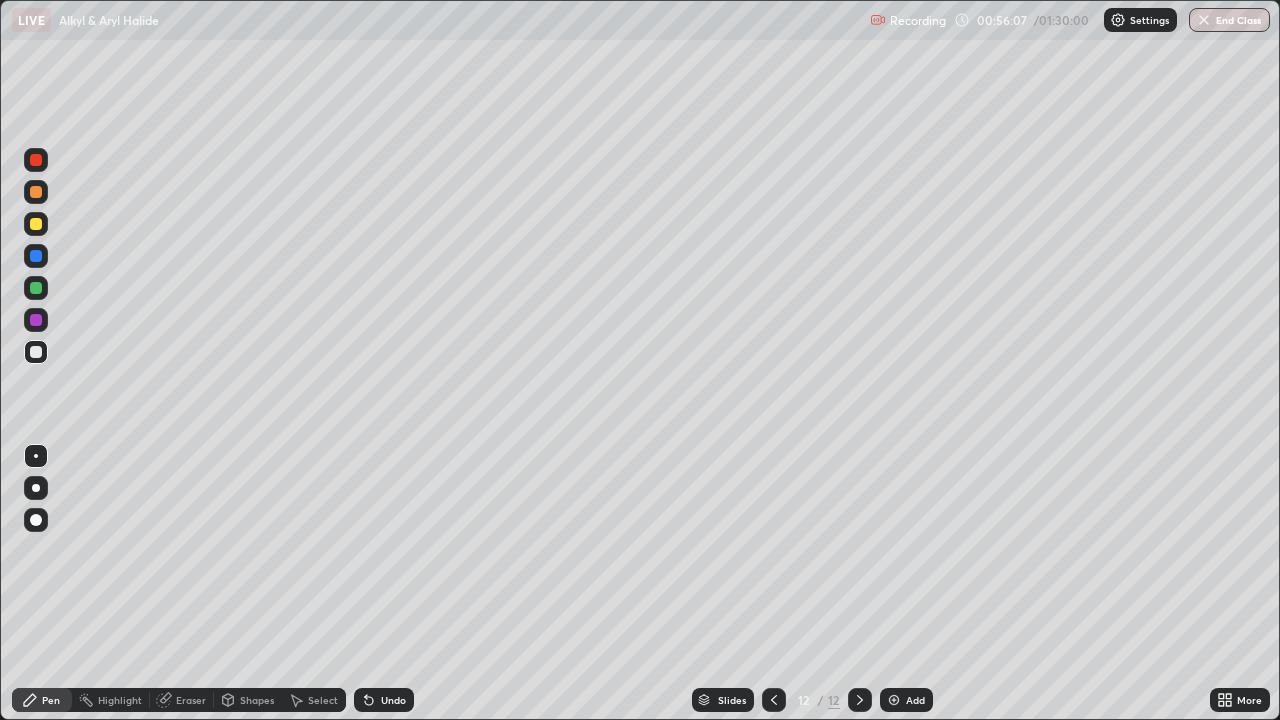 click on "Undo" at bounding box center (384, 700) 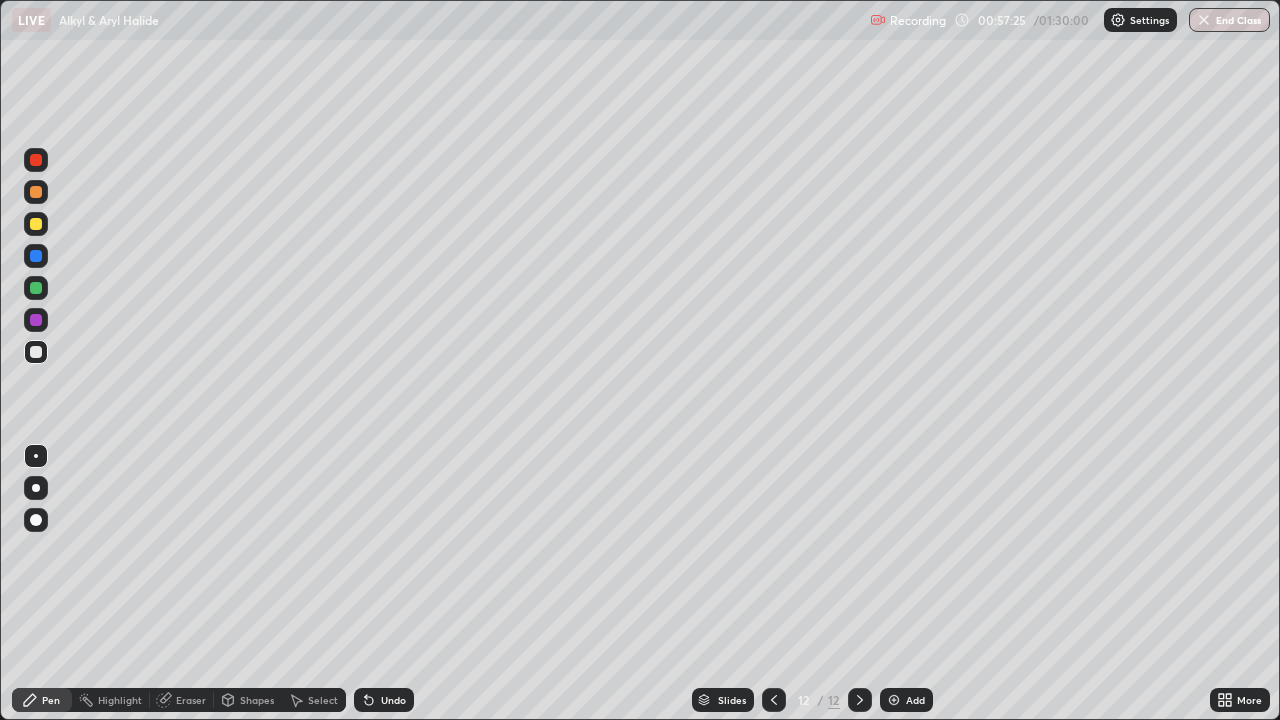click on "Undo" at bounding box center [393, 700] 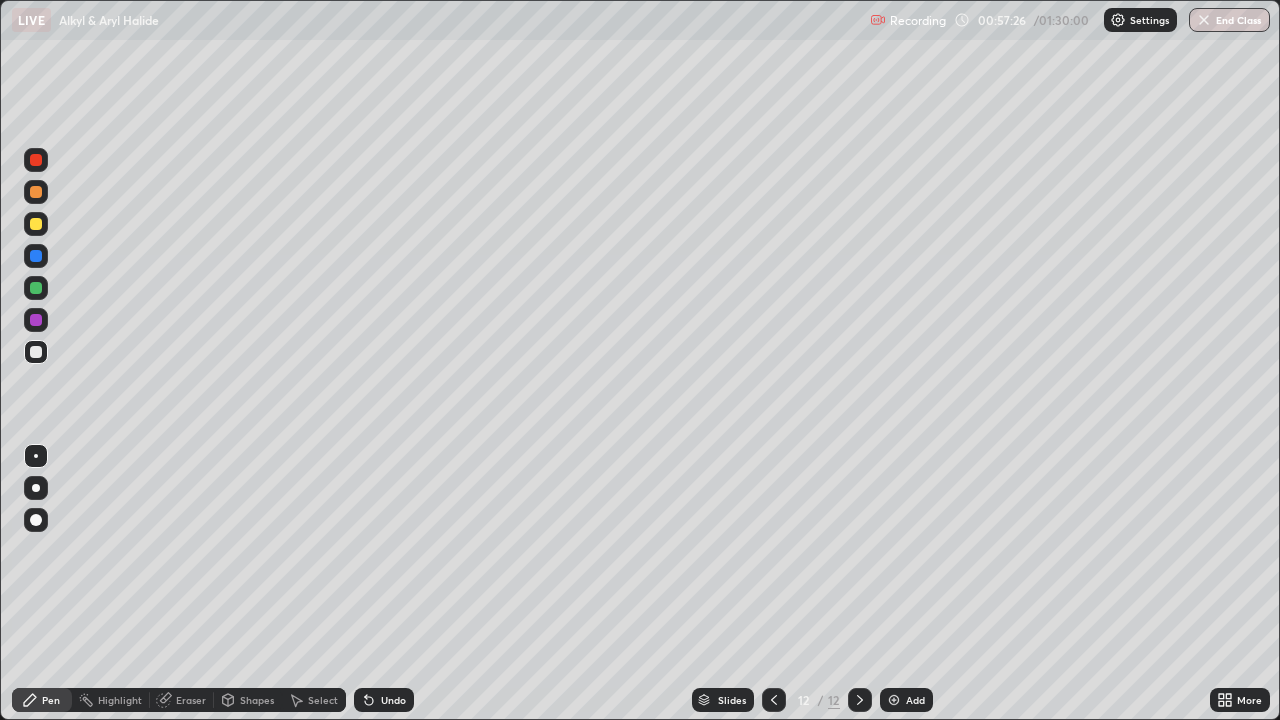 click on "Undo" at bounding box center [393, 700] 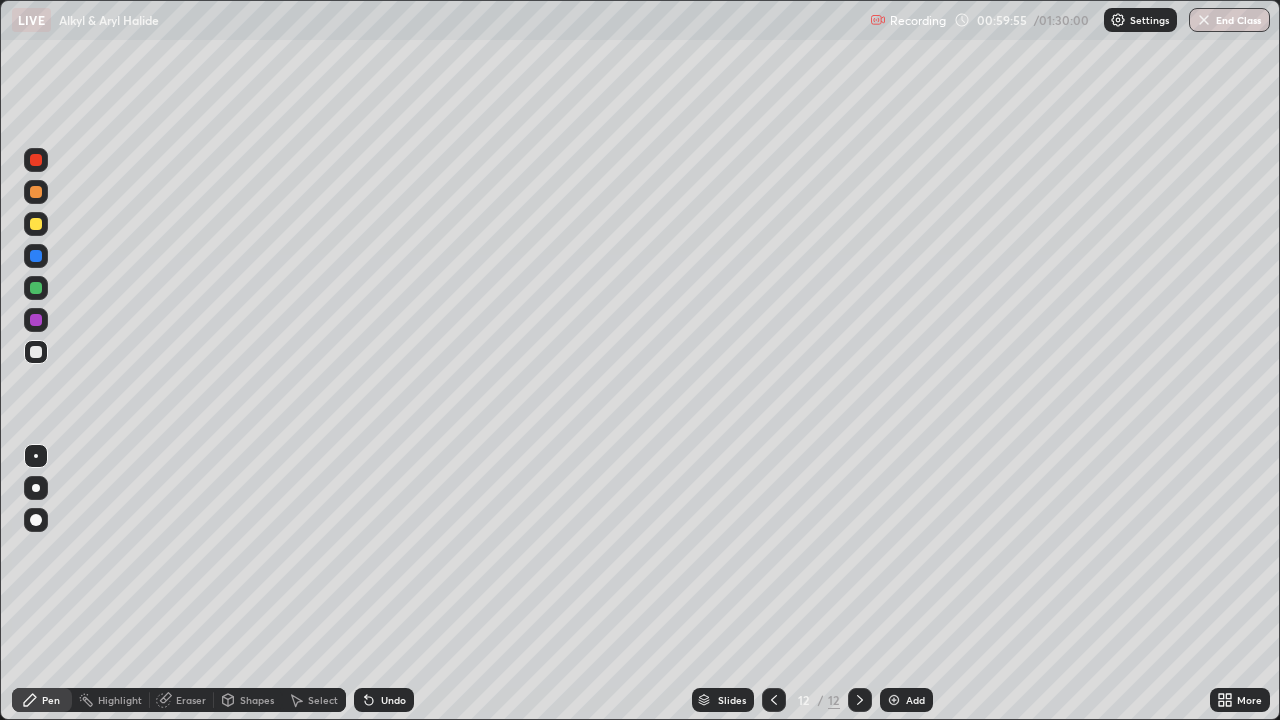 click on "Add" at bounding box center (915, 700) 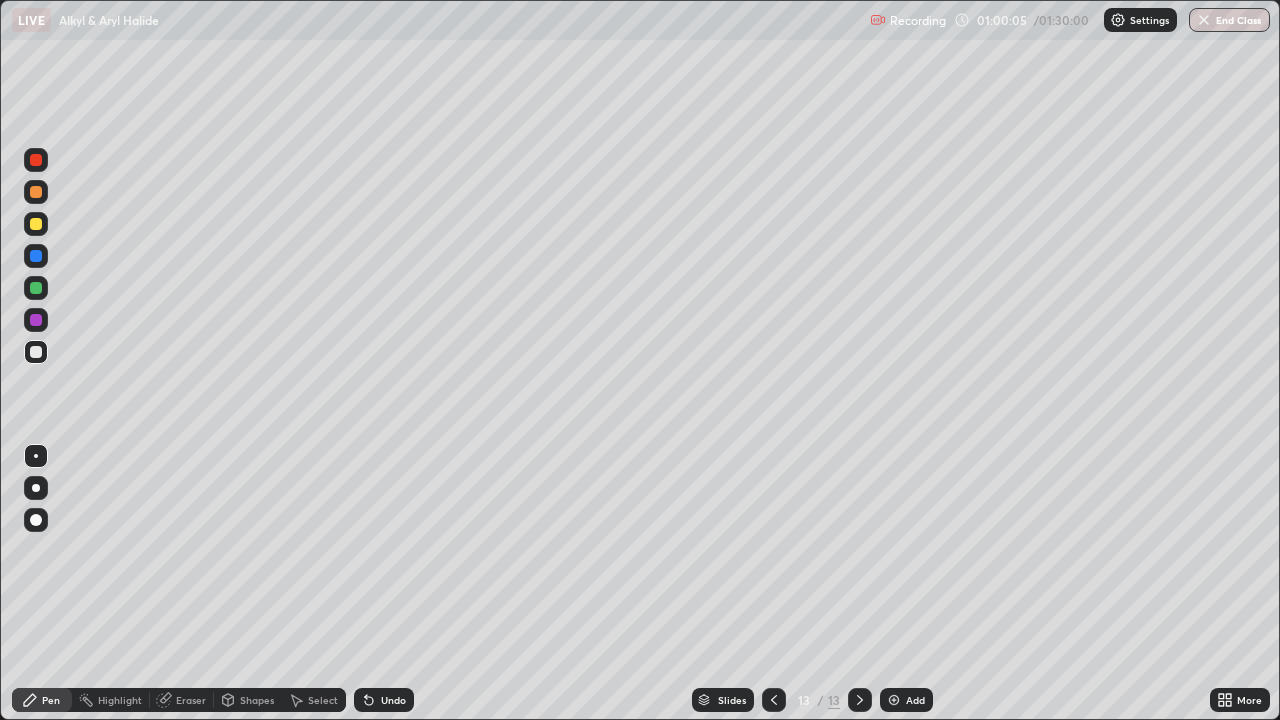 click on "Undo" at bounding box center (393, 700) 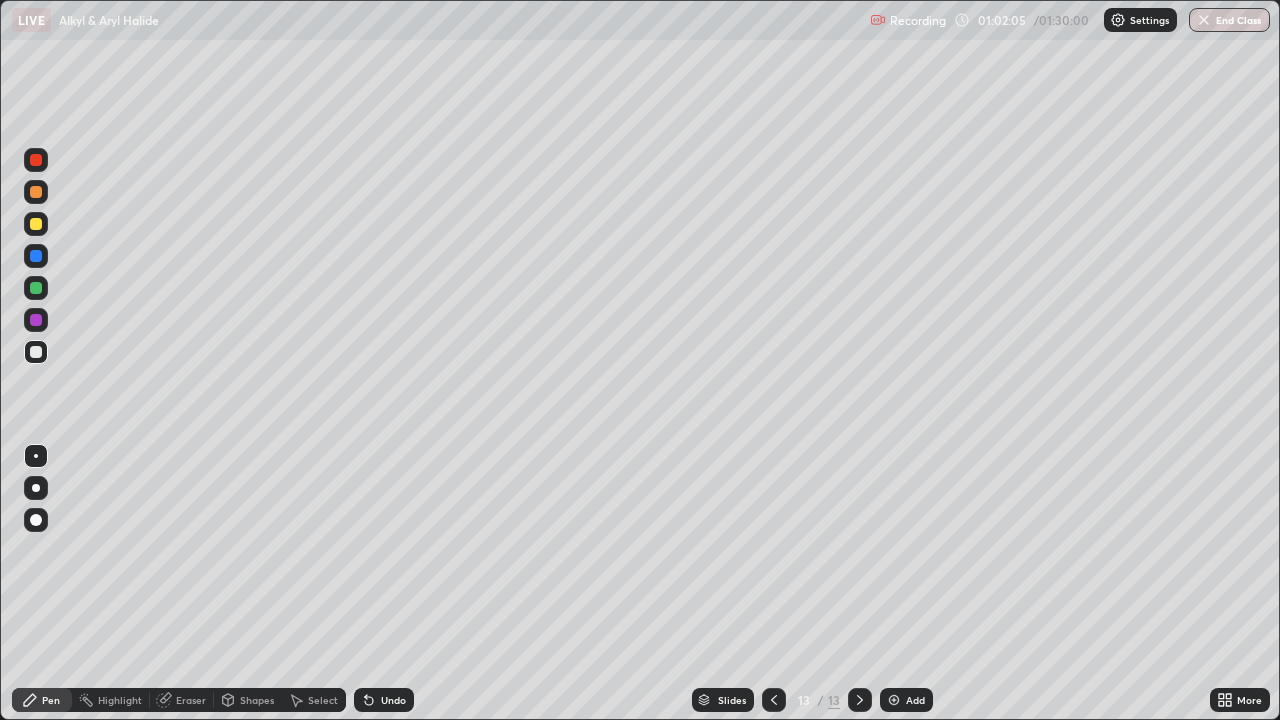 click on "Undo" at bounding box center [384, 700] 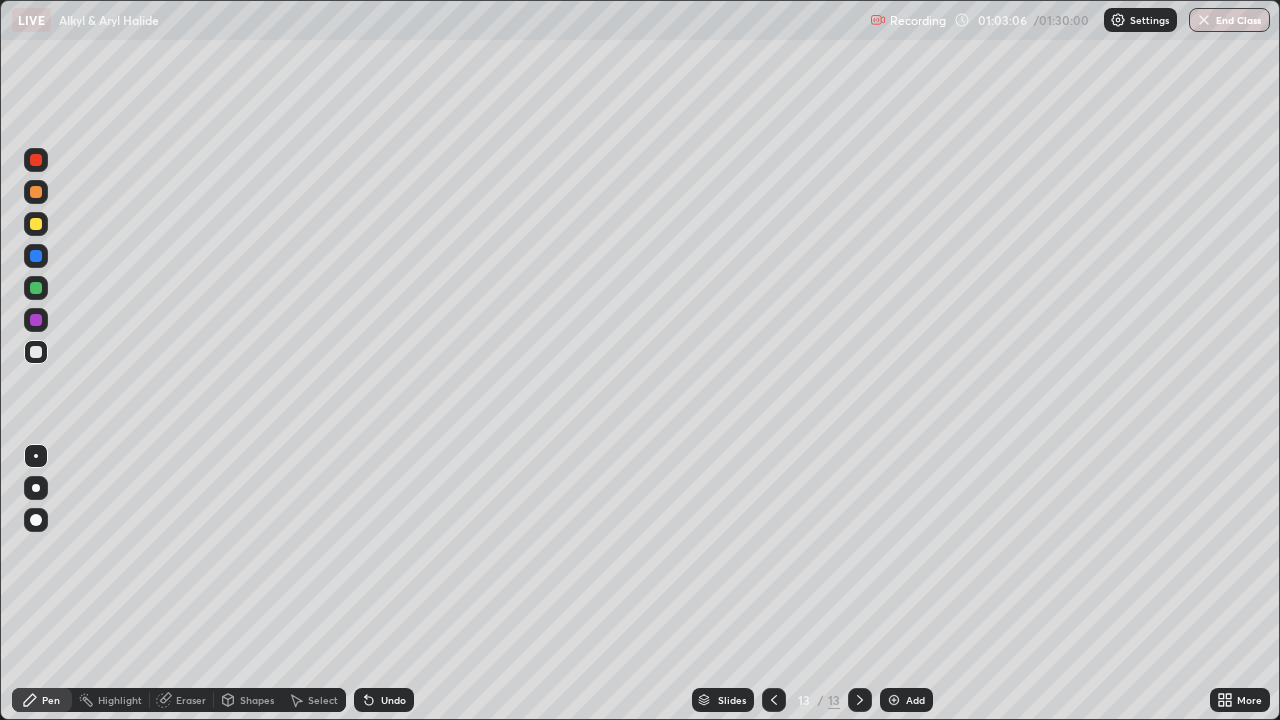 click on "Undo" at bounding box center (384, 700) 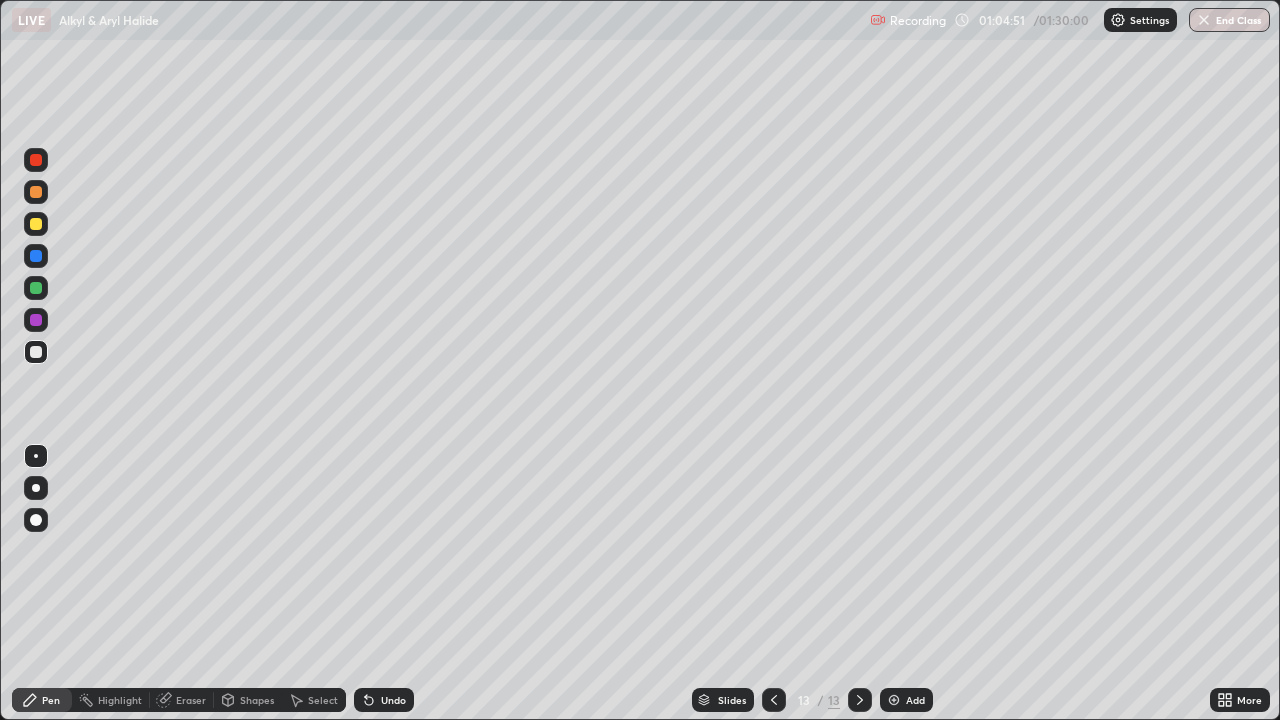 click at bounding box center [894, 700] 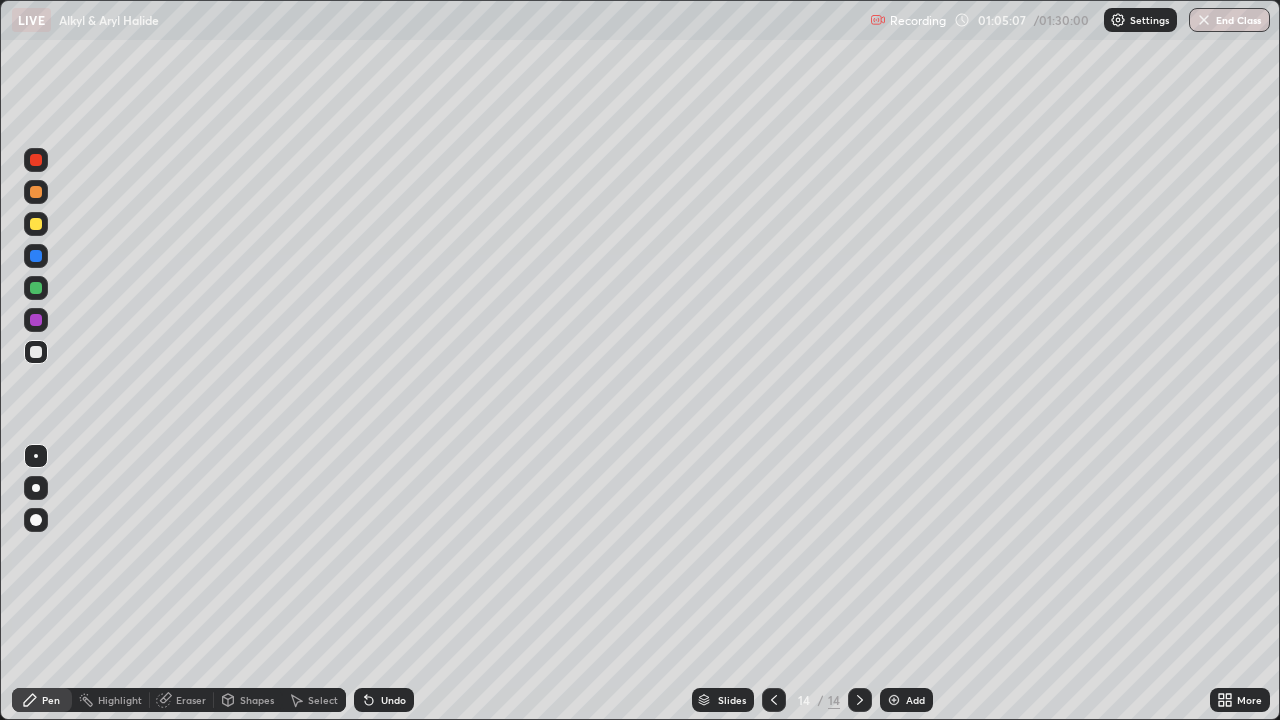 click on "Undo" at bounding box center [384, 700] 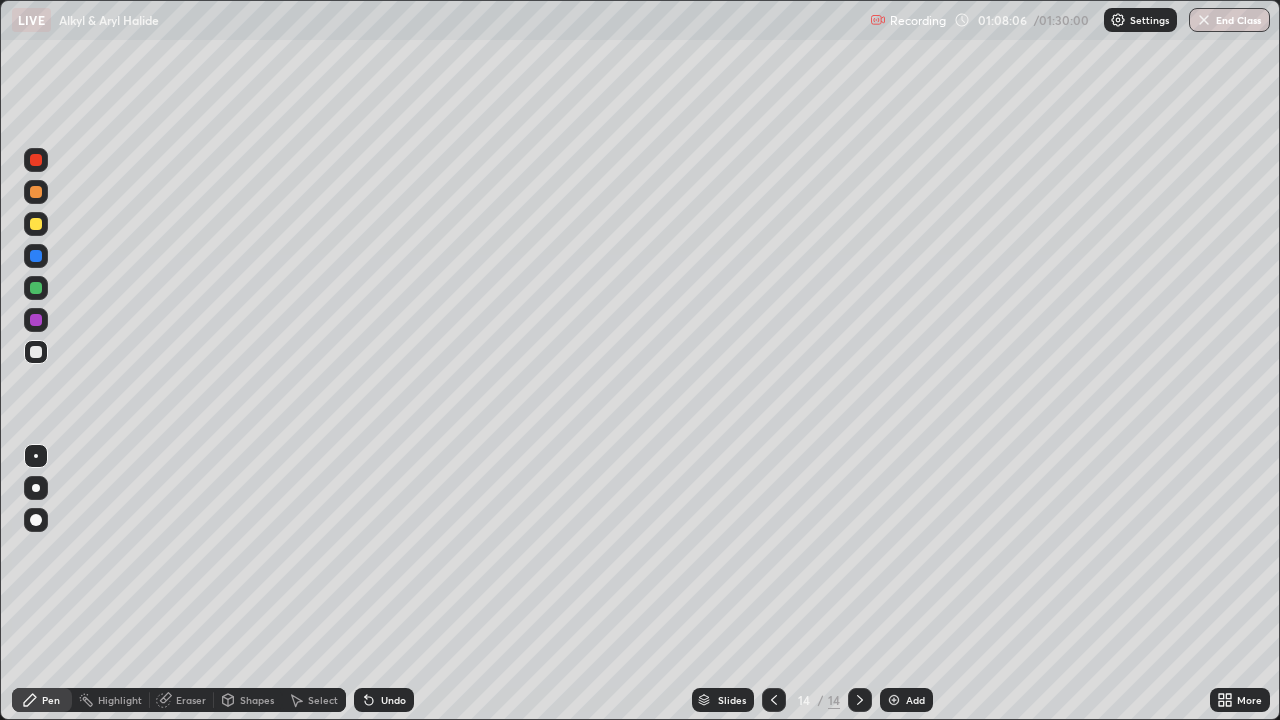 click on "Undo" at bounding box center (393, 700) 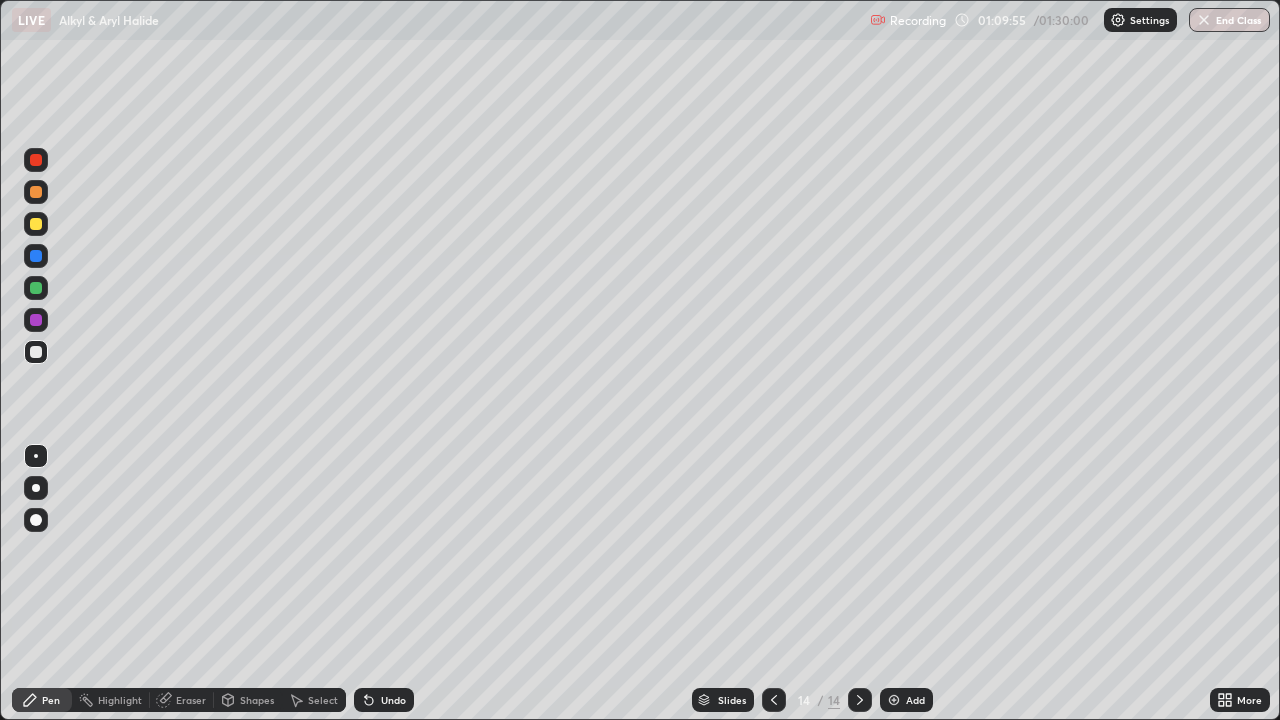 click on "Add" at bounding box center (915, 700) 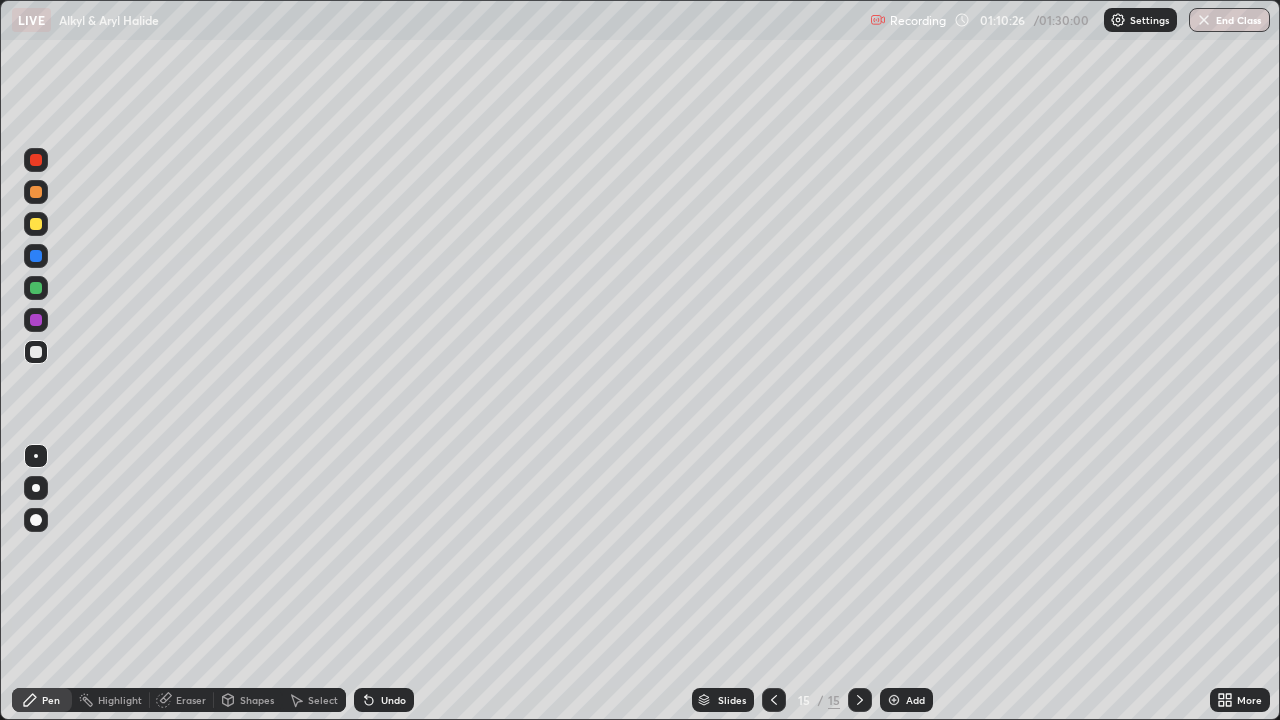 click on "Eraser" at bounding box center [182, 700] 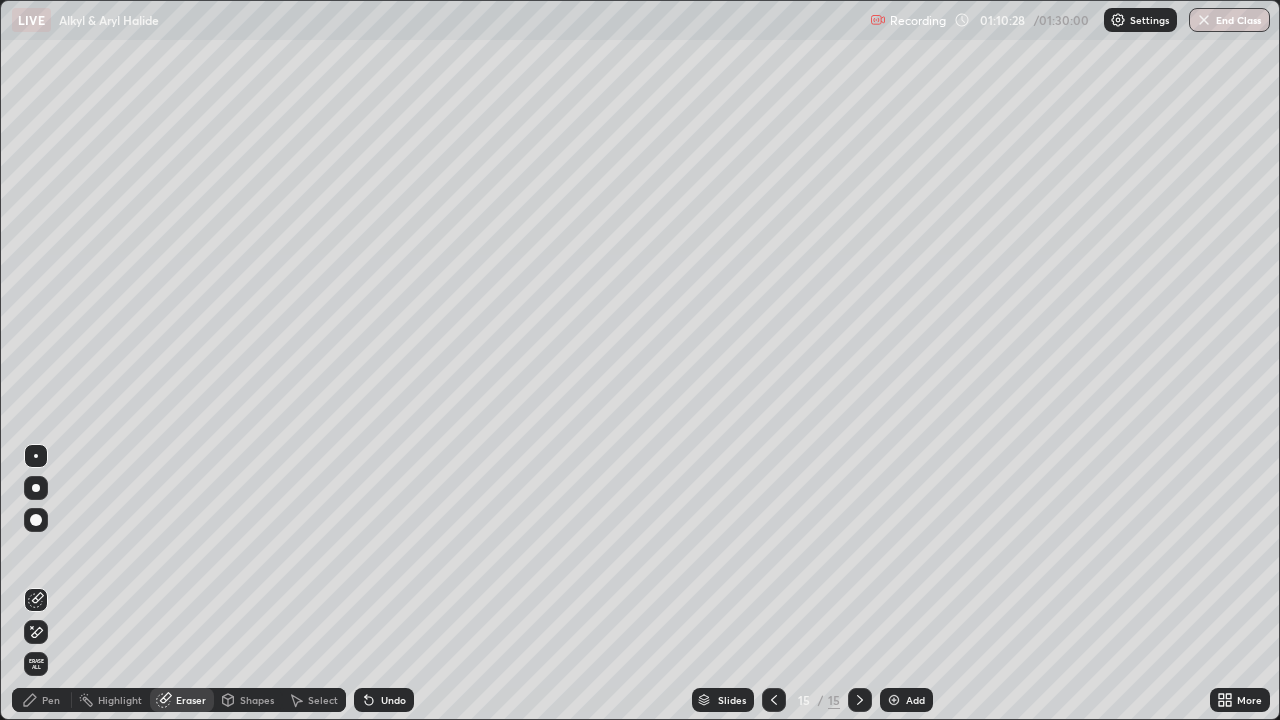 click on "Pen" at bounding box center (42, 700) 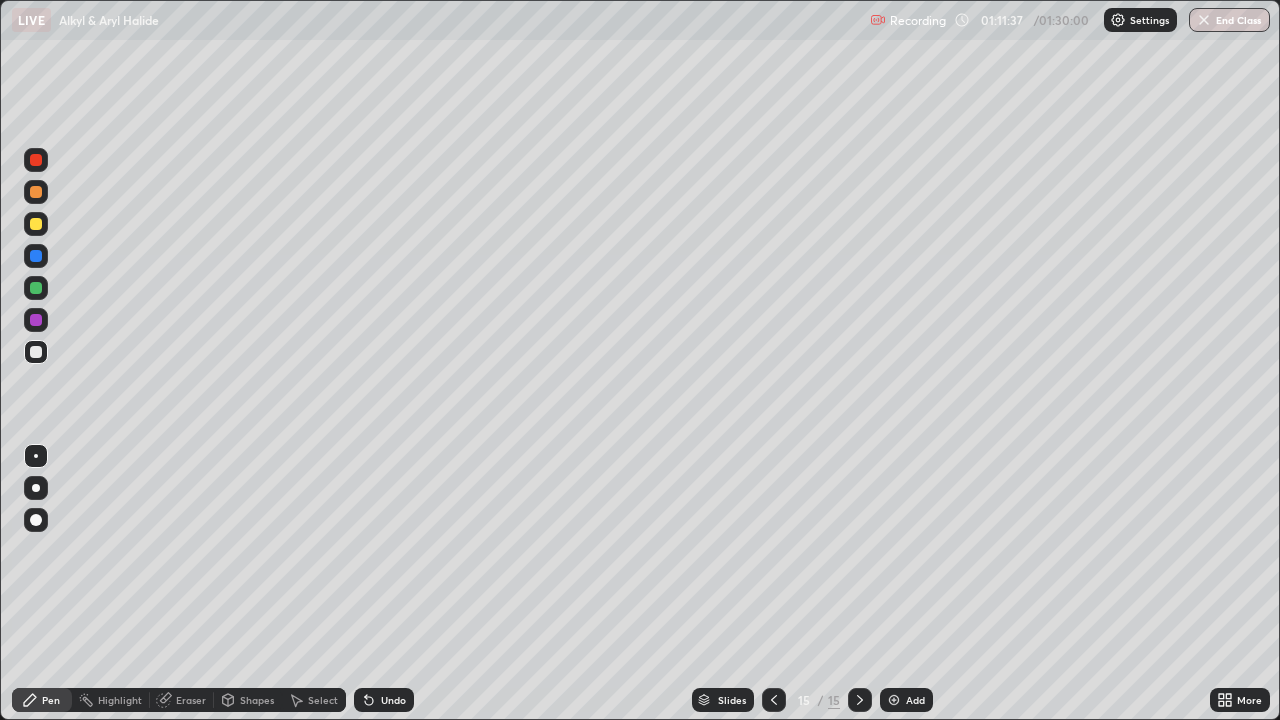 click at bounding box center (774, 700) 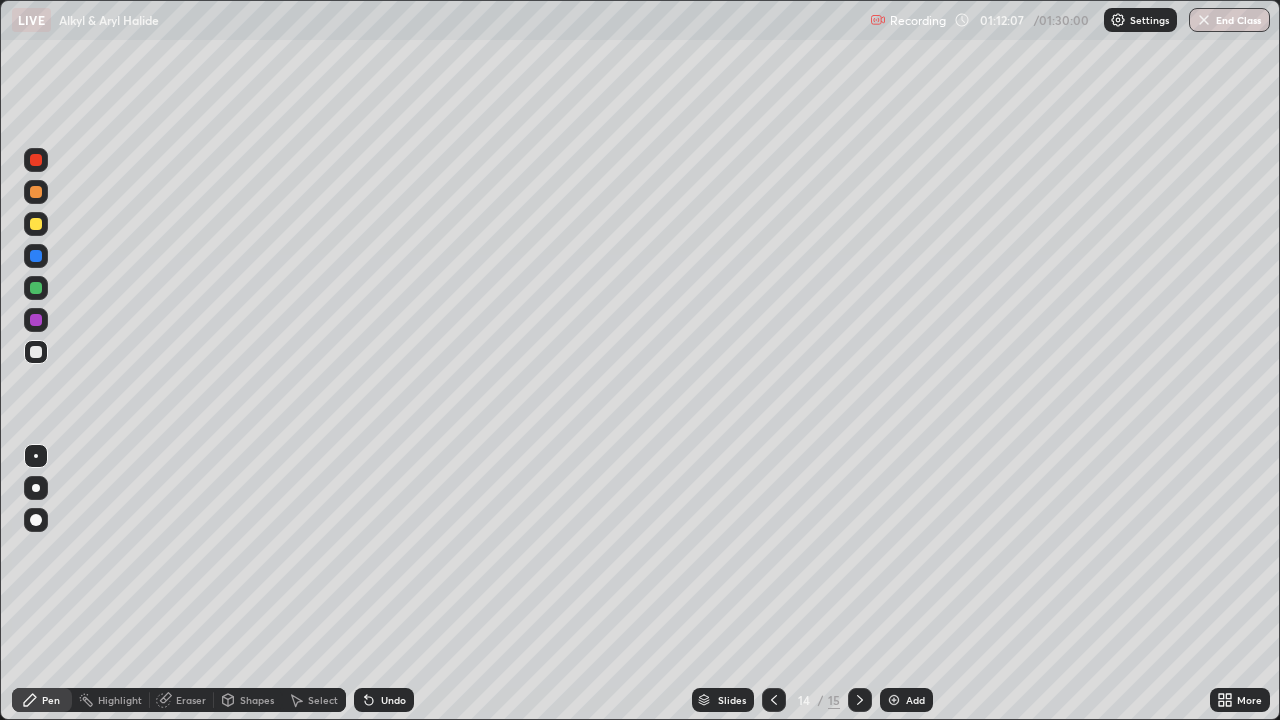click 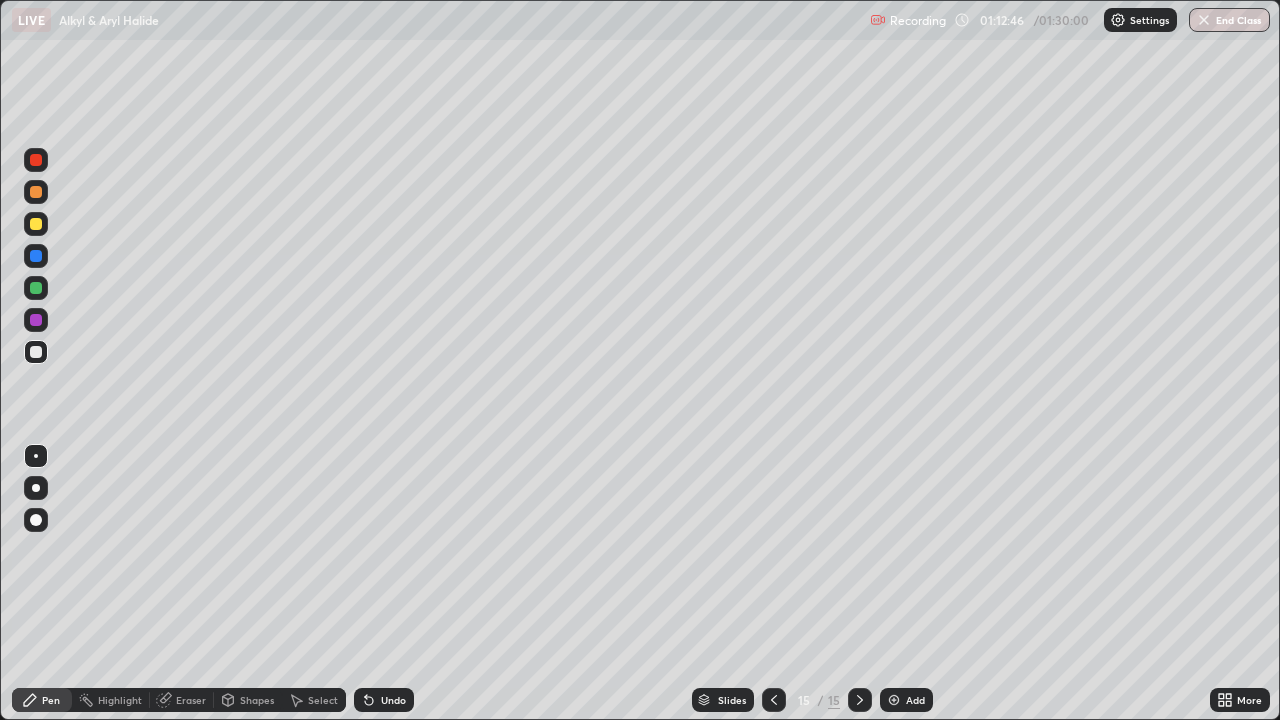 click on "Undo" at bounding box center (393, 700) 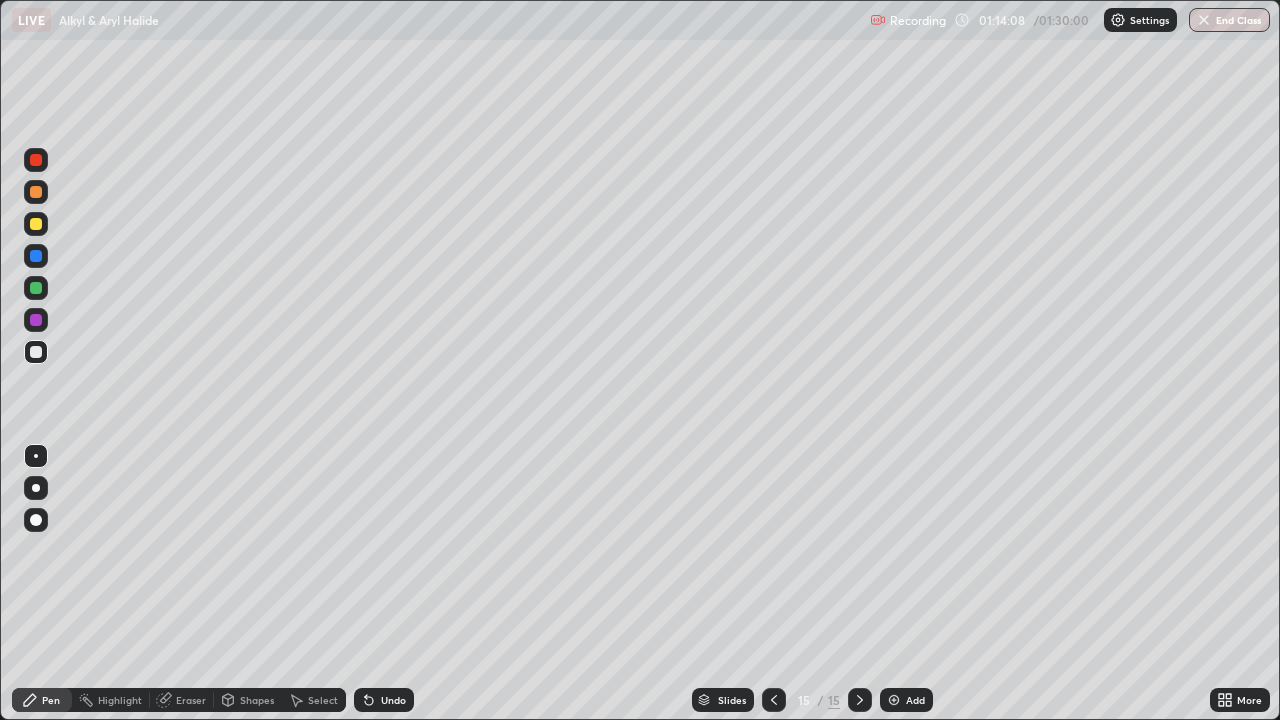 click on "Undo" at bounding box center (384, 700) 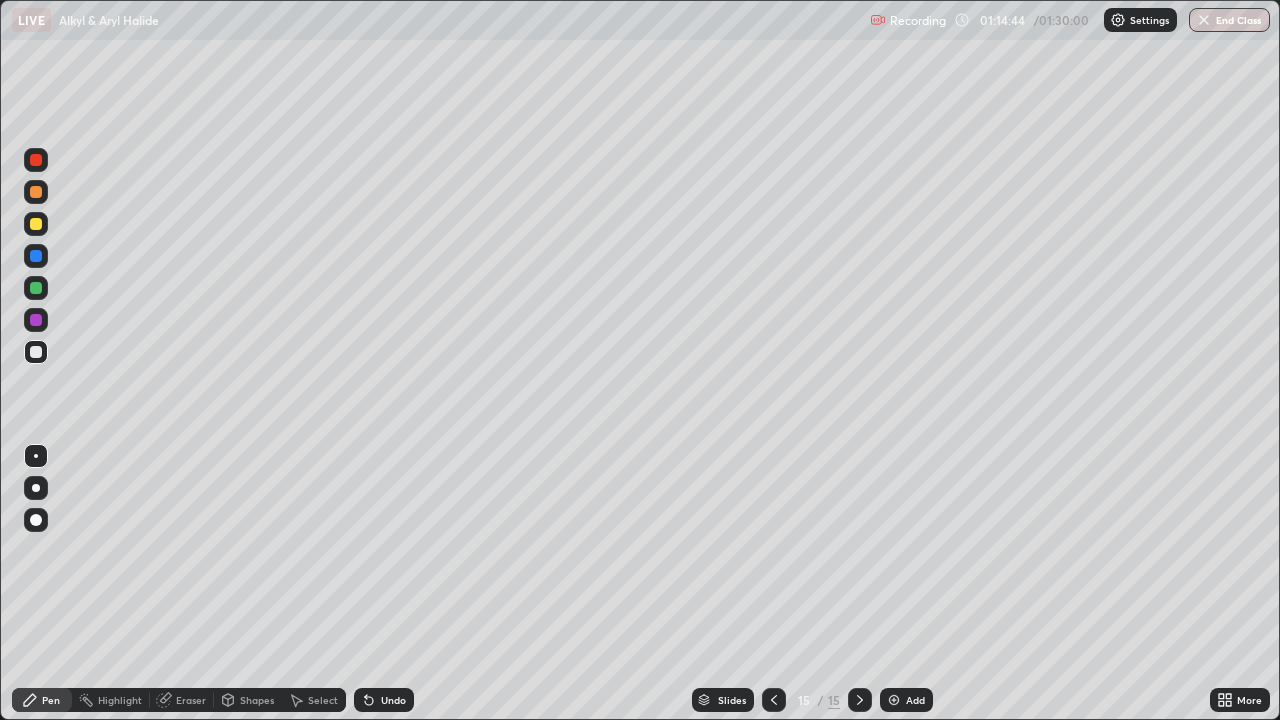 click on "Undo" at bounding box center [393, 700] 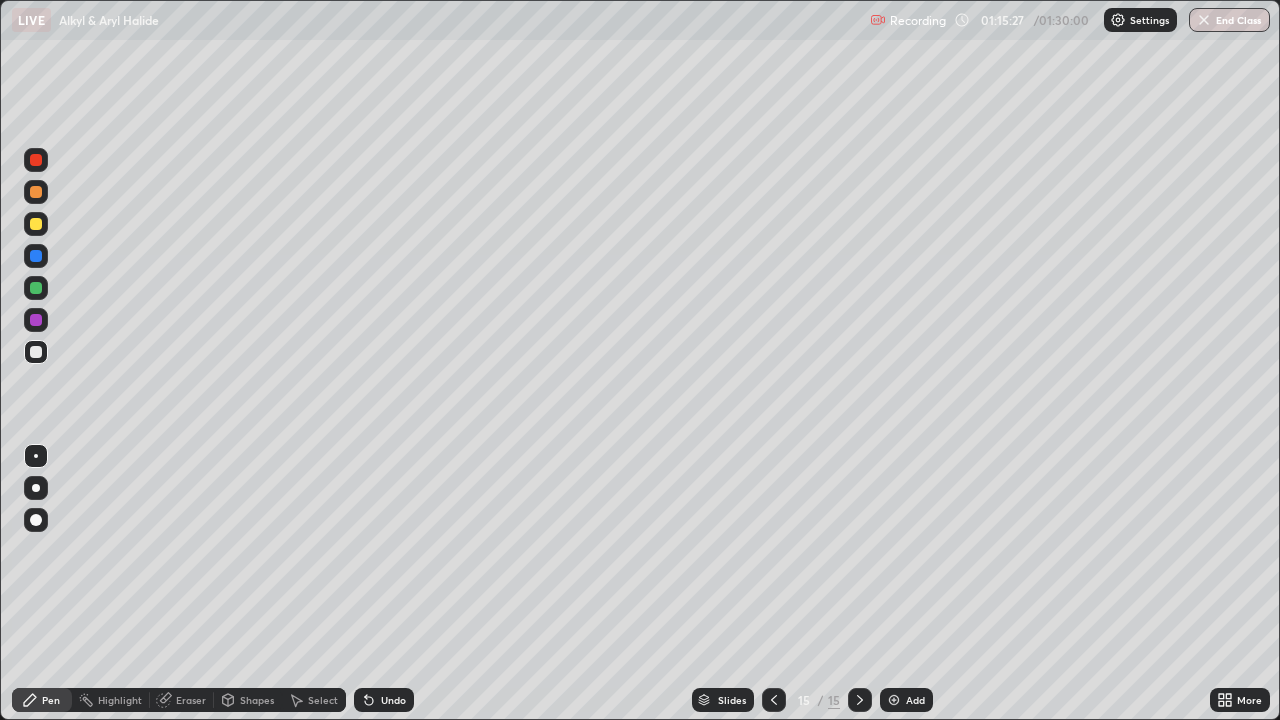 click on "Eraser" at bounding box center [182, 700] 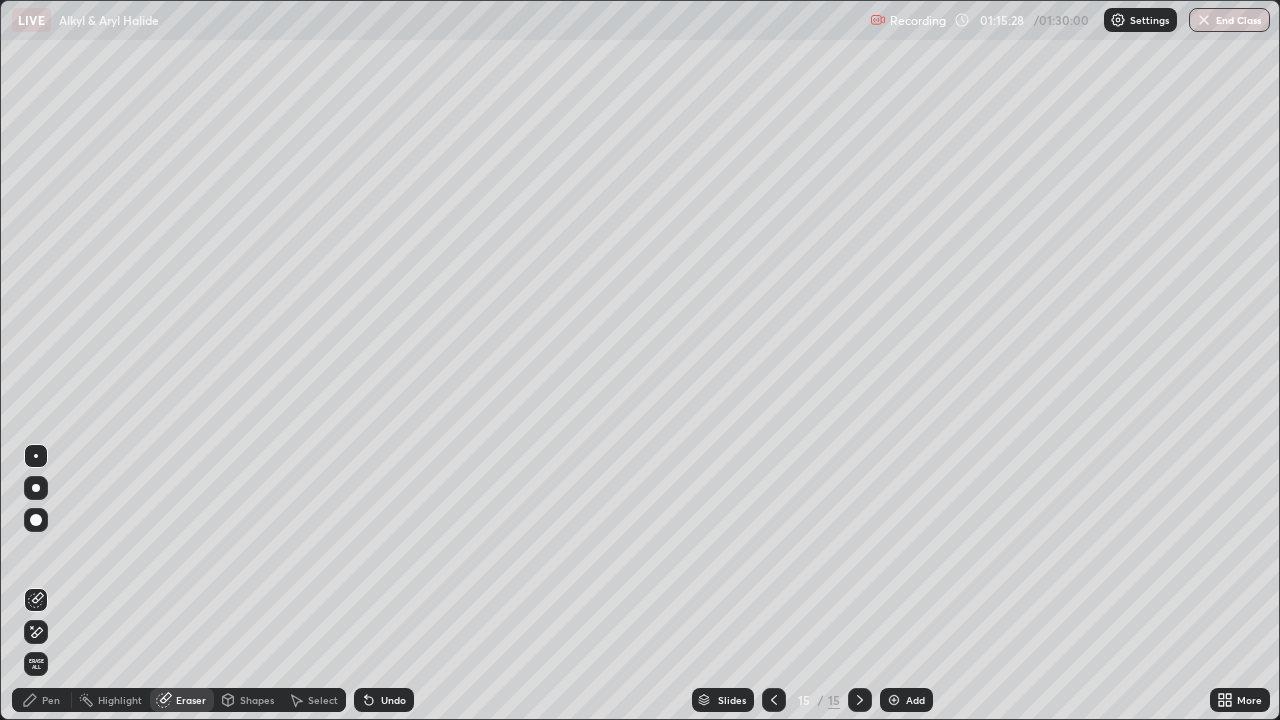click on "Pen" at bounding box center (42, 700) 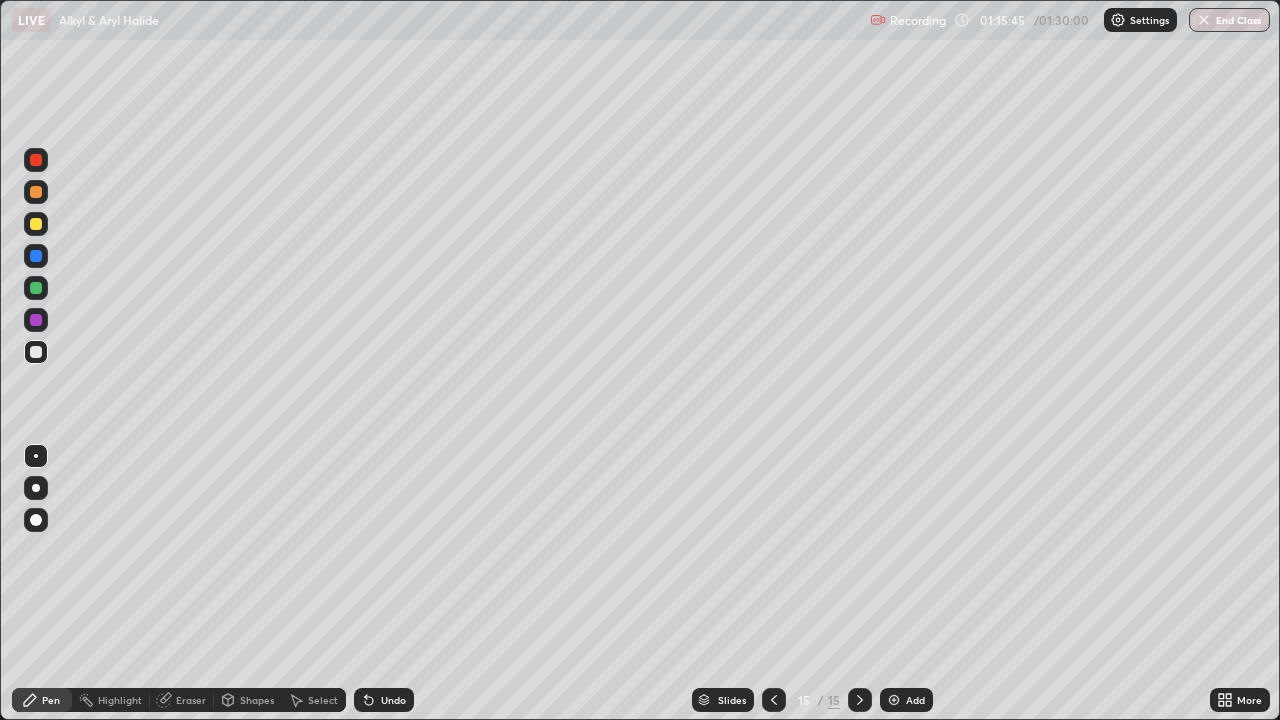 click on "Eraser" at bounding box center (182, 700) 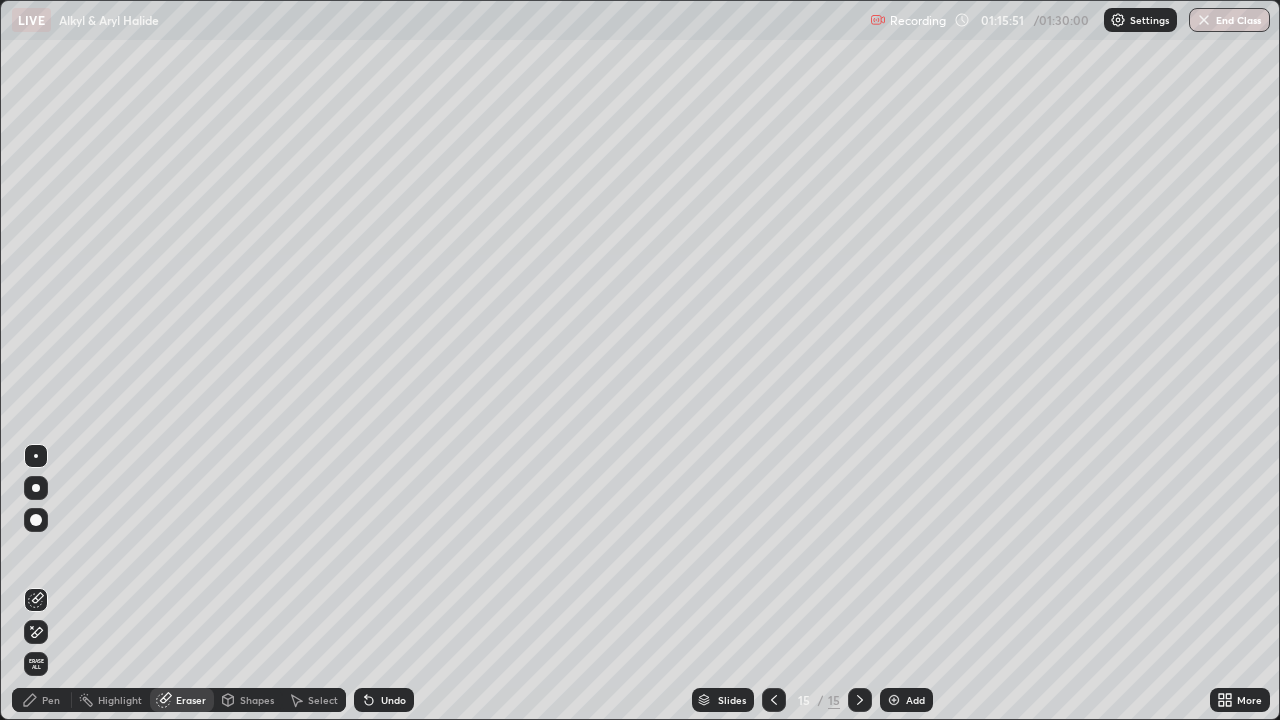 click on "Pen" at bounding box center (42, 700) 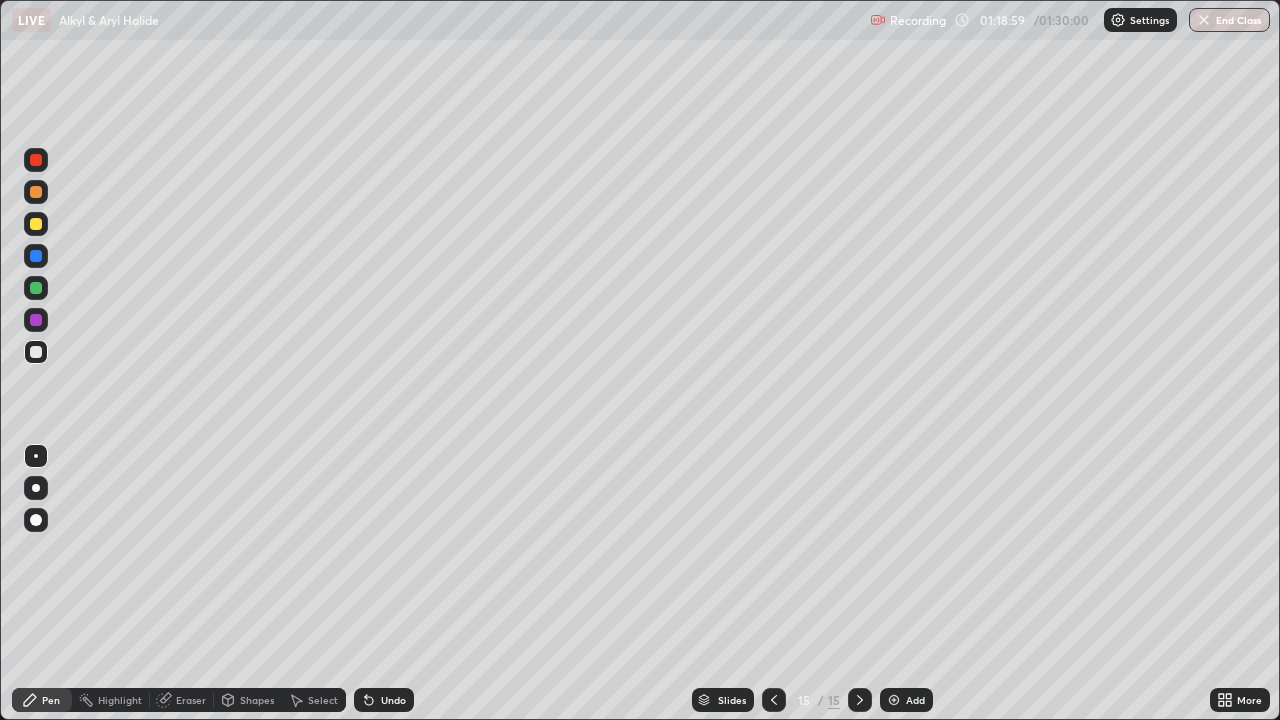 click 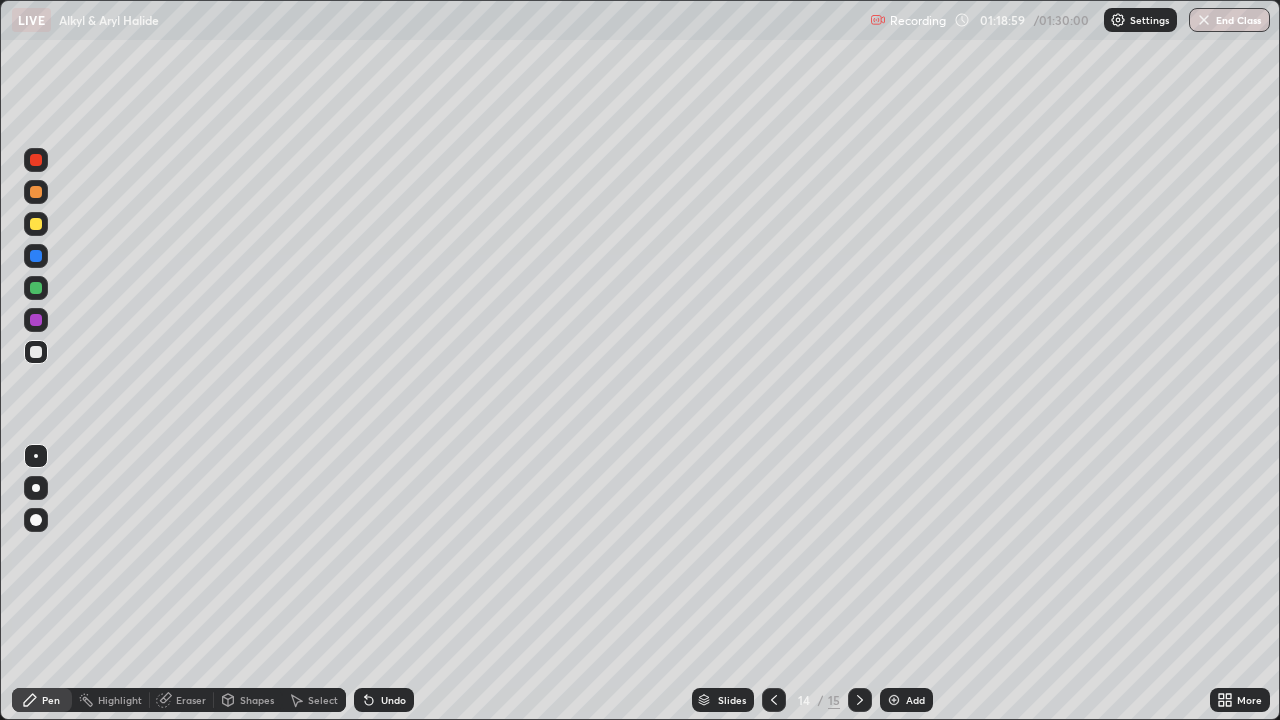 click 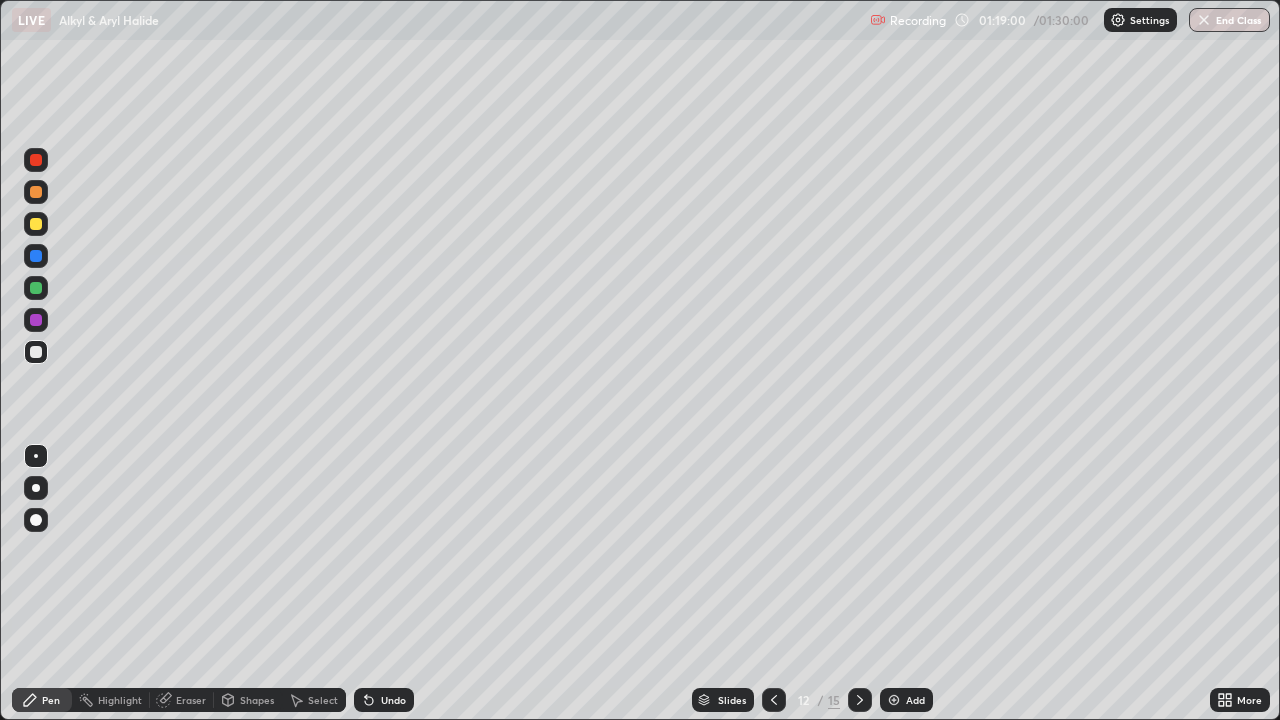 click at bounding box center (774, 700) 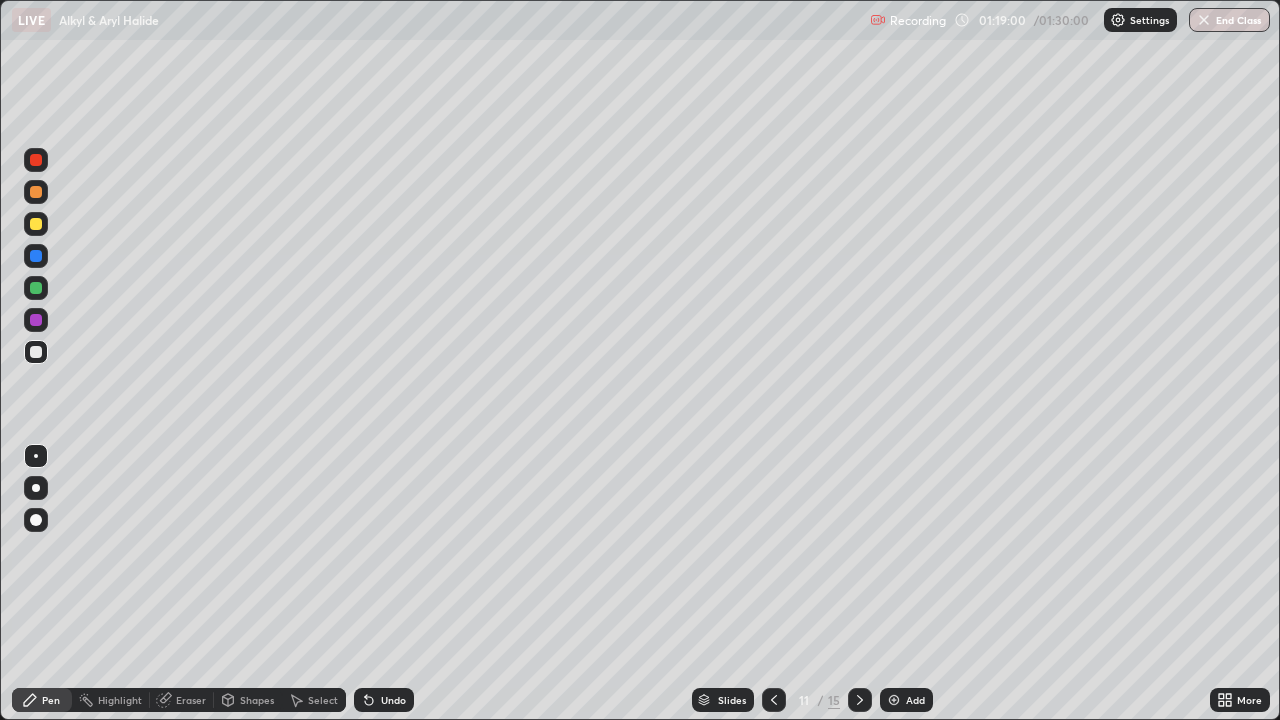 click at bounding box center (774, 700) 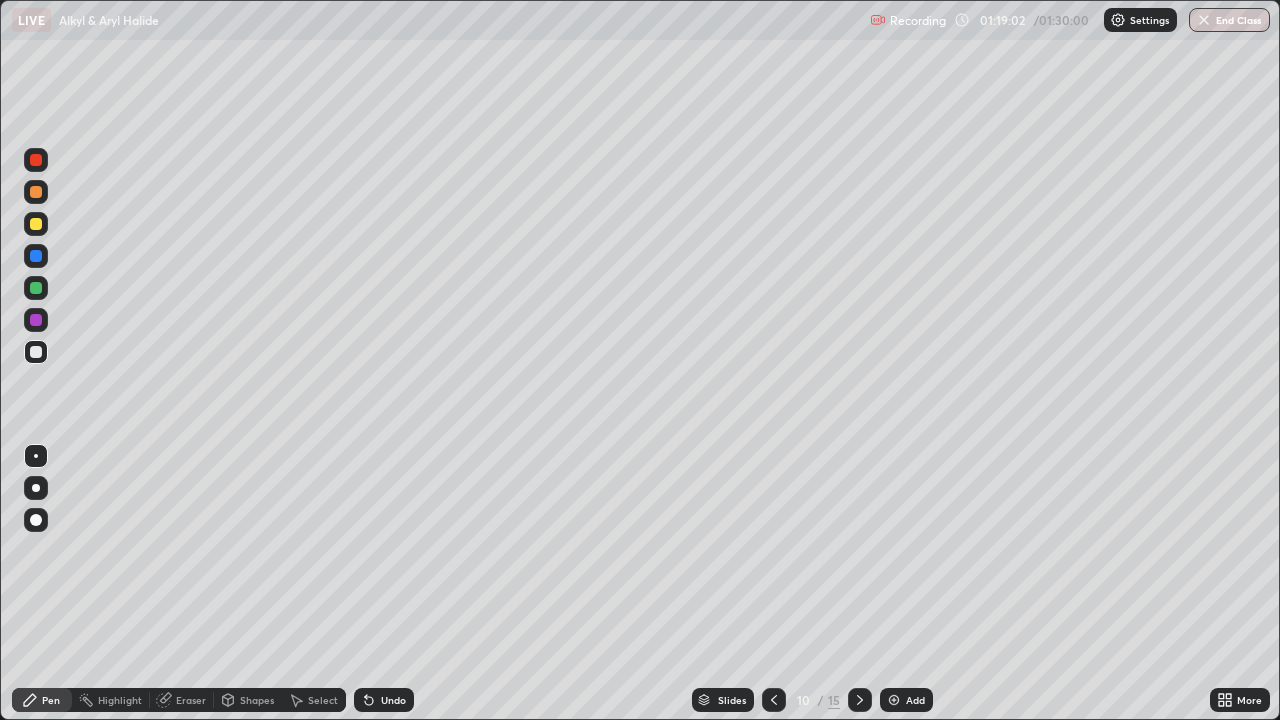 click 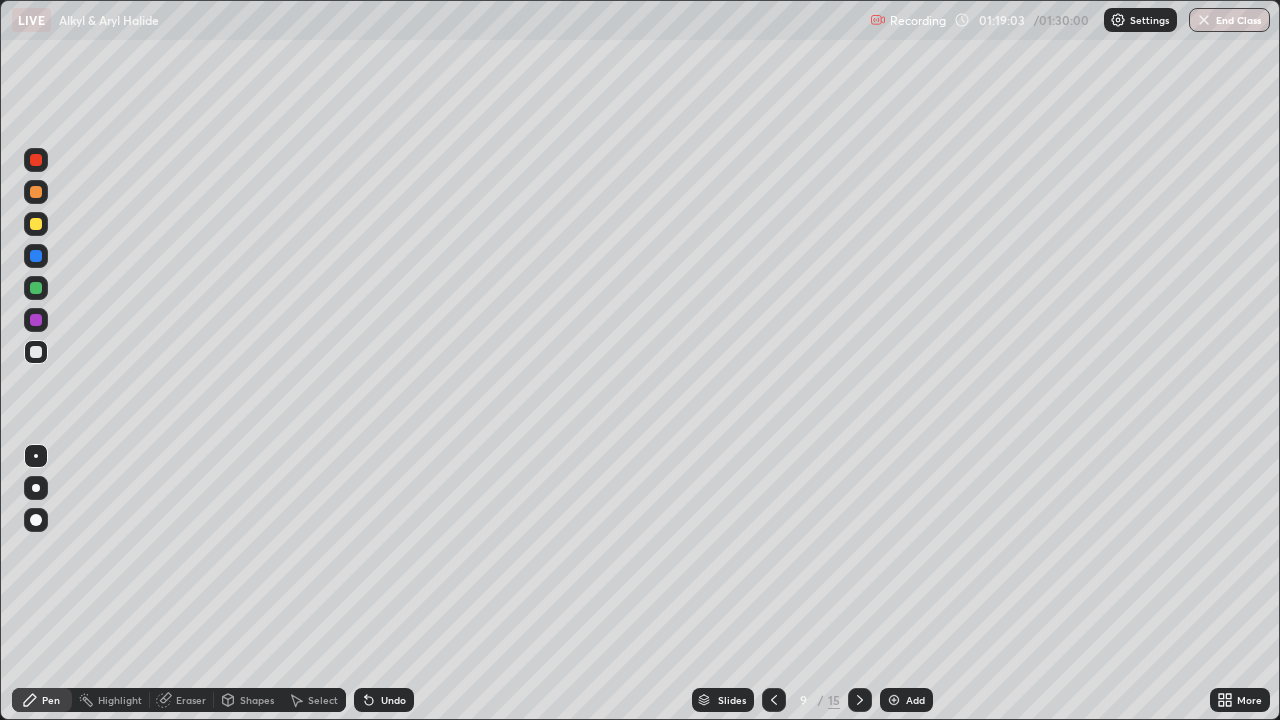 click 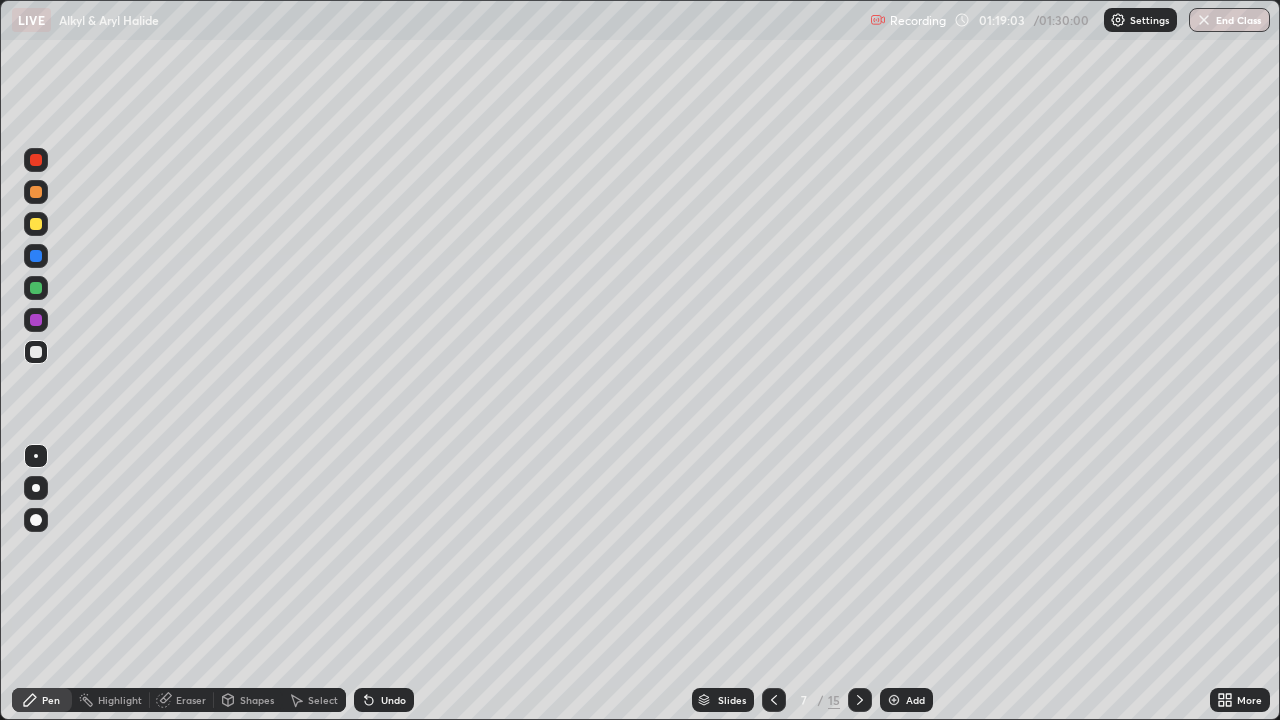 click at bounding box center [774, 700] 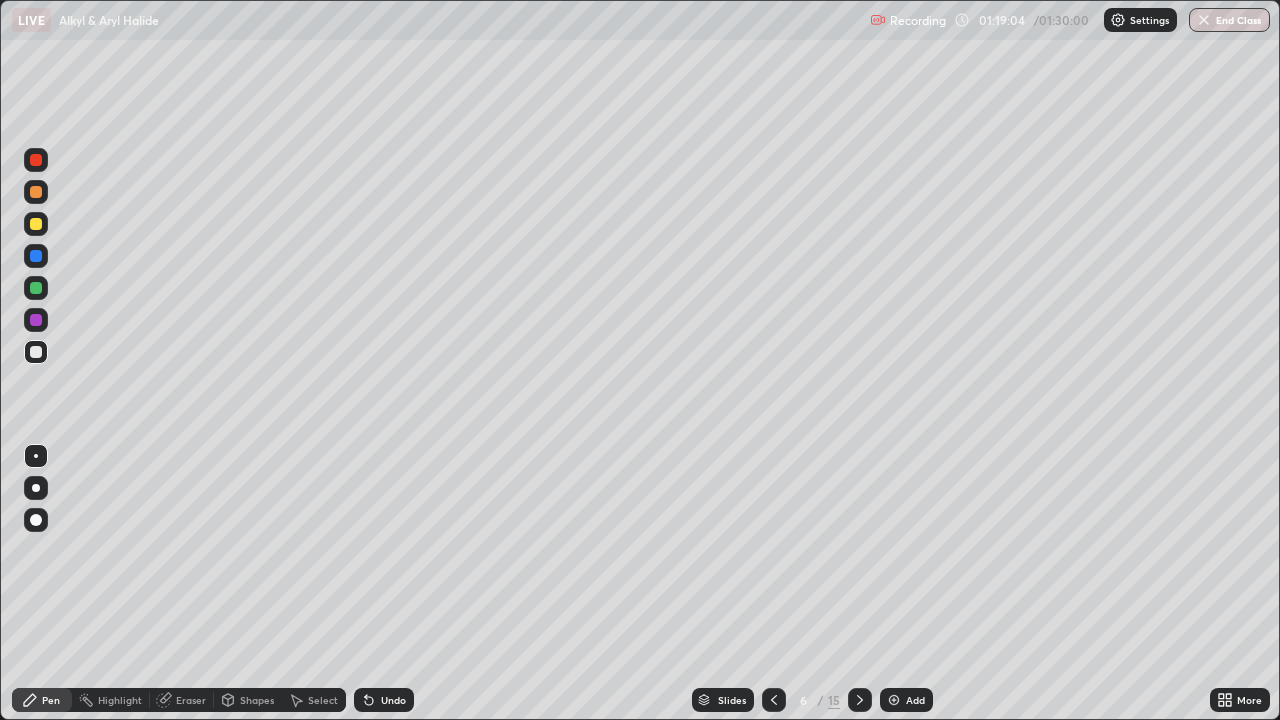 click 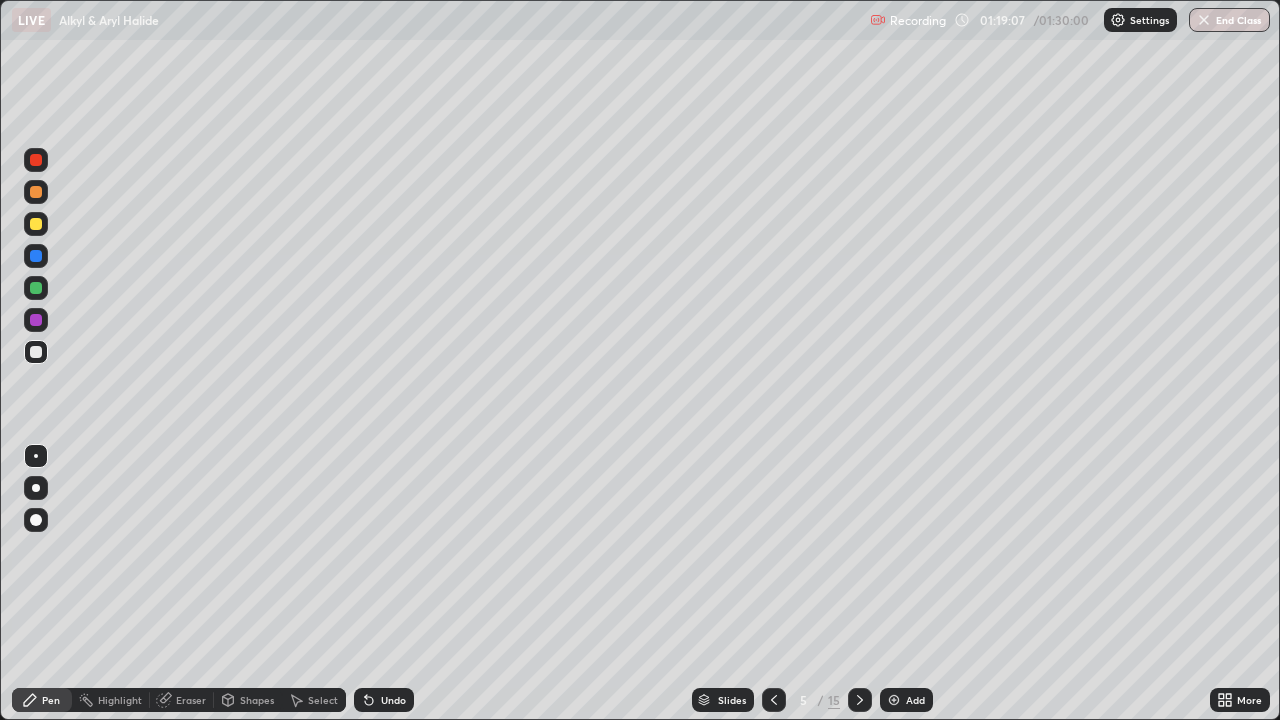 click 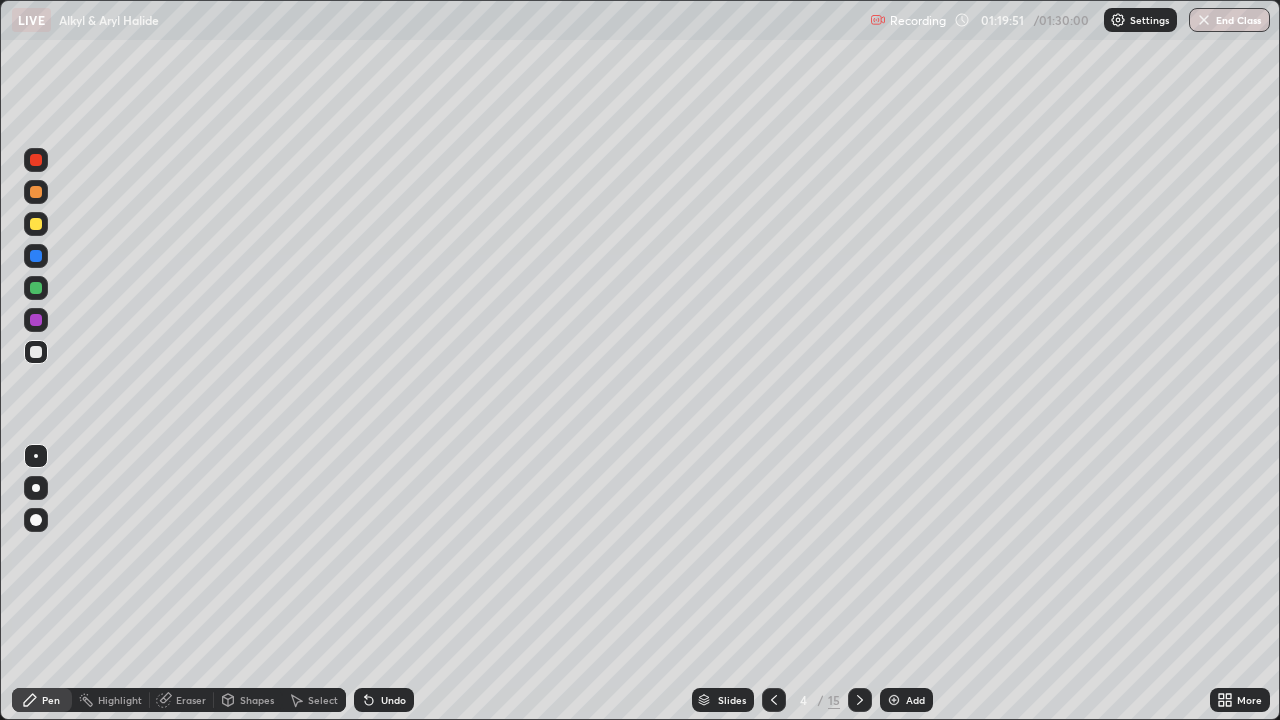 click 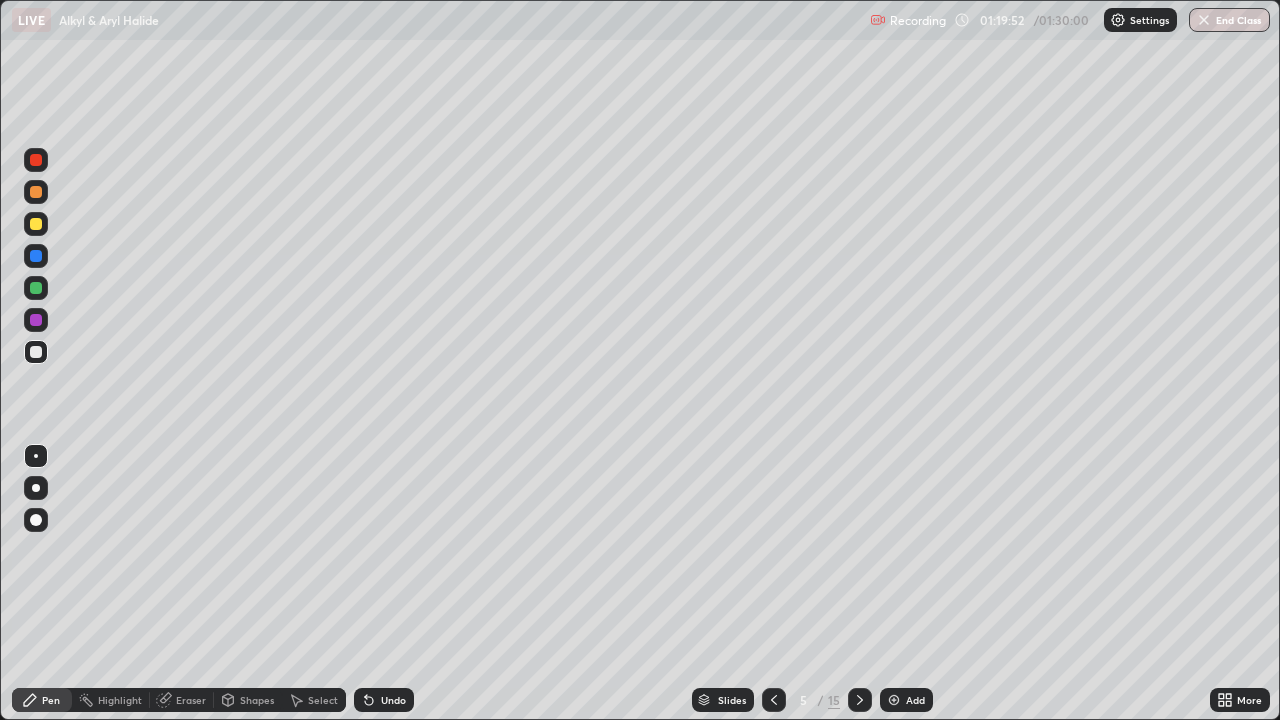 click 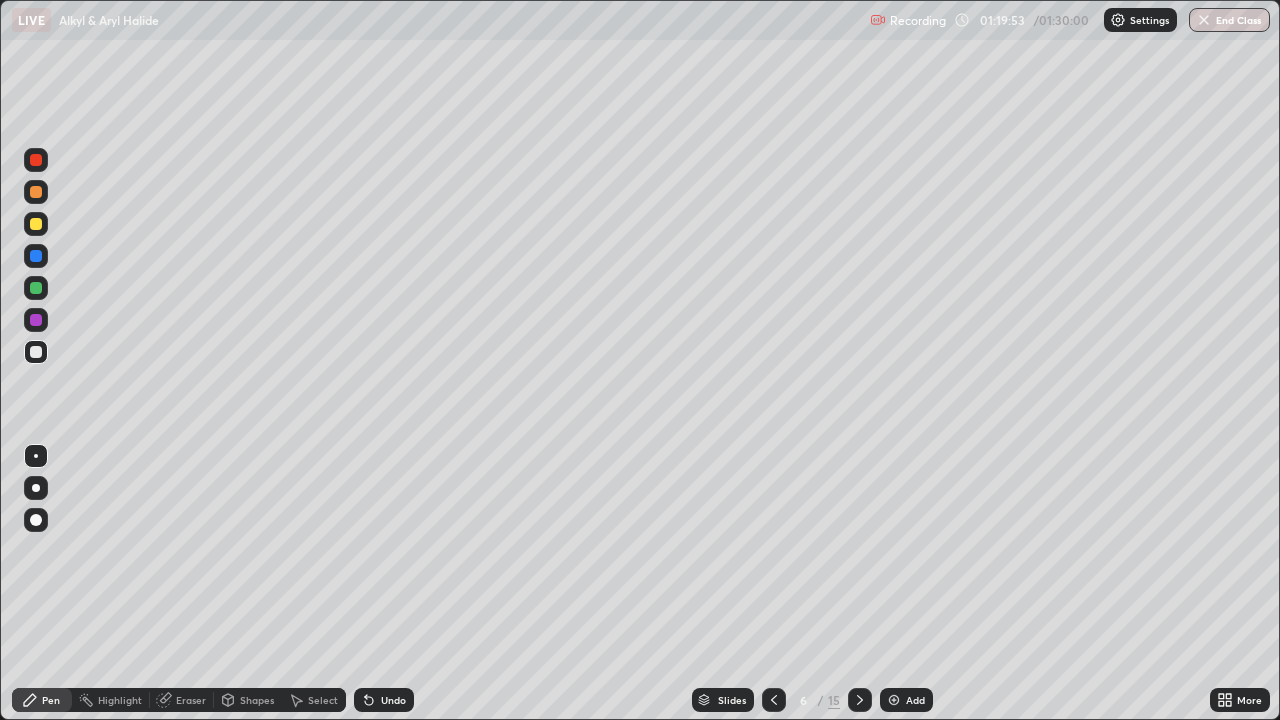 click 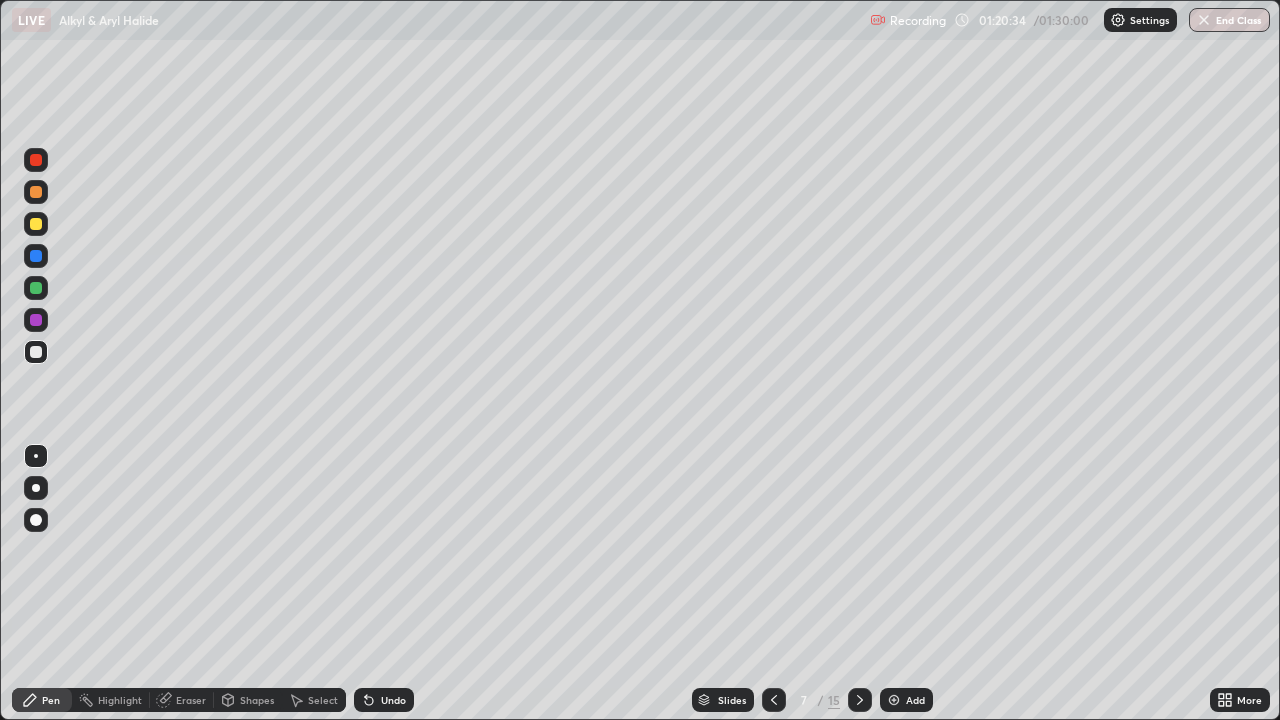 click at bounding box center (774, 700) 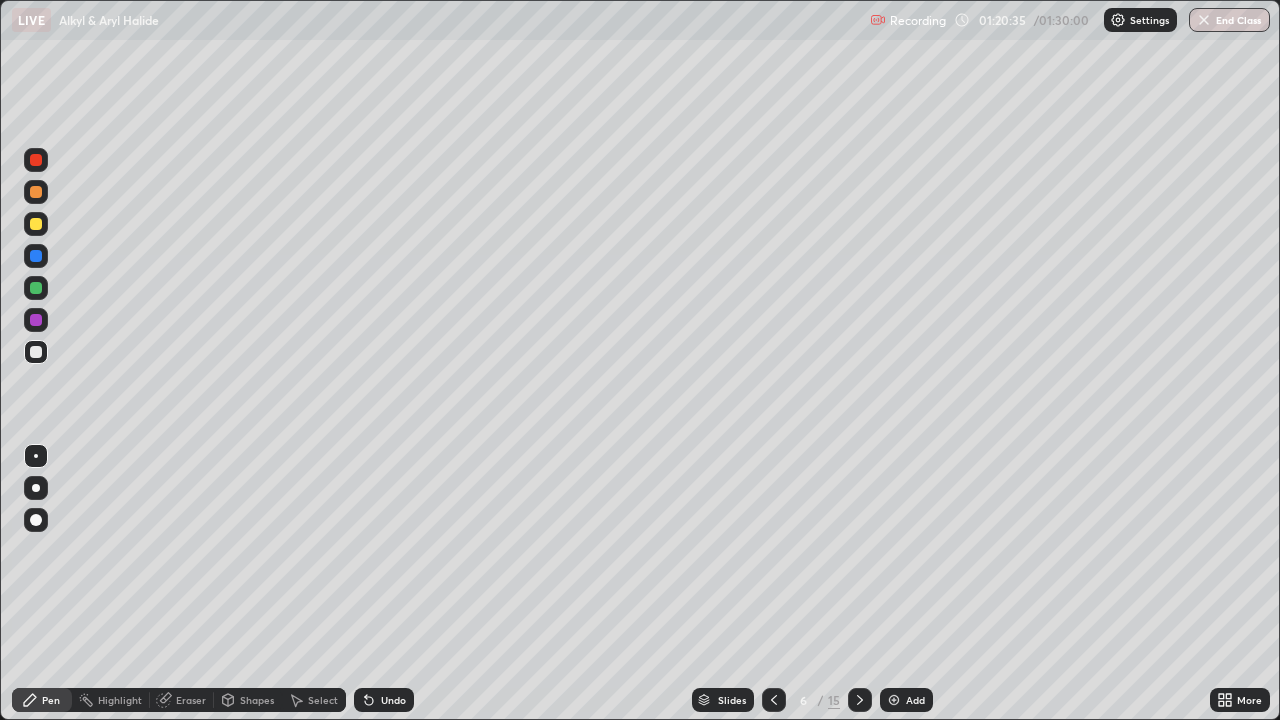 click at bounding box center (774, 700) 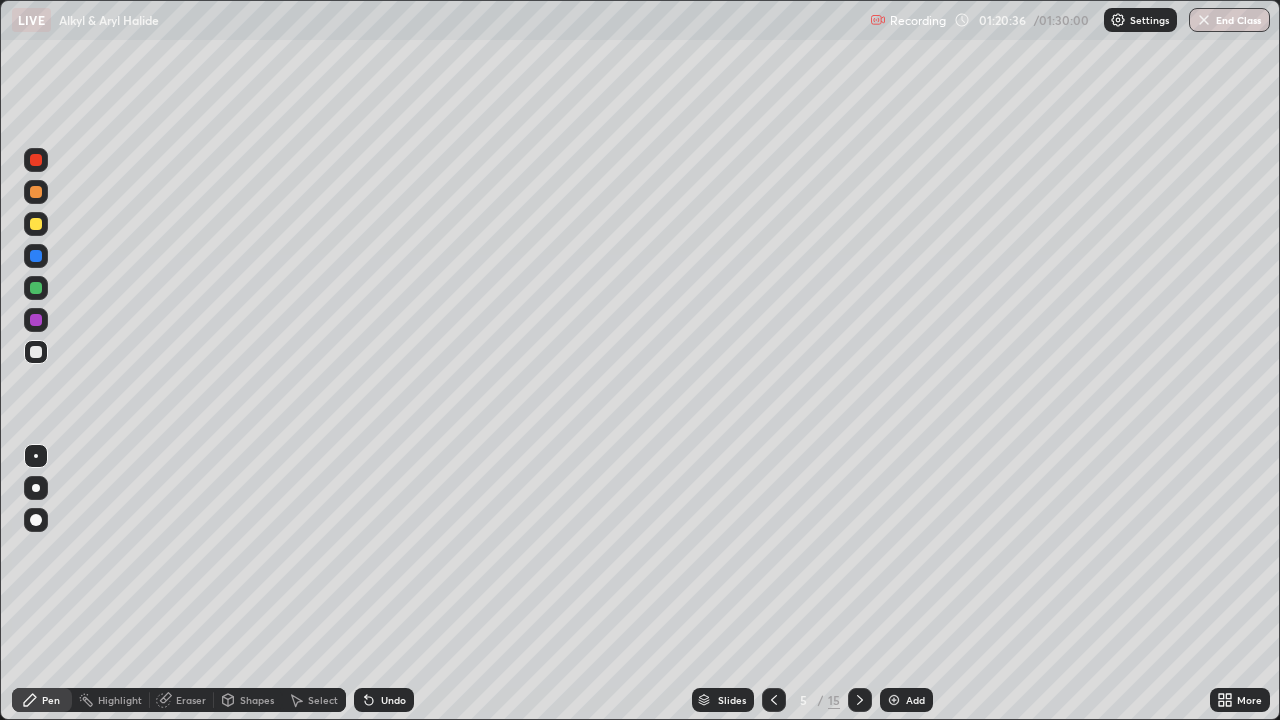 click at bounding box center [774, 700] 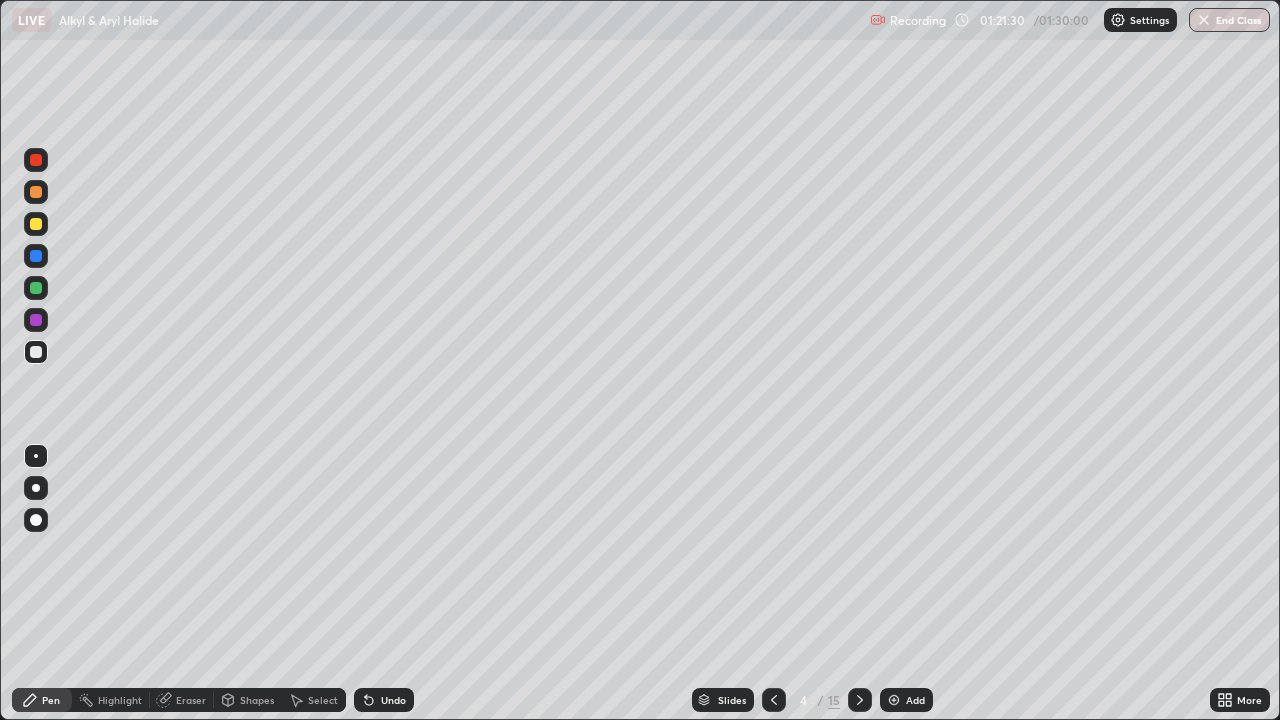 click on "Slides" at bounding box center [723, 700] 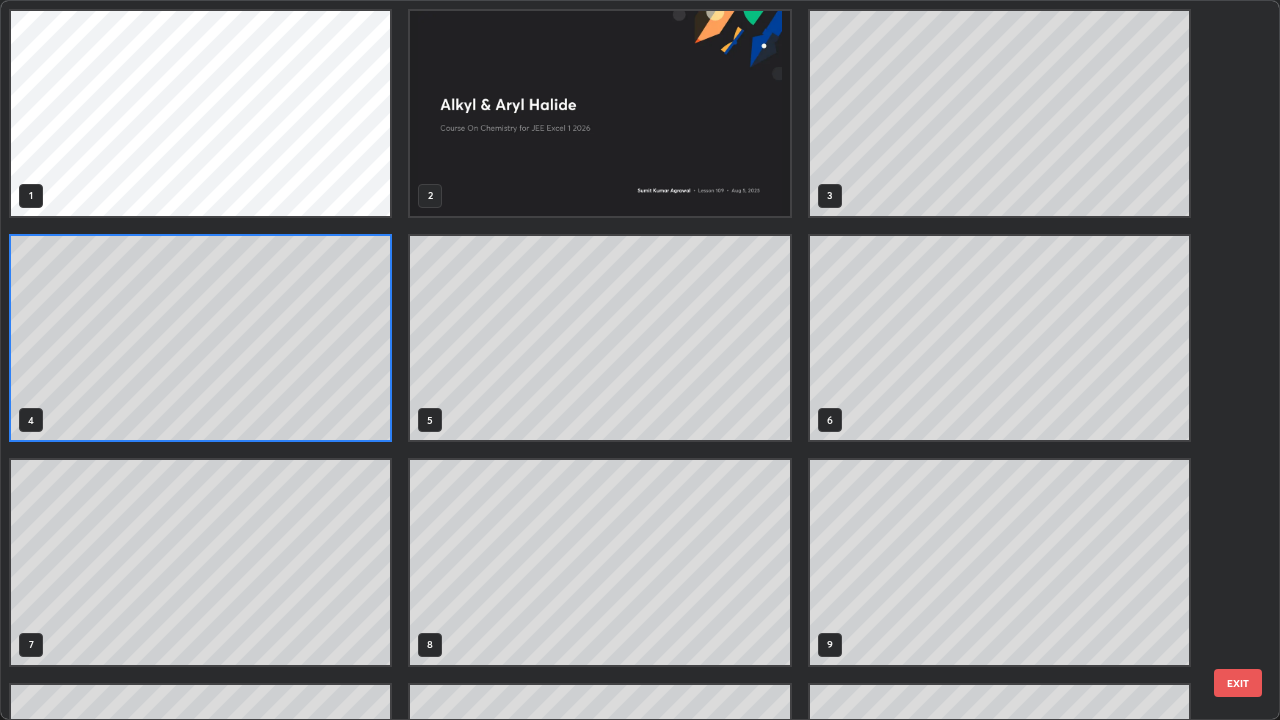 scroll, scrollTop: 7, scrollLeft: 11, axis: both 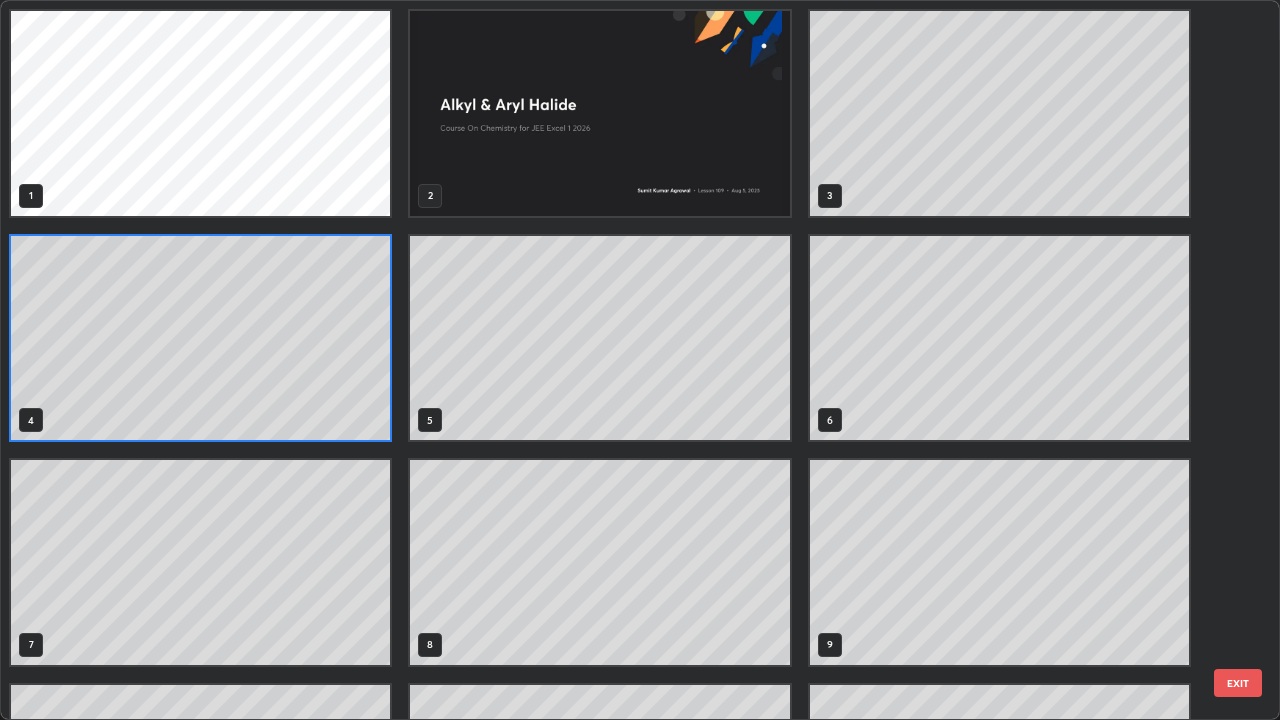 click on "1 2 3 4 5 6 7 8 9 10 11 12 13 14 15" at bounding box center [622, 360] 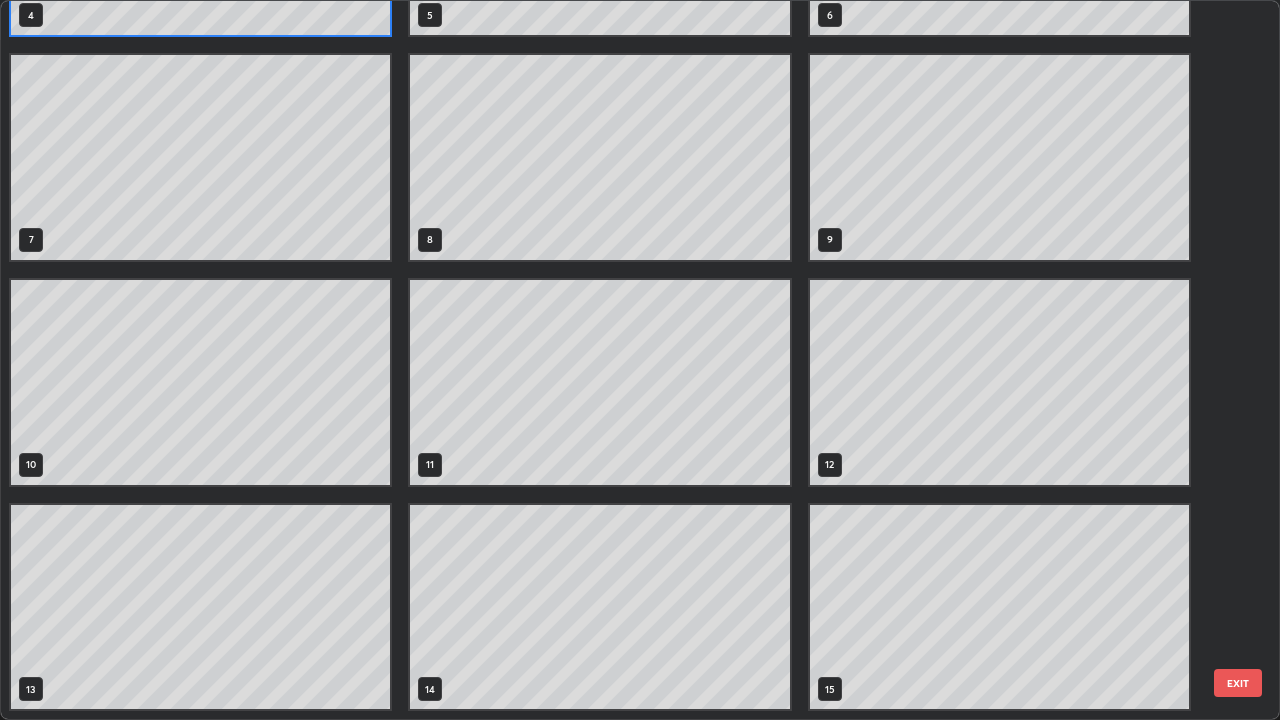 click on "EXIT" at bounding box center (1238, 683) 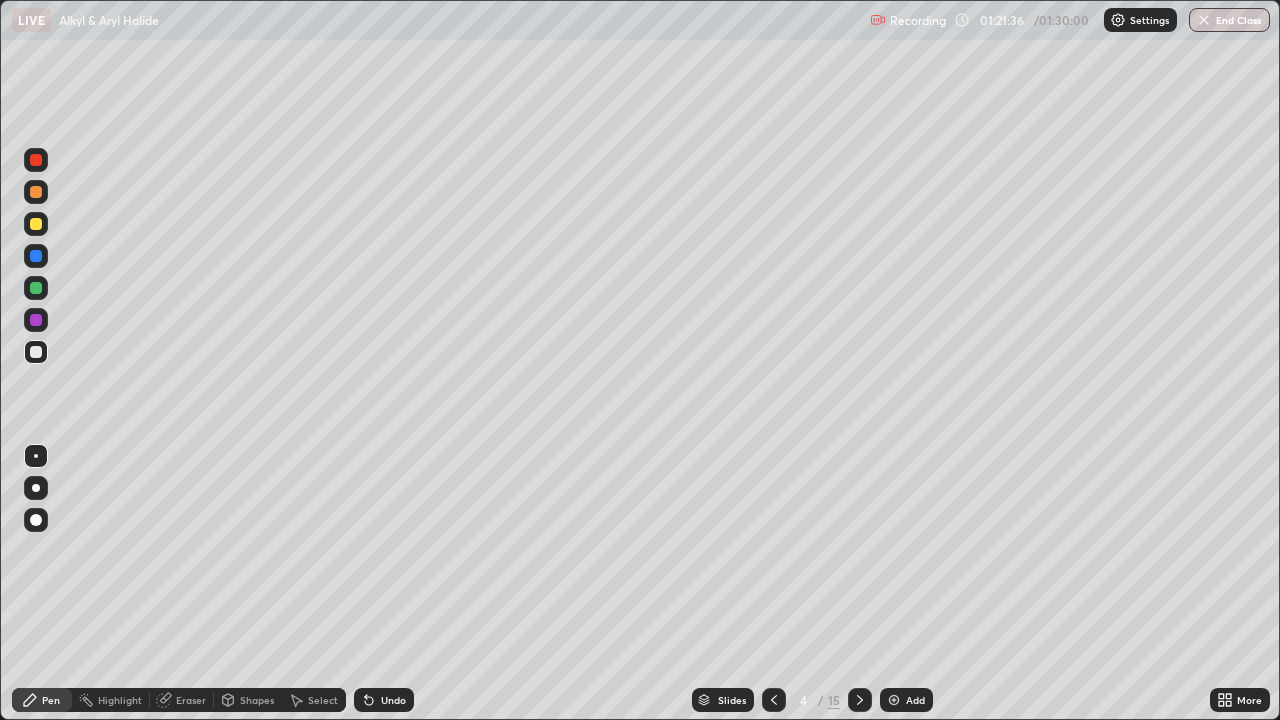 click at bounding box center (860, 700) 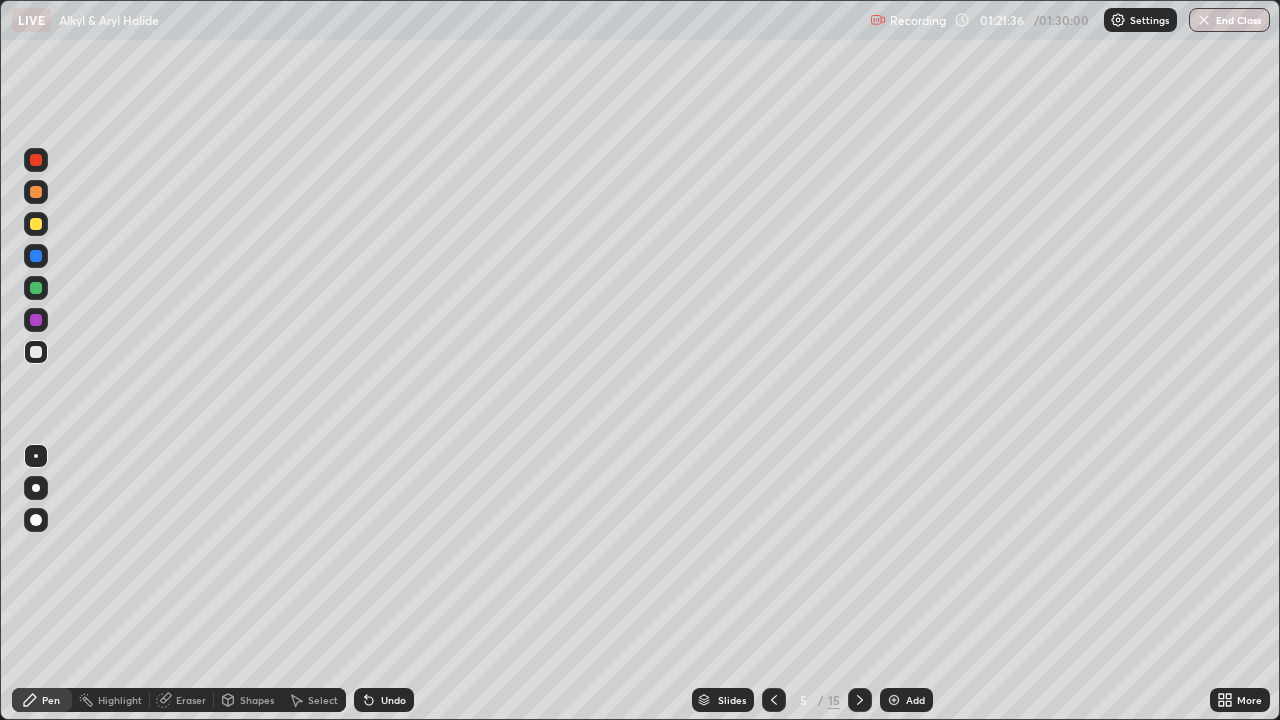 click 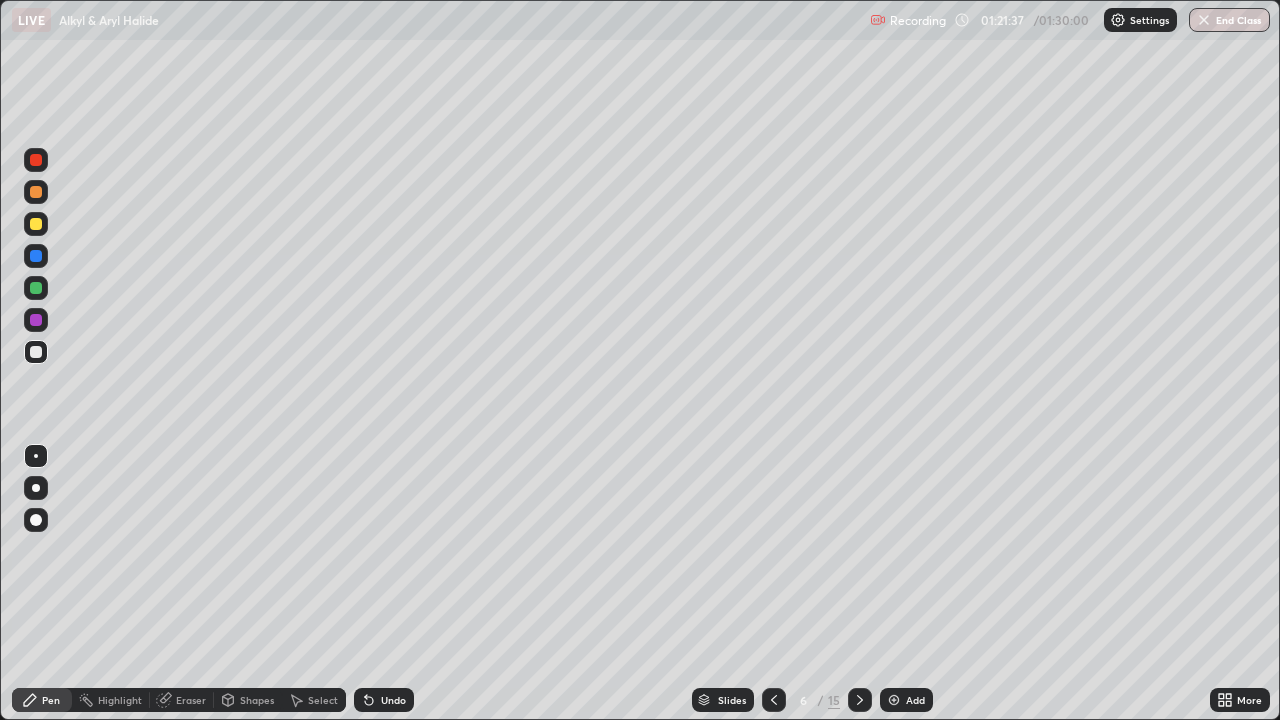 click 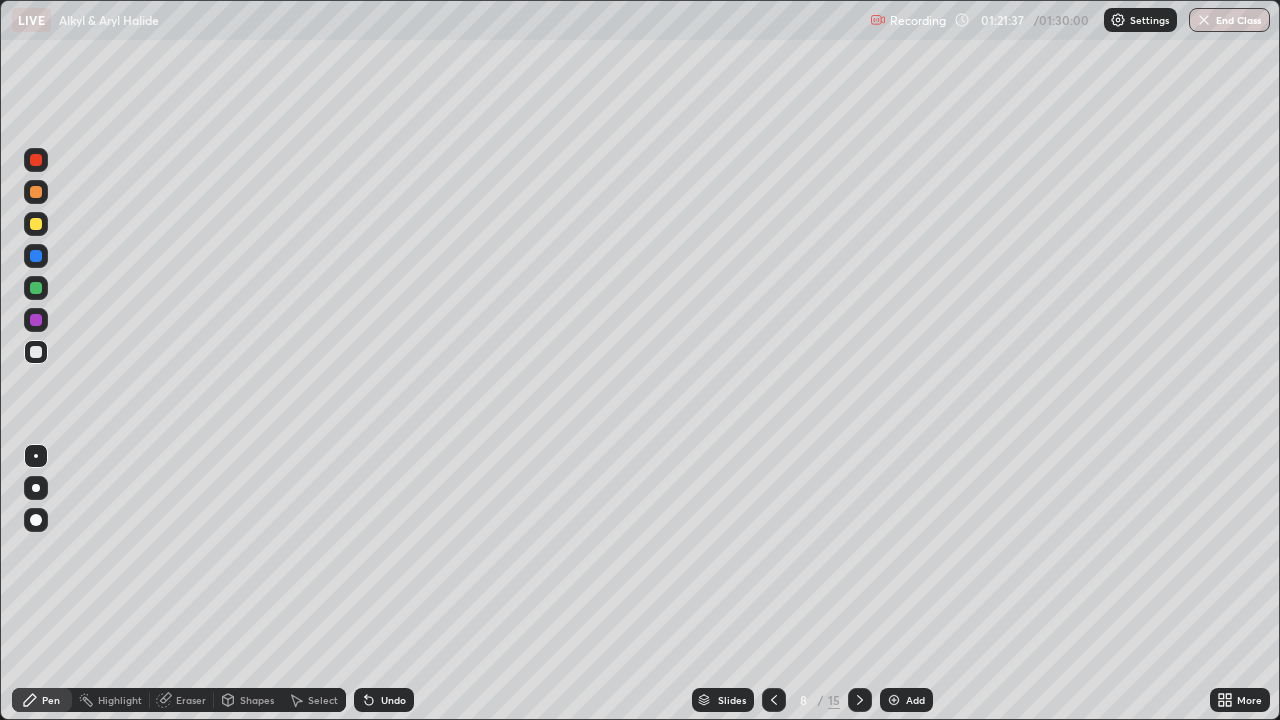 click 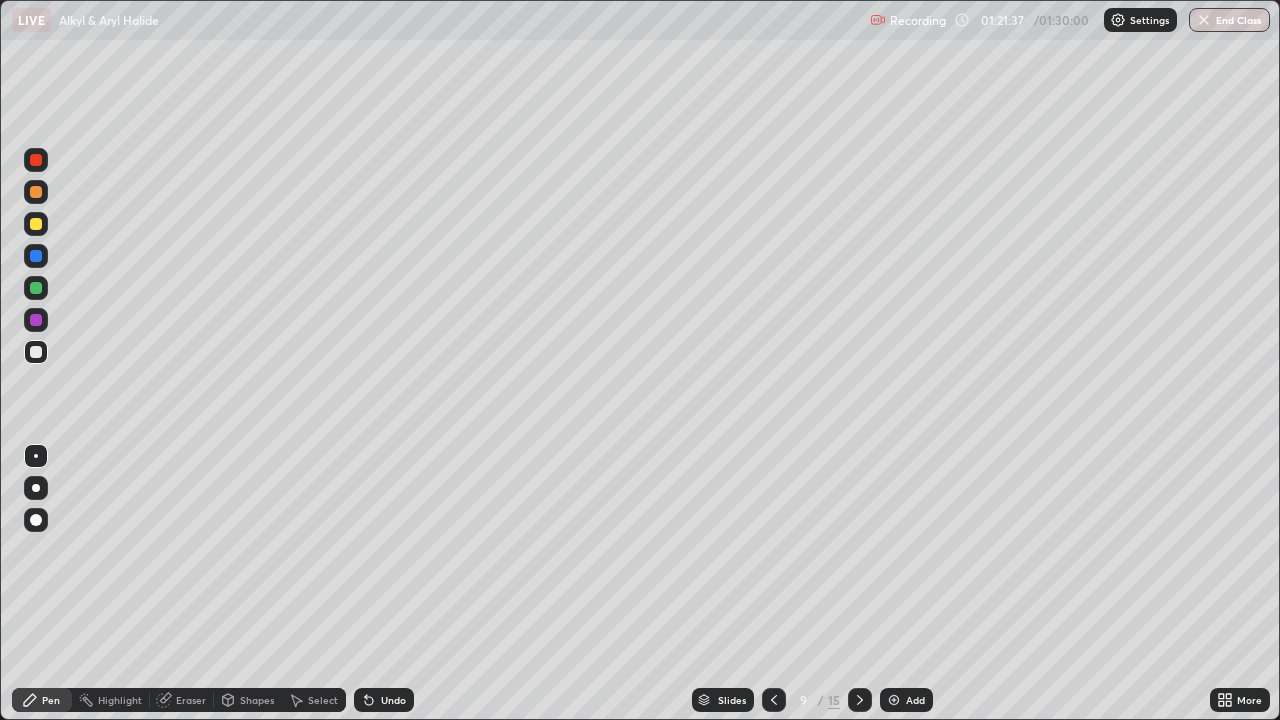 click 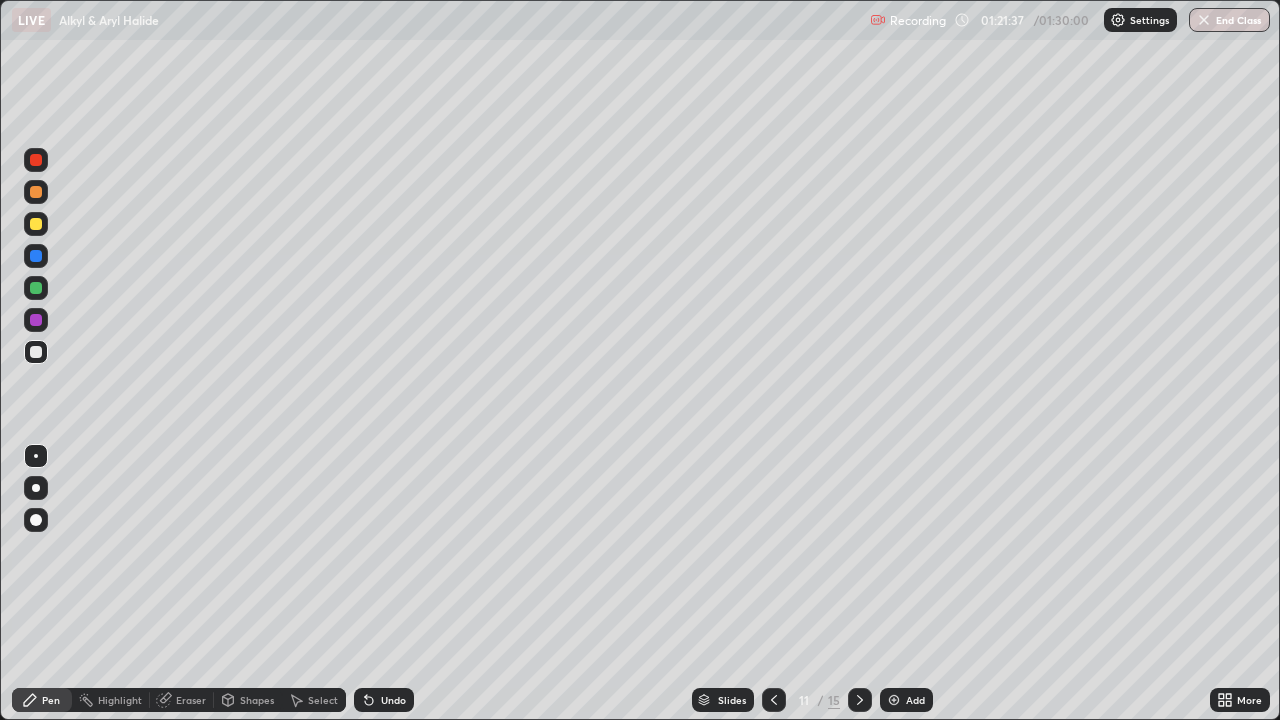 click 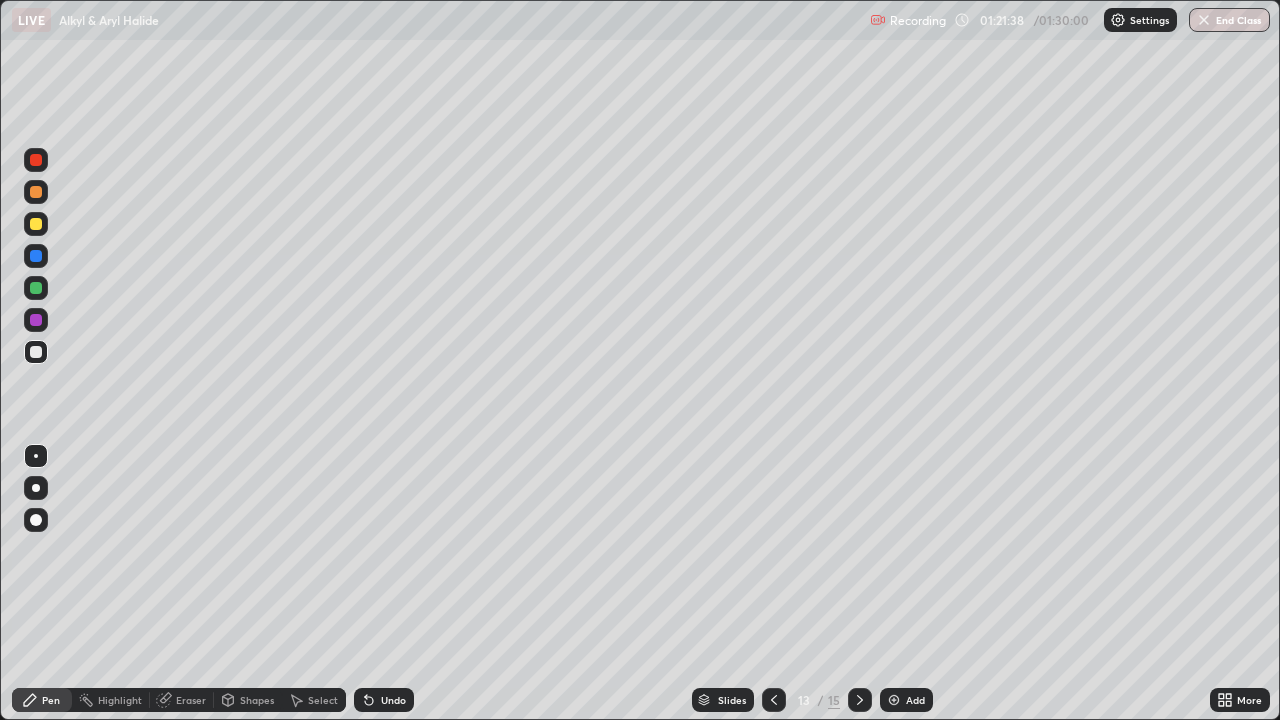 click at bounding box center (860, 700) 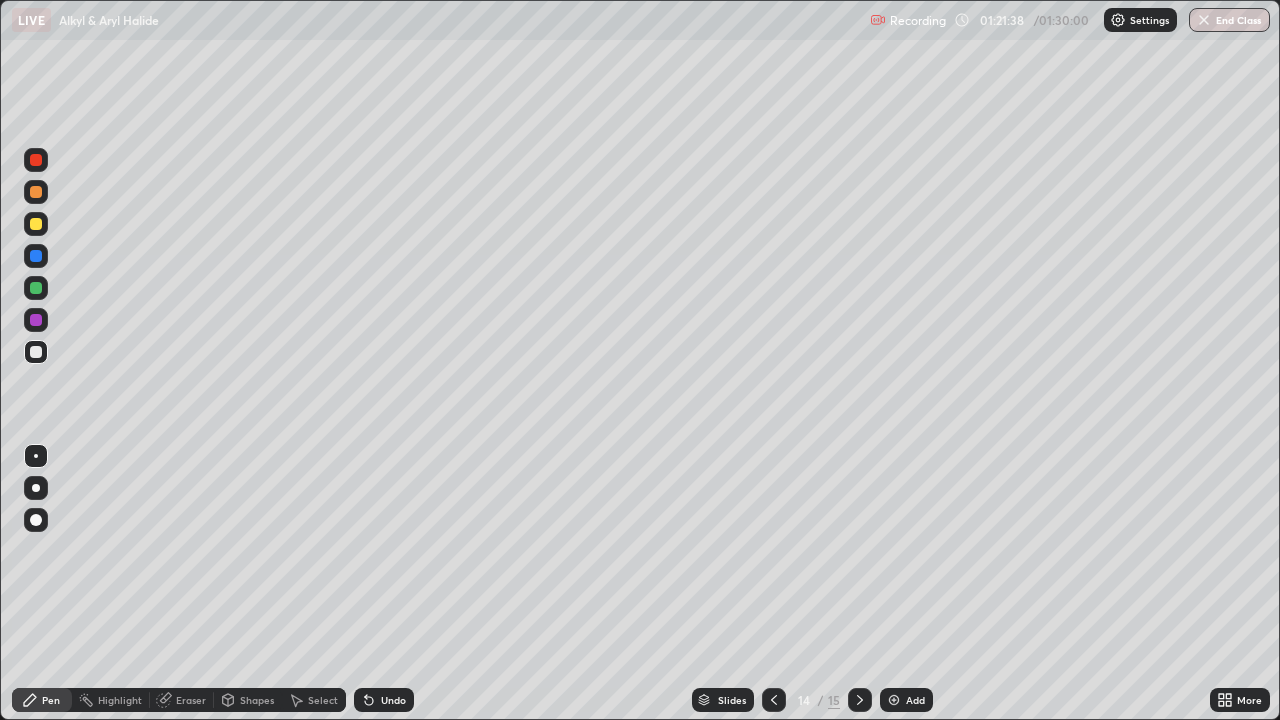 click 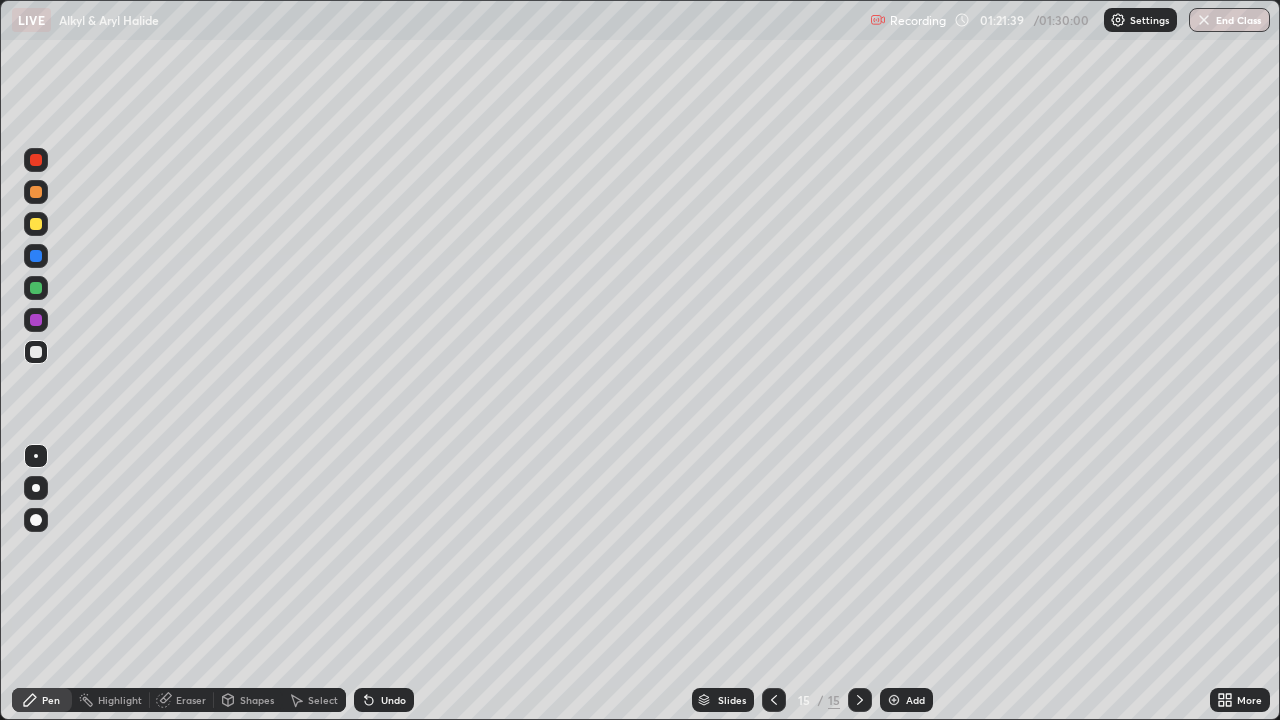 click on "Add" at bounding box center [906, 700] 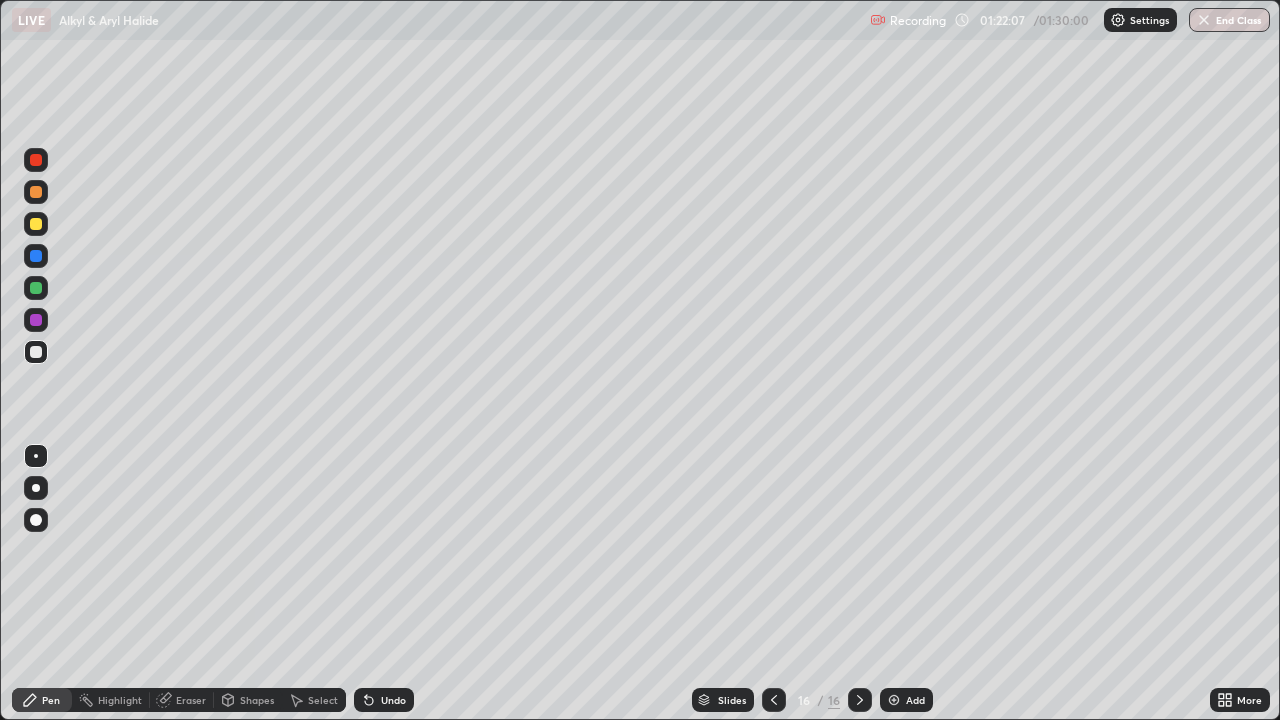 click on "Undo" at bounding box center (393, 700) 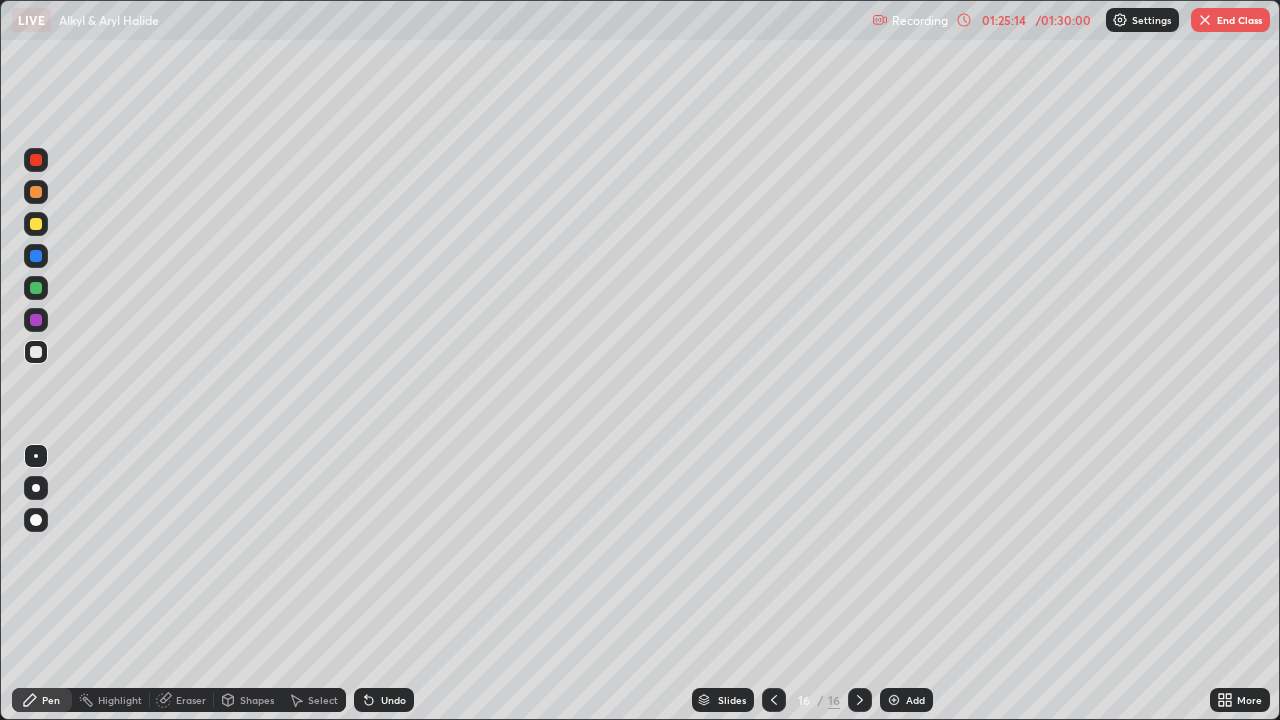 click on "End Class" at bounding box center [1230, 20] 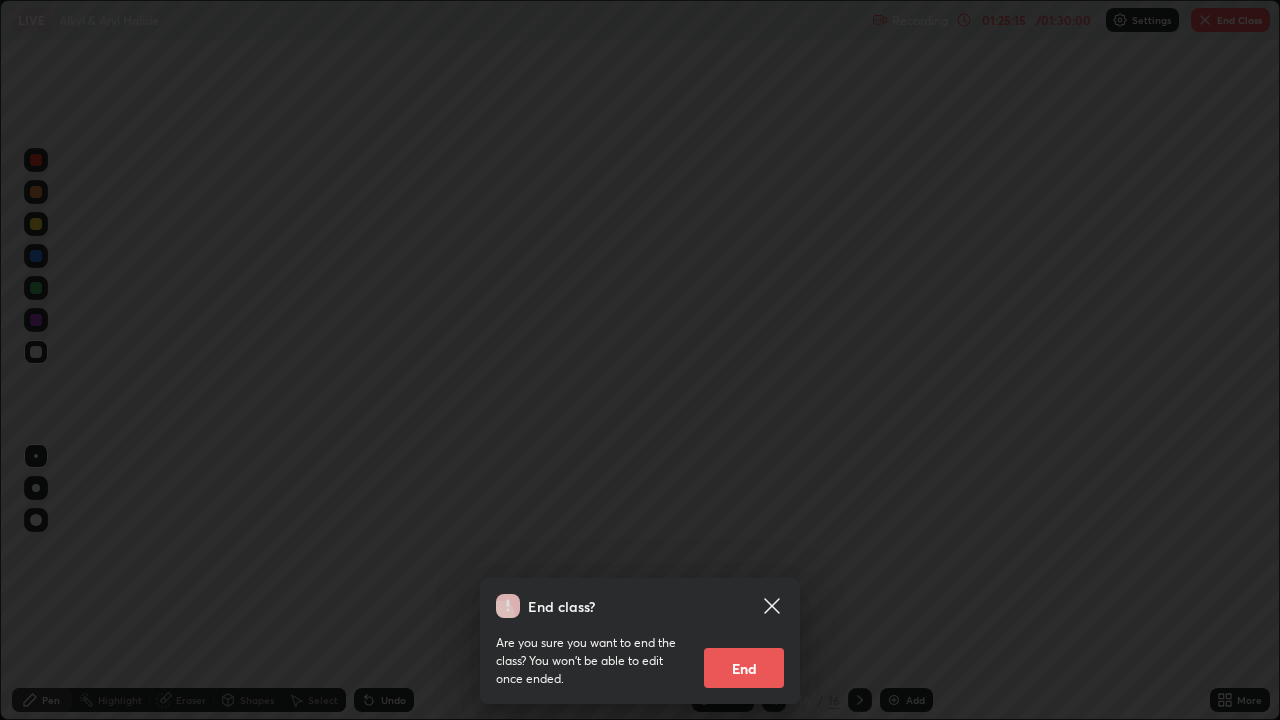 click on "End" at bounding box center [744, 668] 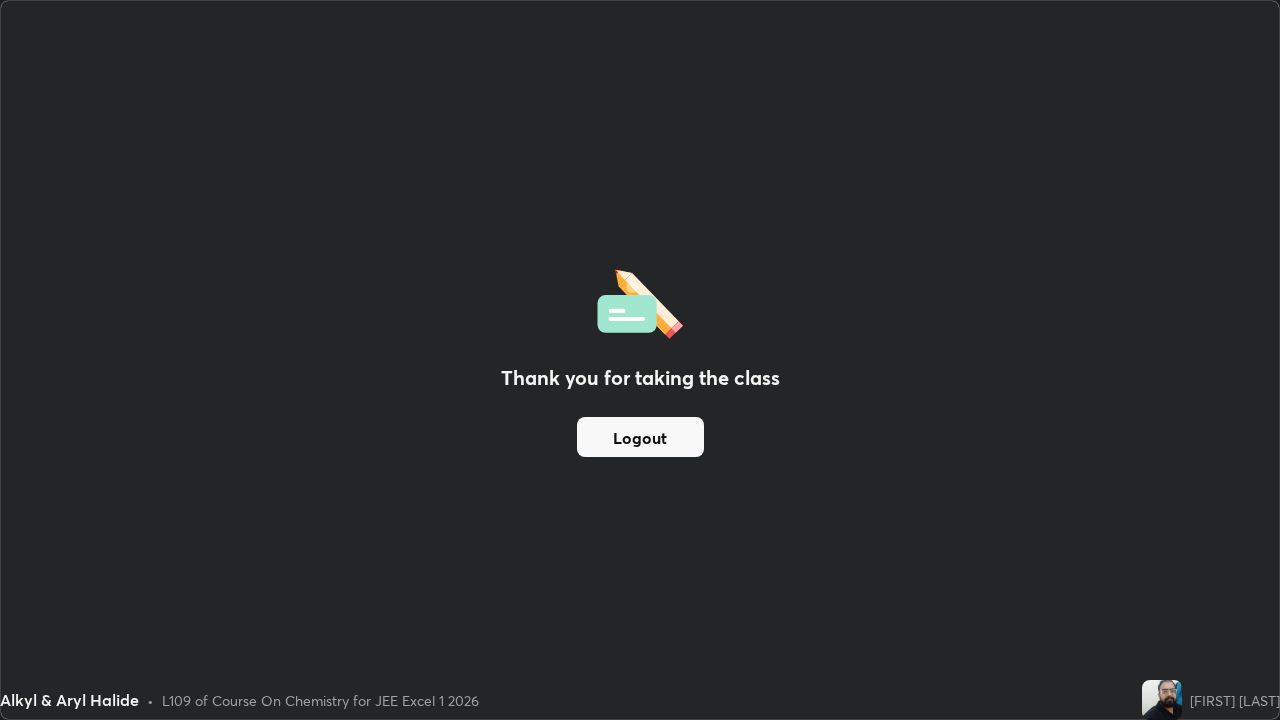 click on "Logout" at bounding box center [640, 437] 